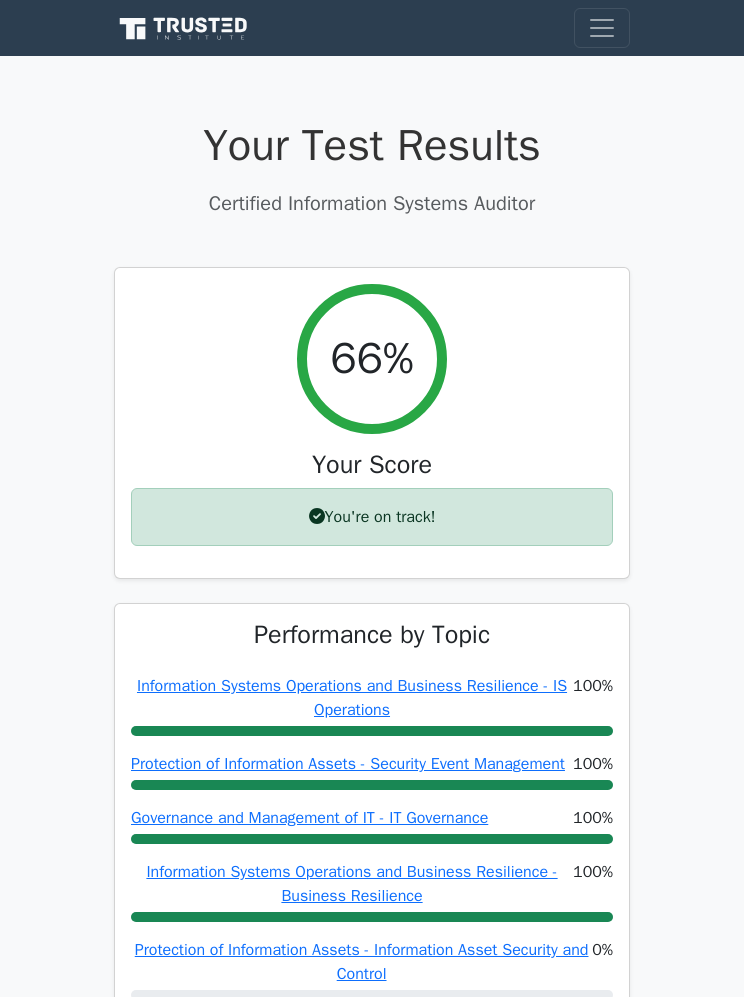 scroll, scrollTop: 922, scrollLeft: 0, axis: vertical 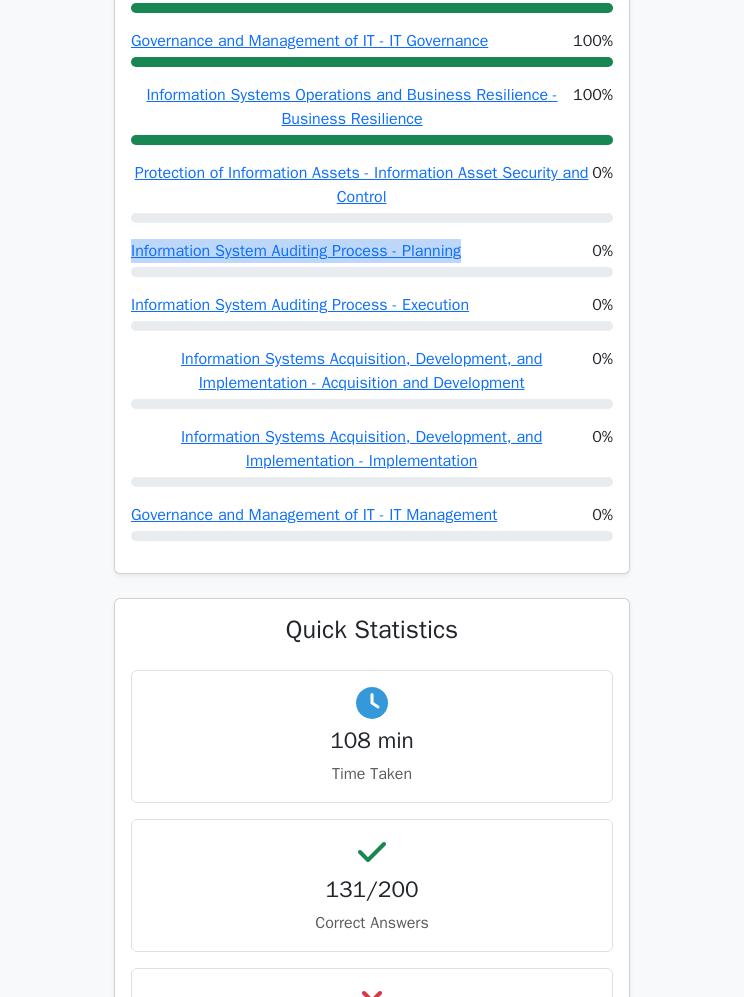 click on "Your Test Results
Certified Information Systems Auditor
66%
Your Score
You're on track!
Performance by Topic
Information Systems Operations and Business Resilience - IS Operations
100%
0%" at bounding box center (372, 12040) 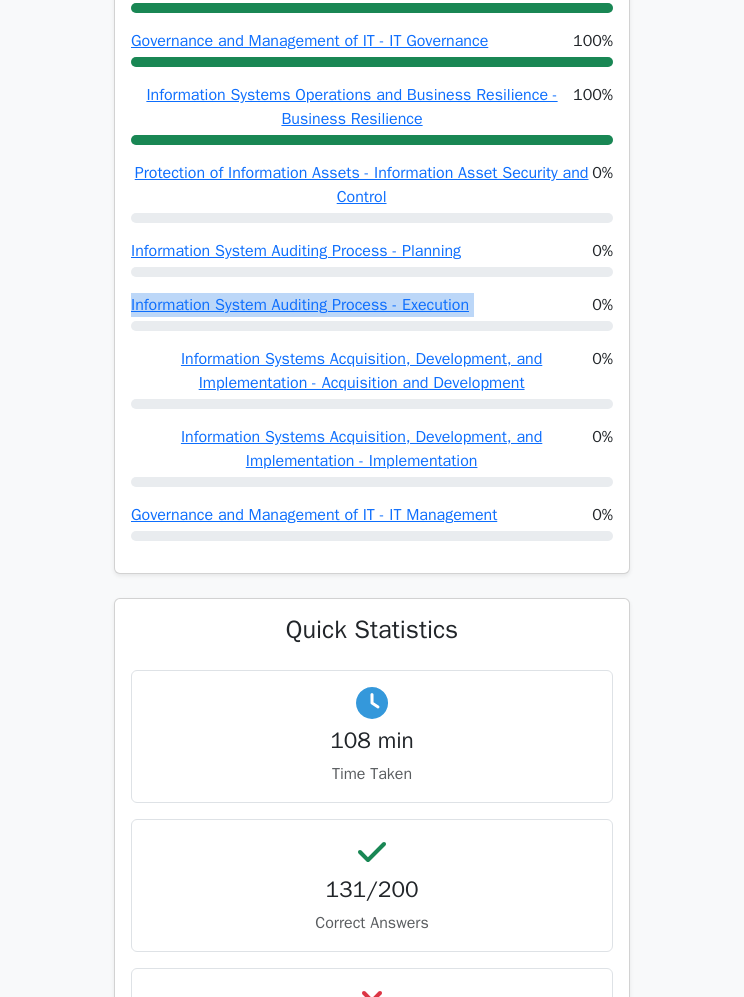 copy on "Information System Auditing Process - Execution" 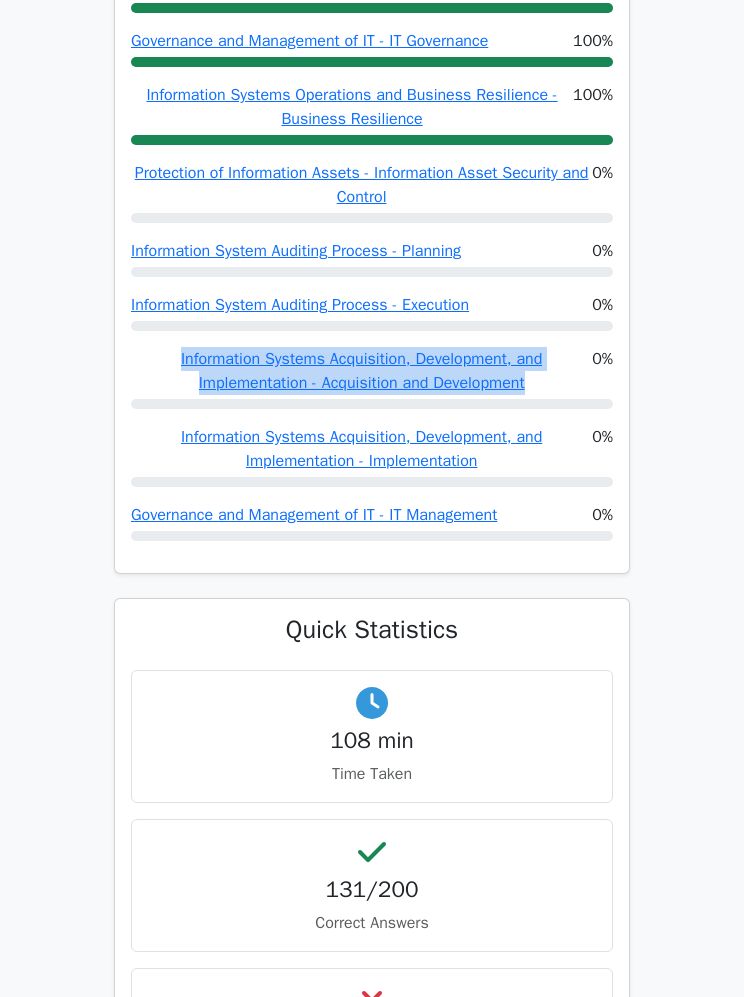 copy on "Information Systems Acquisition, Development, and Implementation - Acquisition and Development" 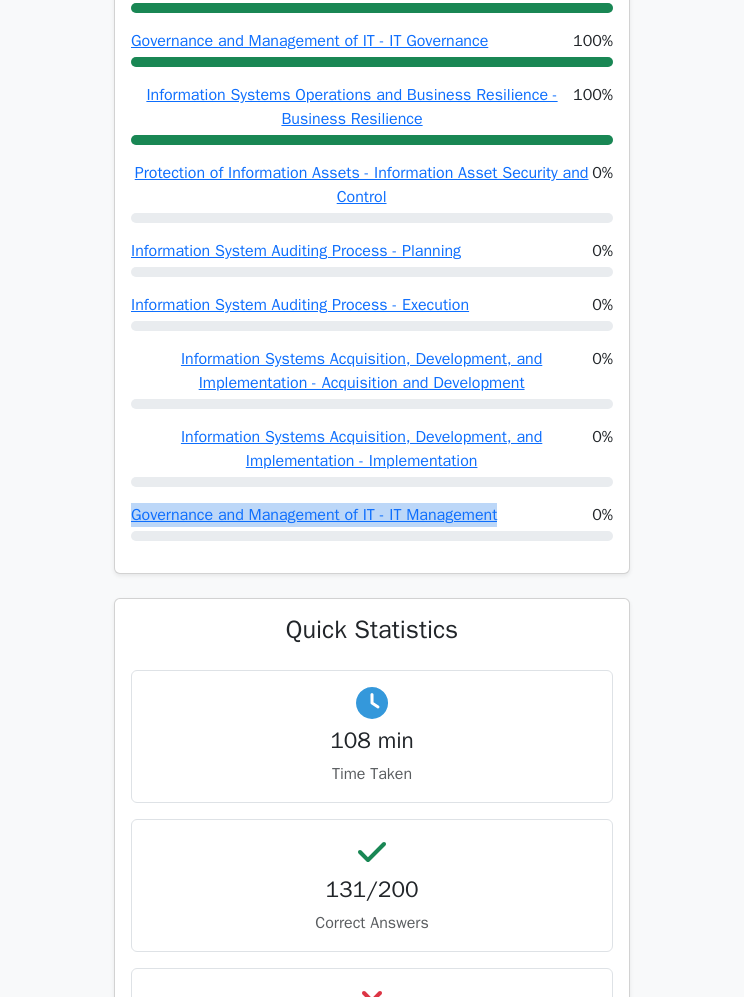 click on "Your Test Results
Certified Information Systems Auditor
66%
Your Score
You're on track!
Performance by Topic
Information Systems Operations and Business Resilience - IS Operations
100%
0%" at bounding box center (372, 12040) 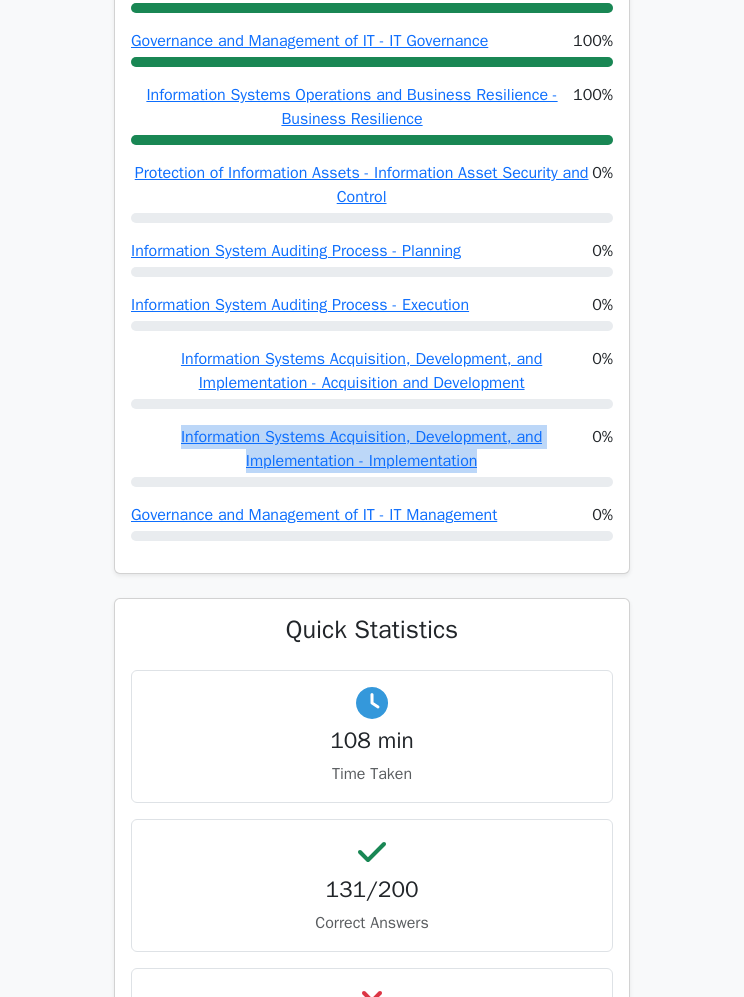 copy on "Information Systems Acquisition, Development, and Implementation - Implementation" 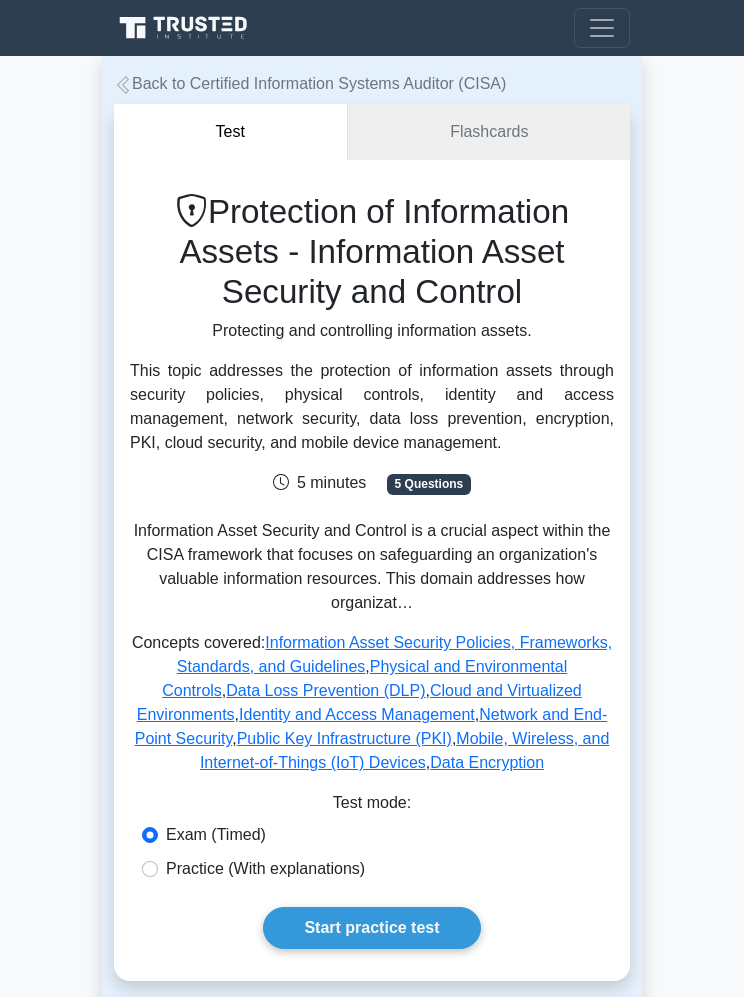 scroll, scrollTop: 0, scrollLeft: 0, axis: both 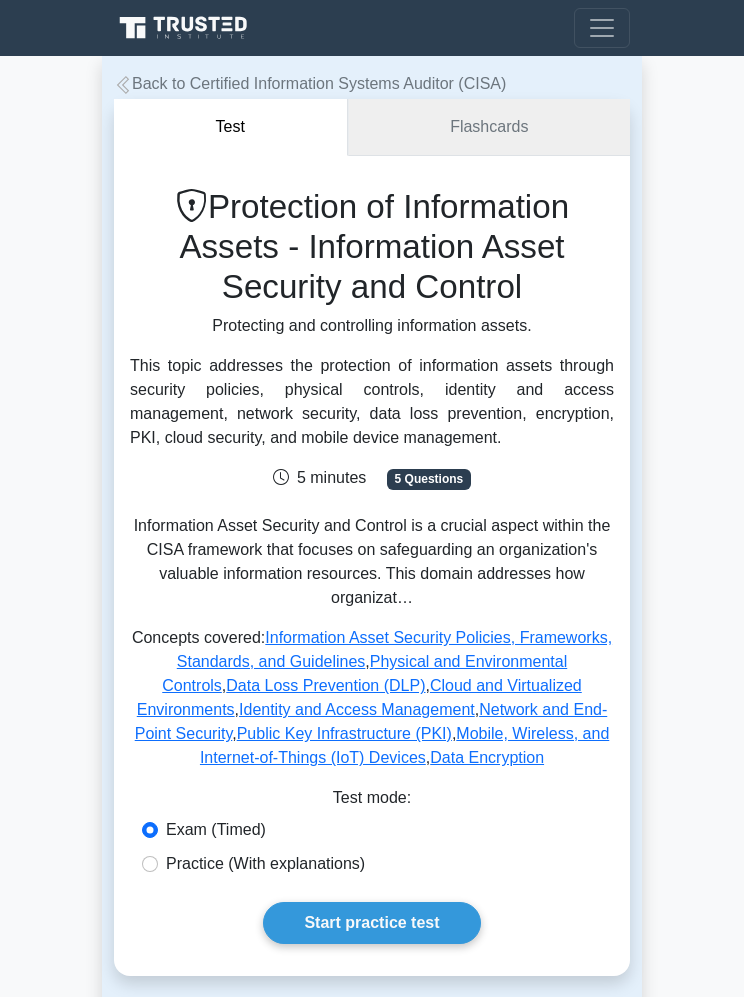 click on "Flashcards" at bounding box center (489, 127) 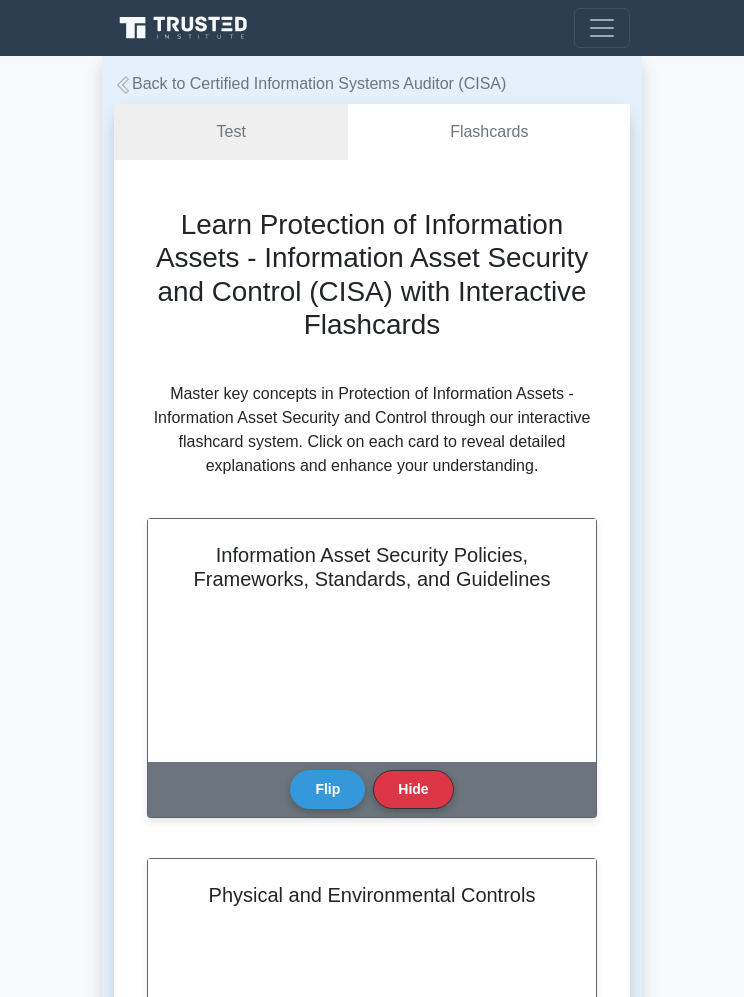scroll, scrollTop: 0, scrollLeft: 0, axis: both 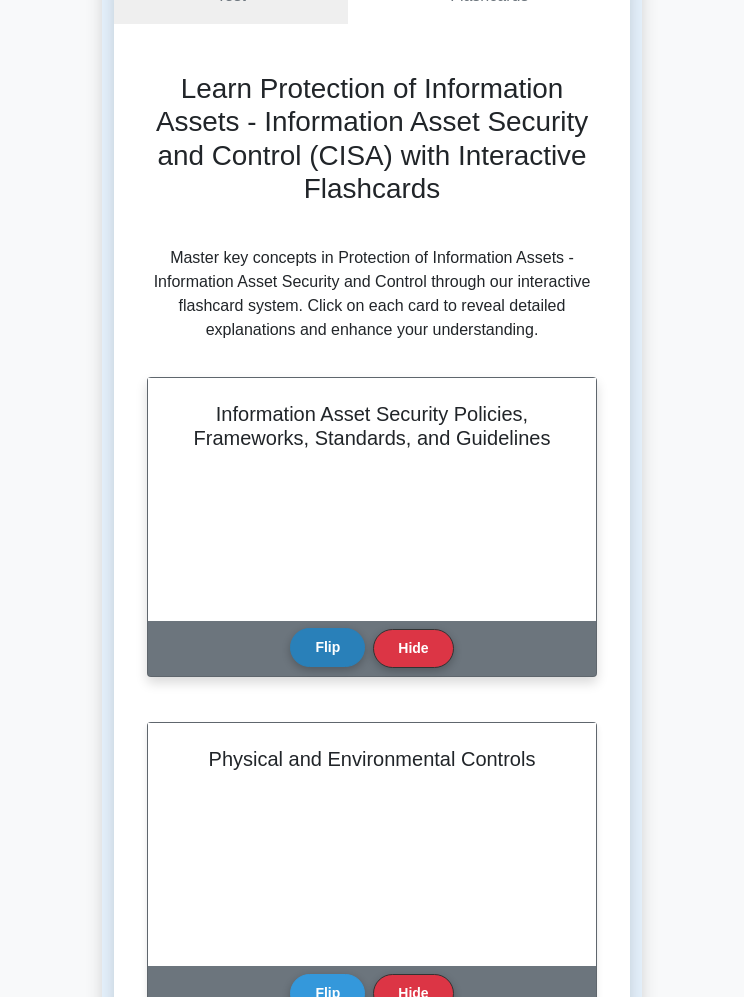 click on "Flip" at bounding box center [327, 648] 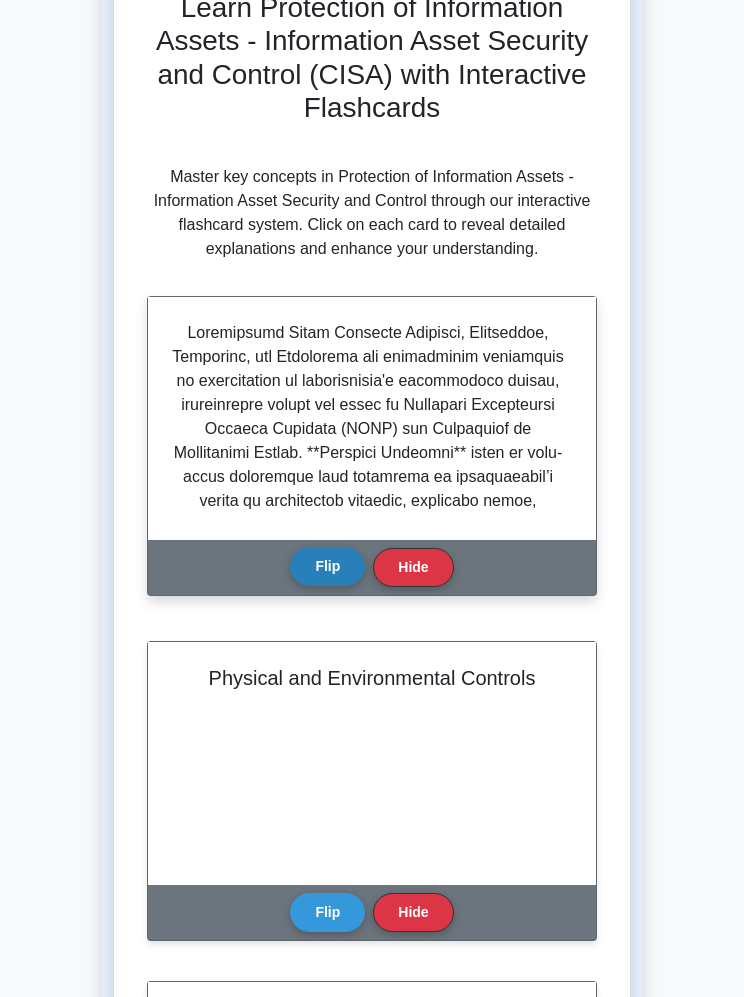 scroll, scrollTop: 212, scrollLeft: 0, axis: vertical 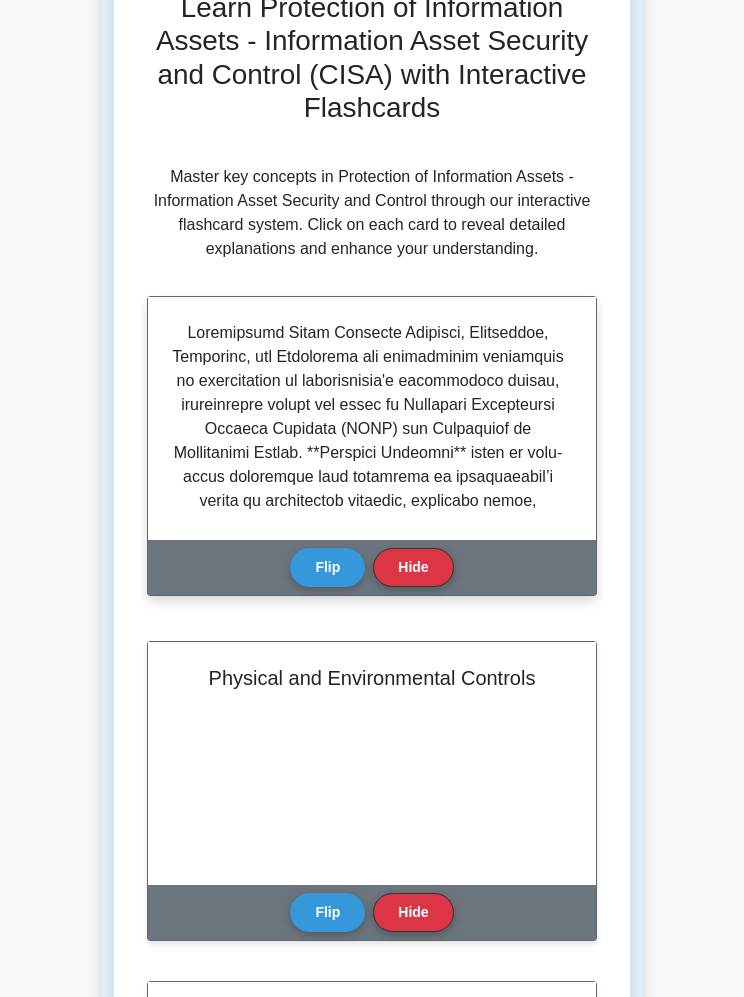 click at bounding box center [368, 933] 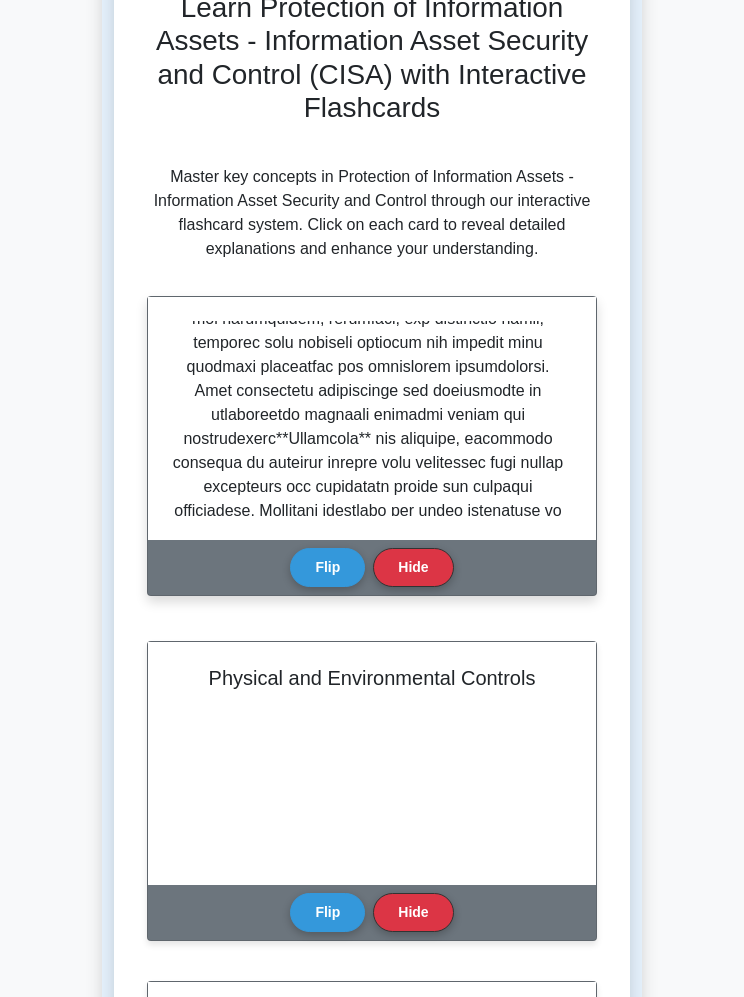 scroll, scrollTop: 452, scrollLeft: 0, axis: vertical 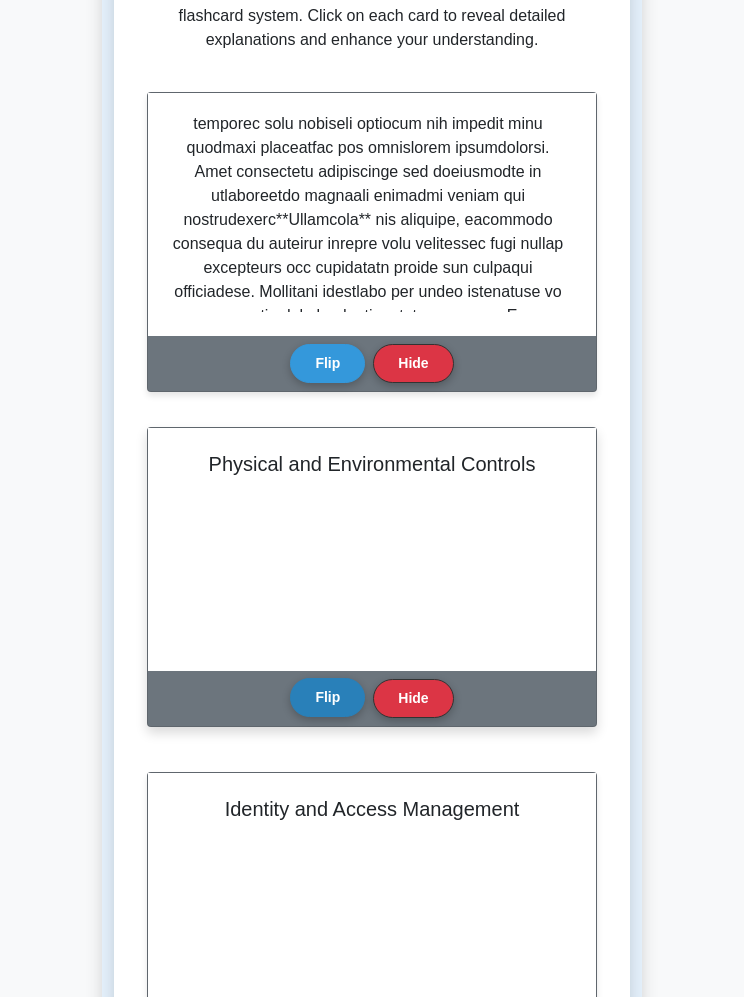 click on "Flip" at bounding box center [327, 697] 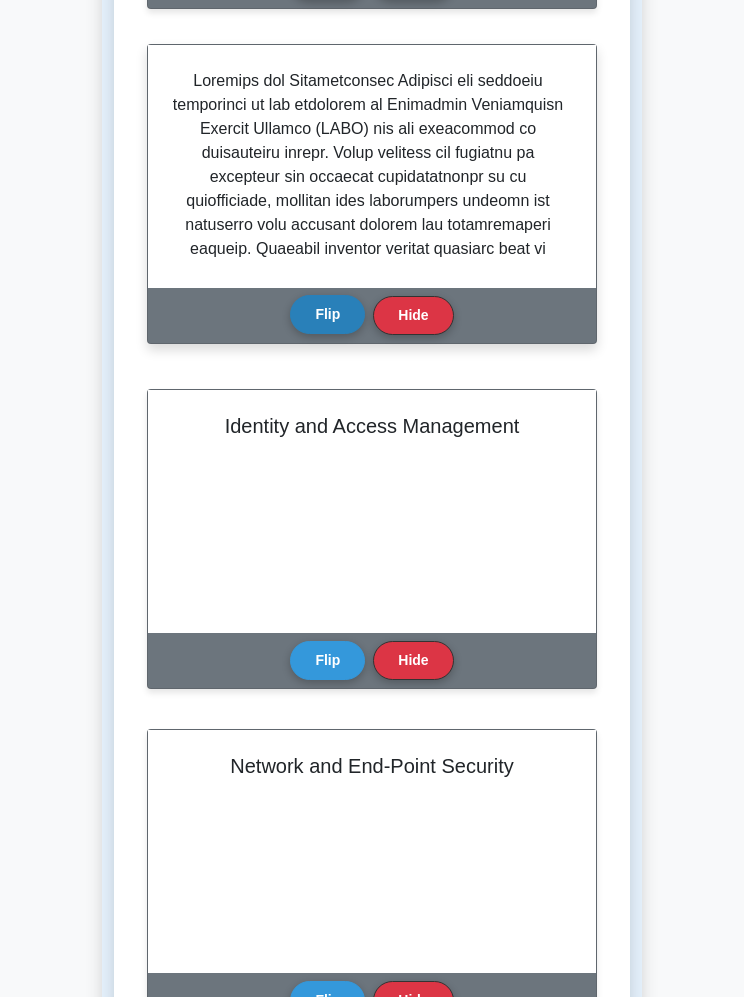 scroll, scrollTop: 804, scrollLeft: 0, axis: vertical 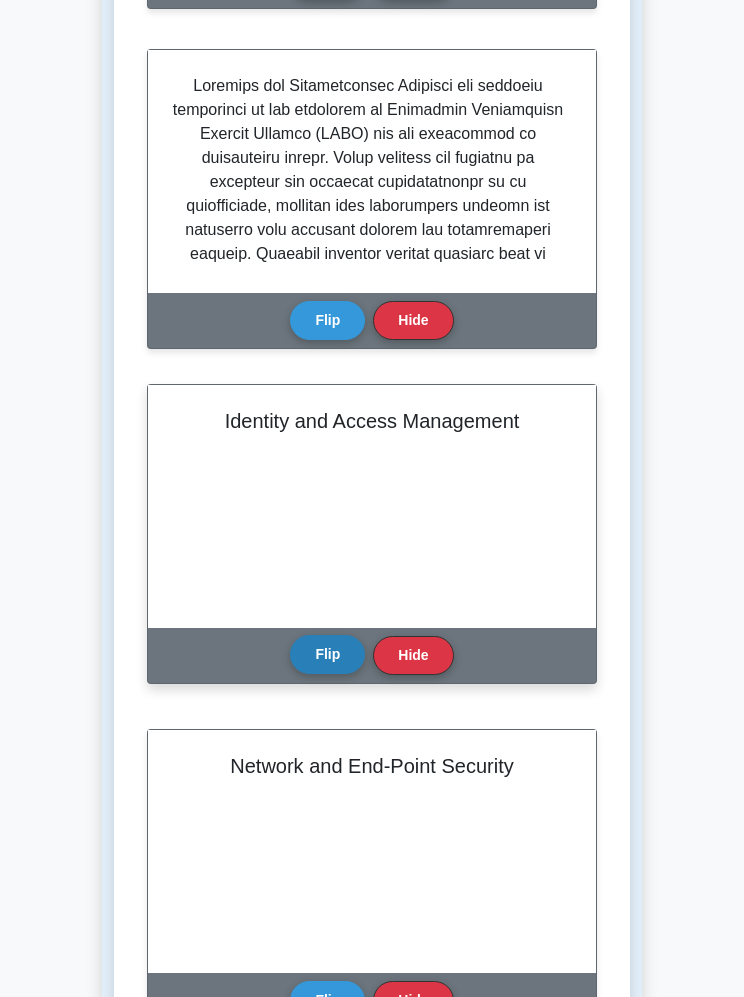 click on "Flip" at bounding box center [327, 654] 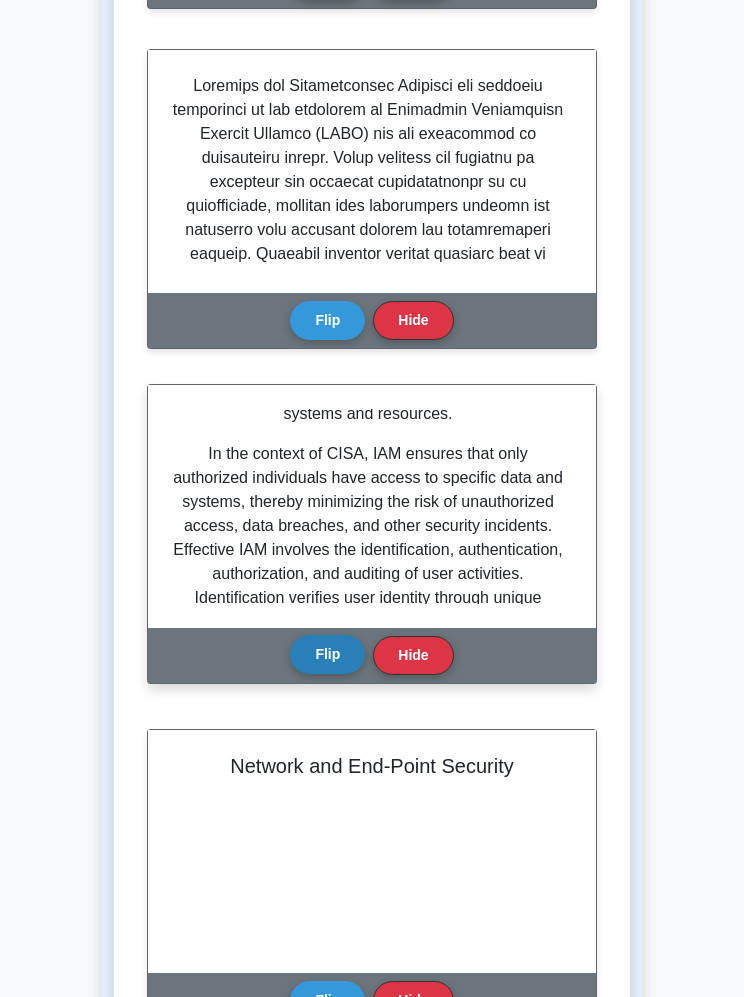 scroll, scrollTop: 184, scrollLeft: 0, axis: vertical 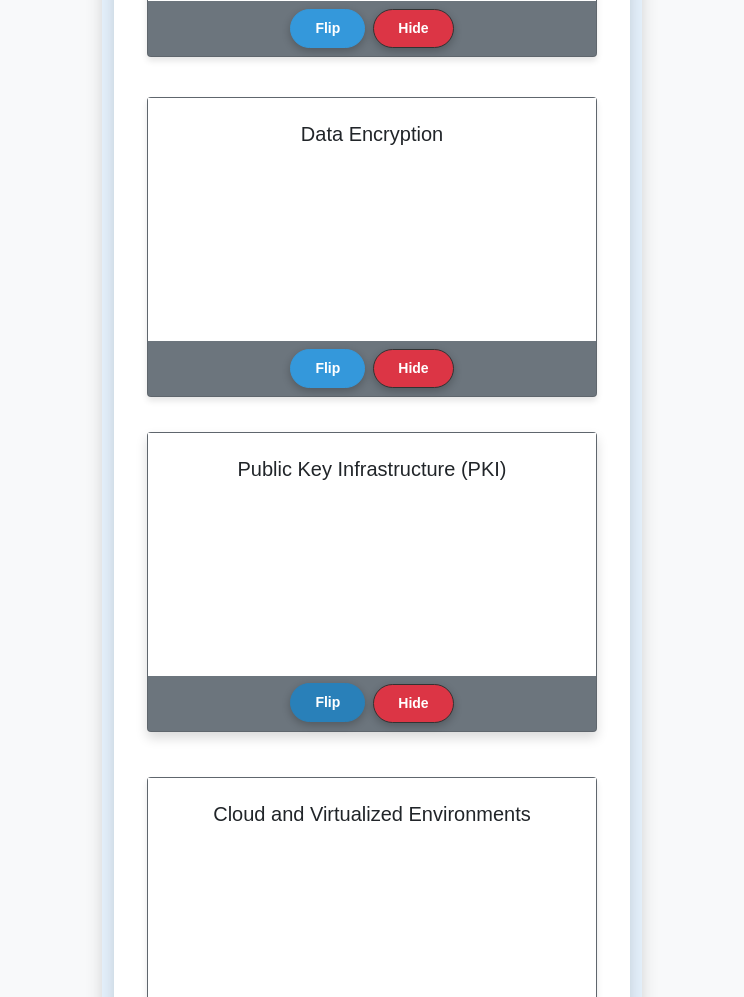 click on "Flip" at bounding box center [327, 703] 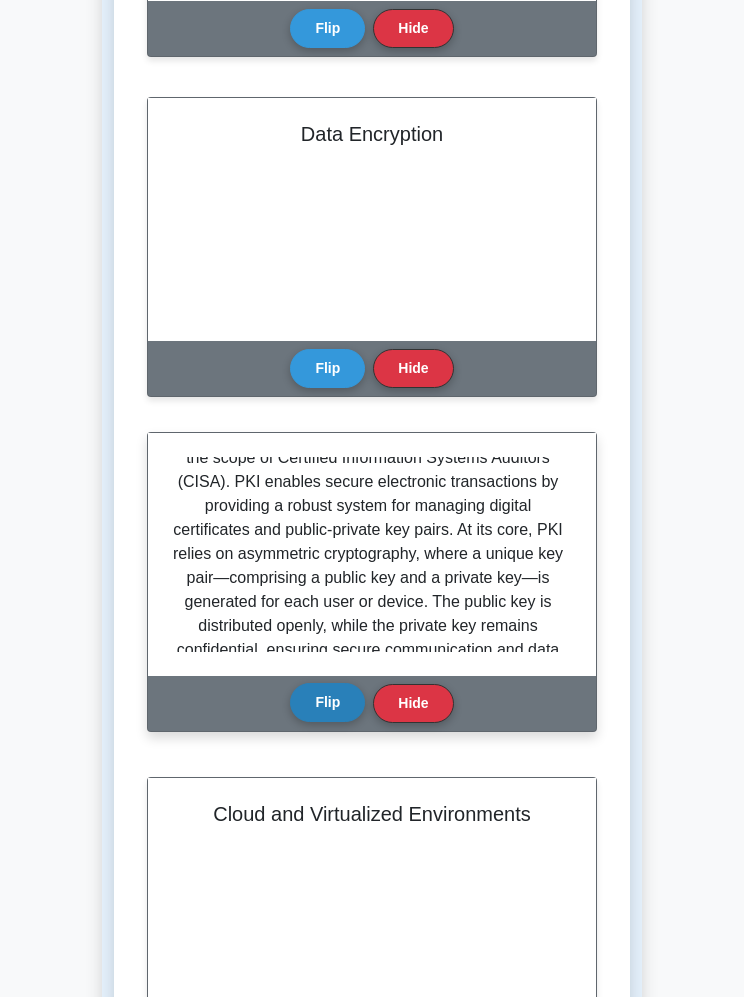 scroll, scrollTop: 63, scrollLeft: 0, axis: vertical 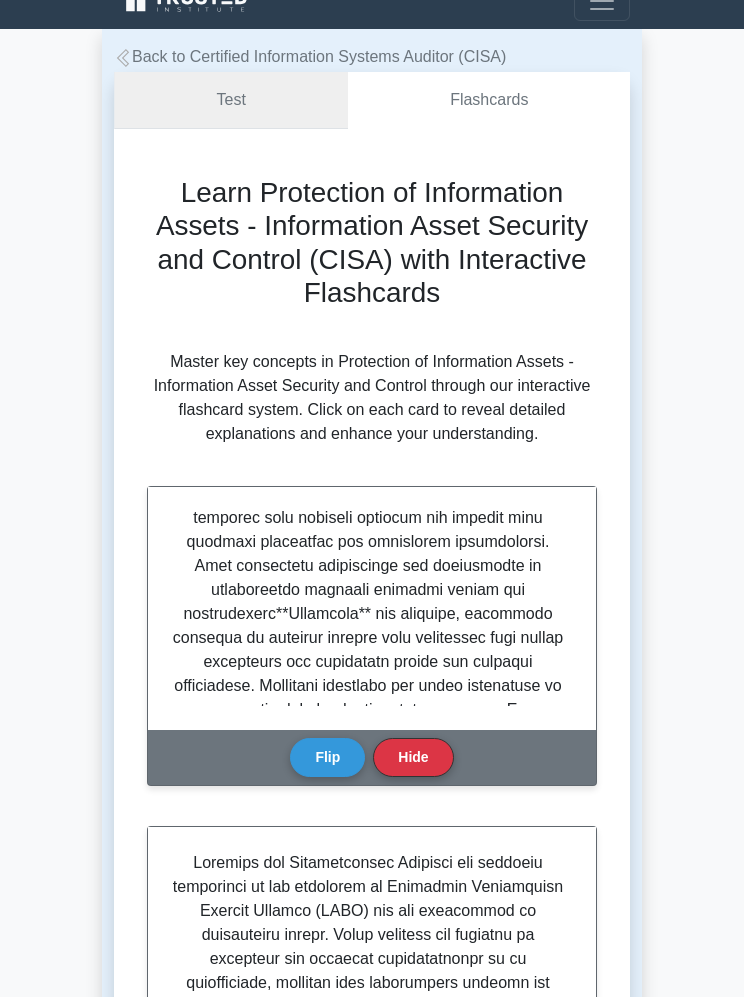 click on "Test" at bounding box center [231, 100] 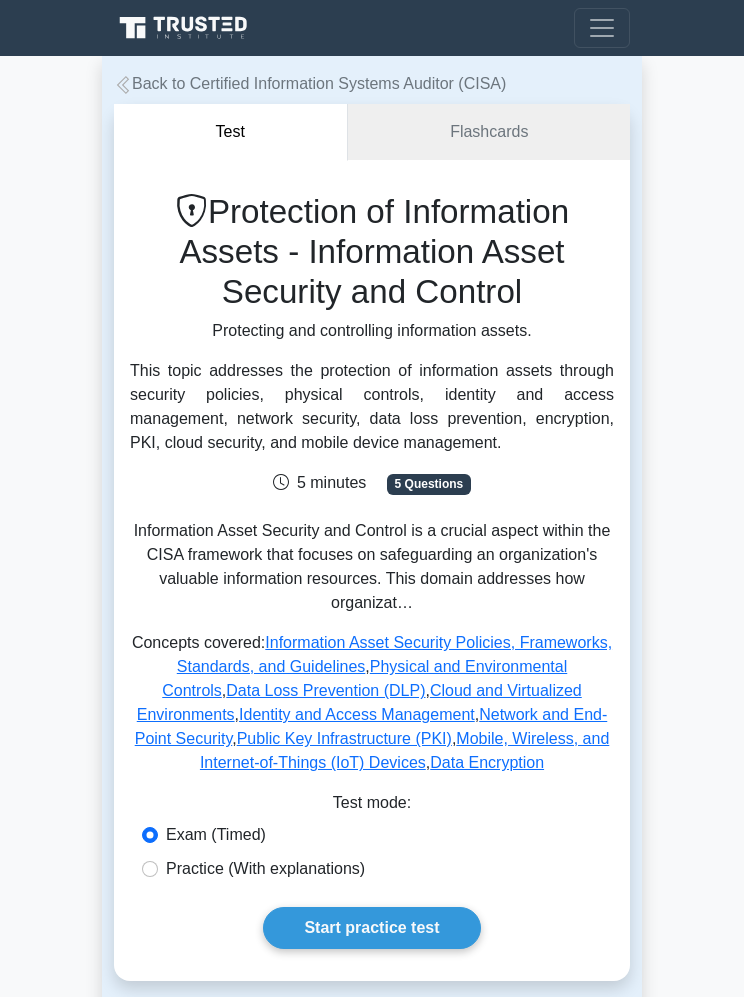 scroll, scrollTop: 0, scrollLeft: 0, axis: both 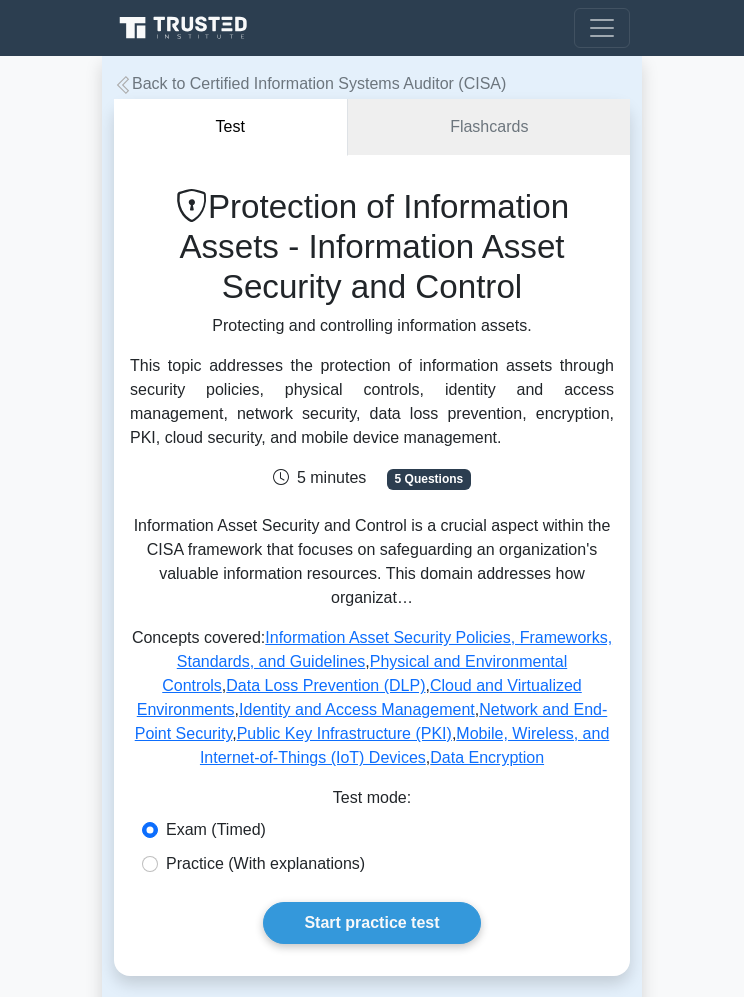 click on "Test" at bounding box center (231, 127) 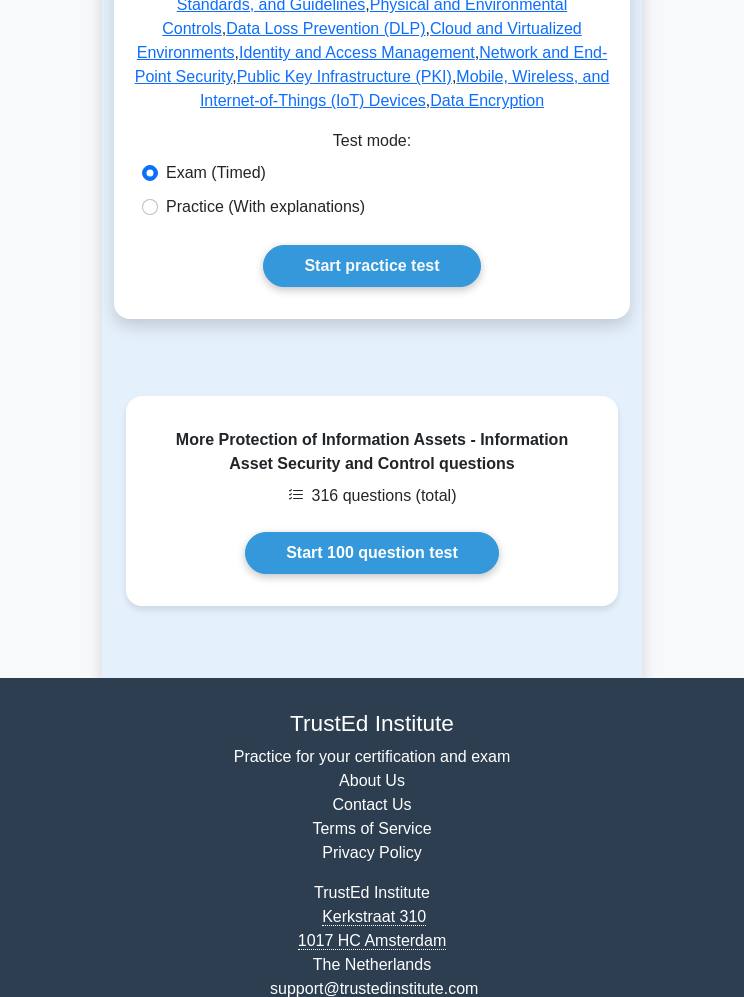 scroll, scrollTop: 657, scrollLeft: 0, axis: vertical 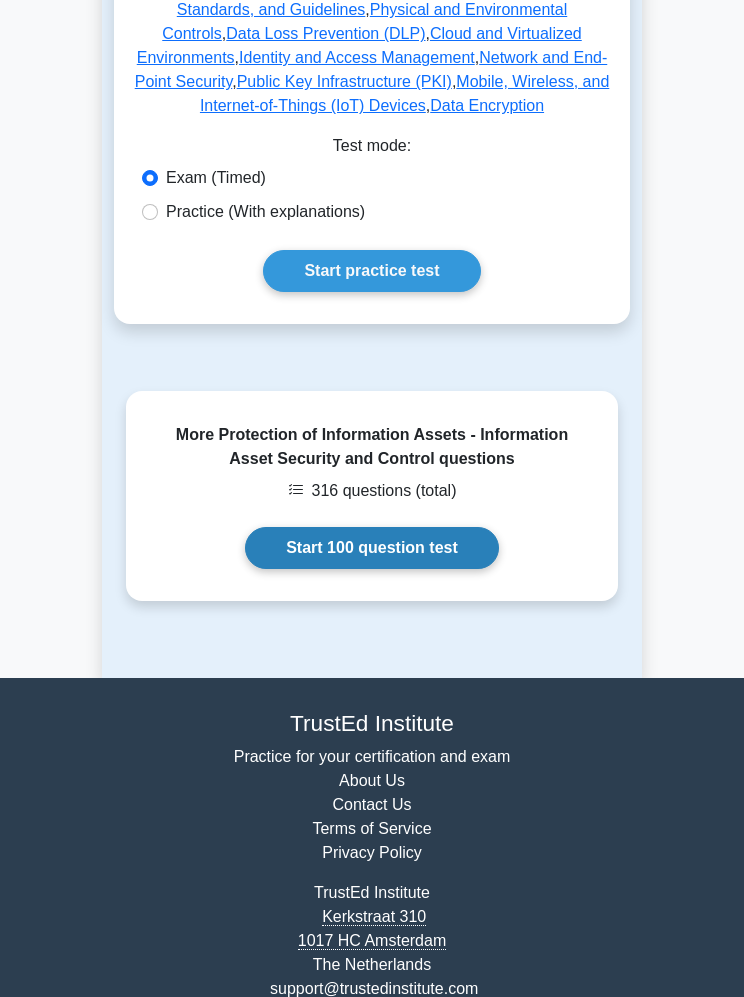 click on "Start 100 question test" at bounding box center [372, 548] 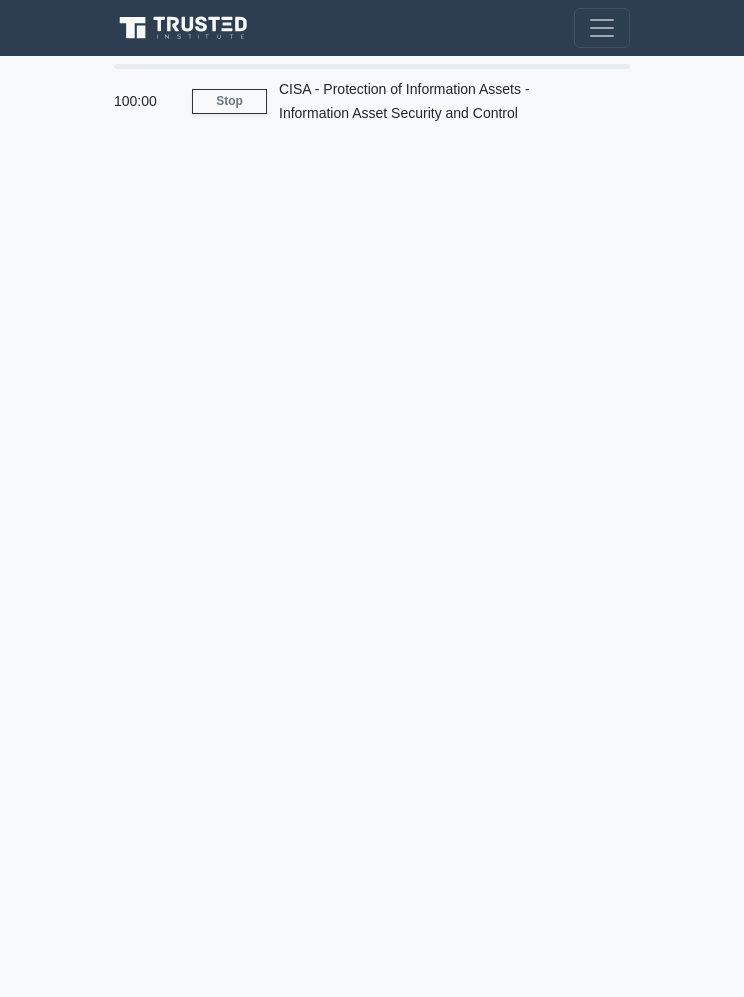 scroll, scrollTop: 0, scrollLeft: 0, axis: both 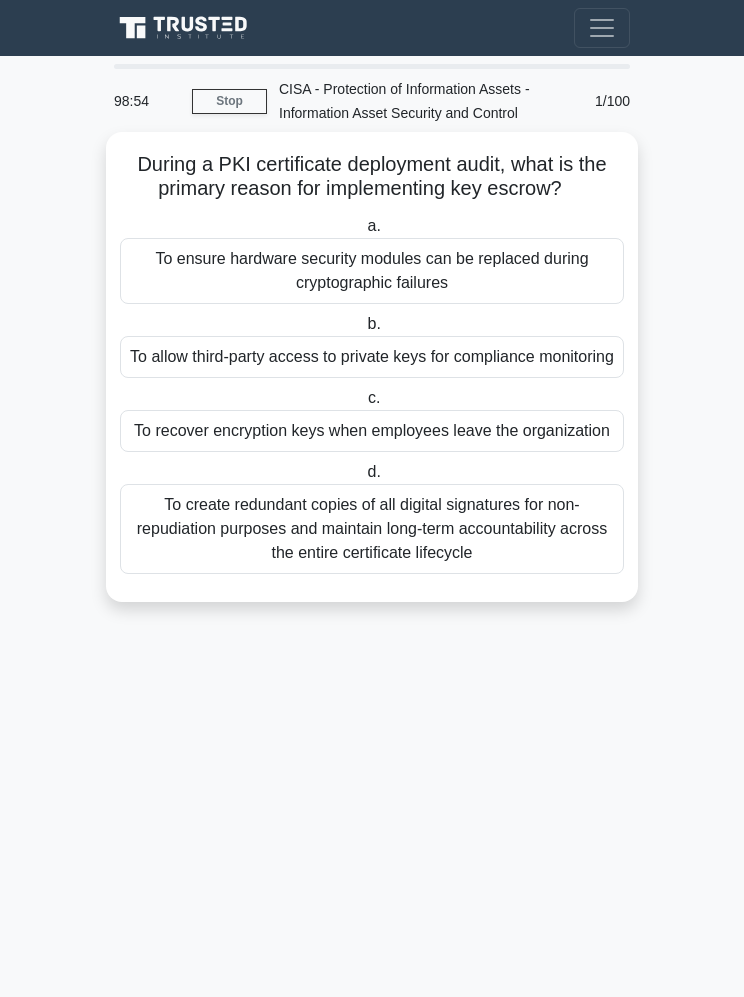 click on "To ensure hardware security modules can be replaced during cryptographic failures" at bounding box center (372, 271) 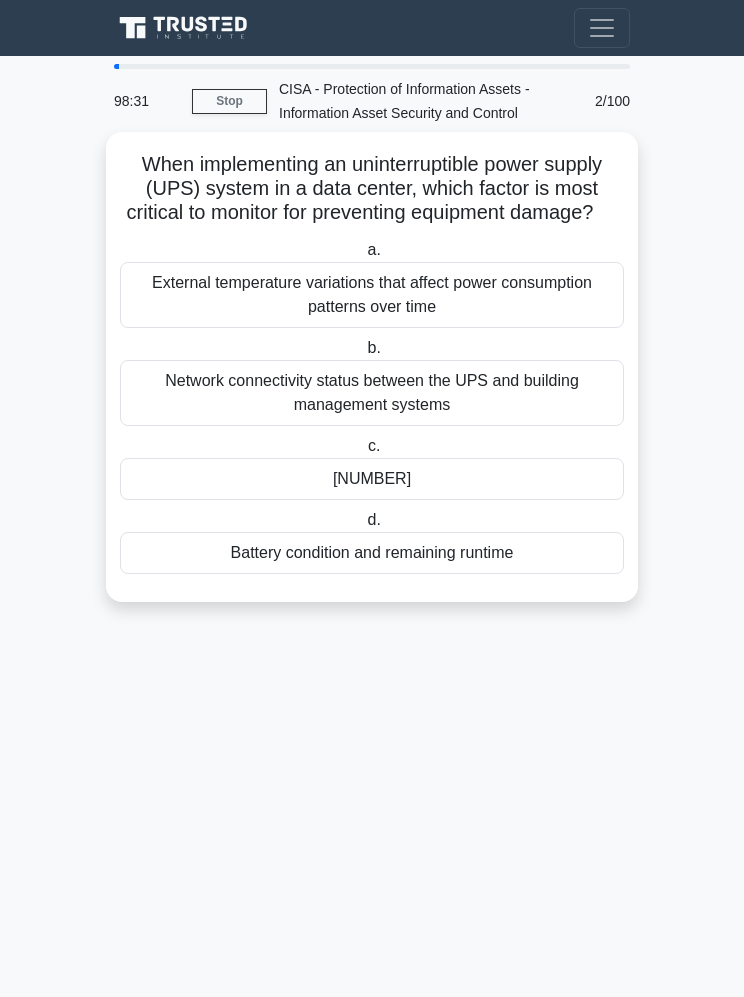 click on "[NUMBER]" at bounding box center (372, 479) 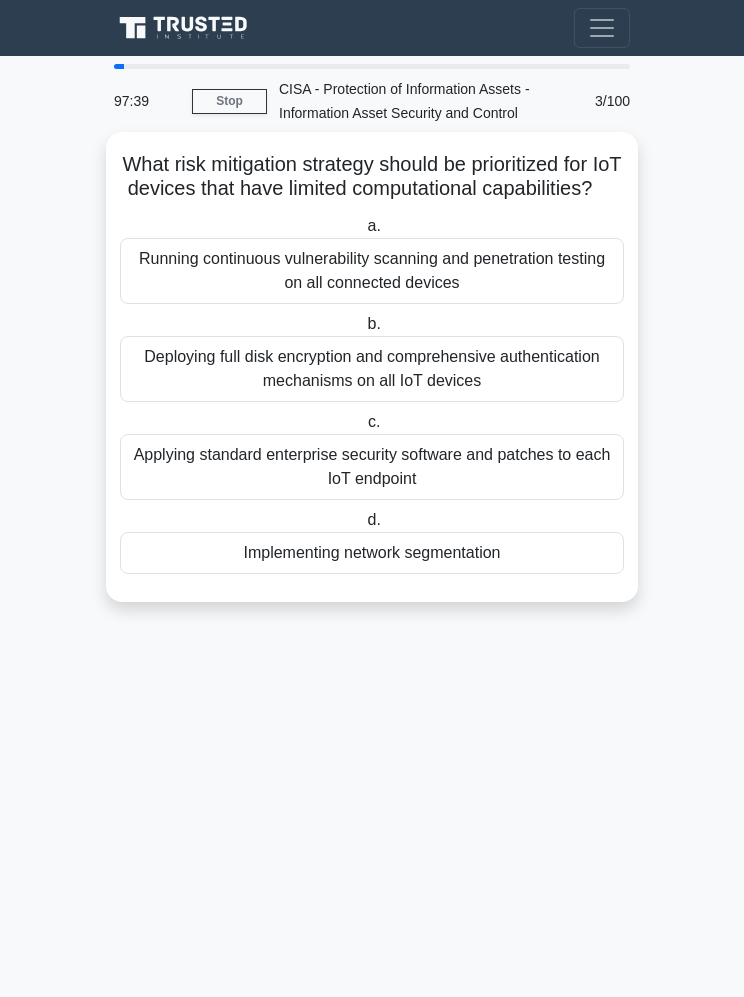 click on "Applying standard enterprise security software and patches to each IoT endpoint" at bounding box center (372, 467) 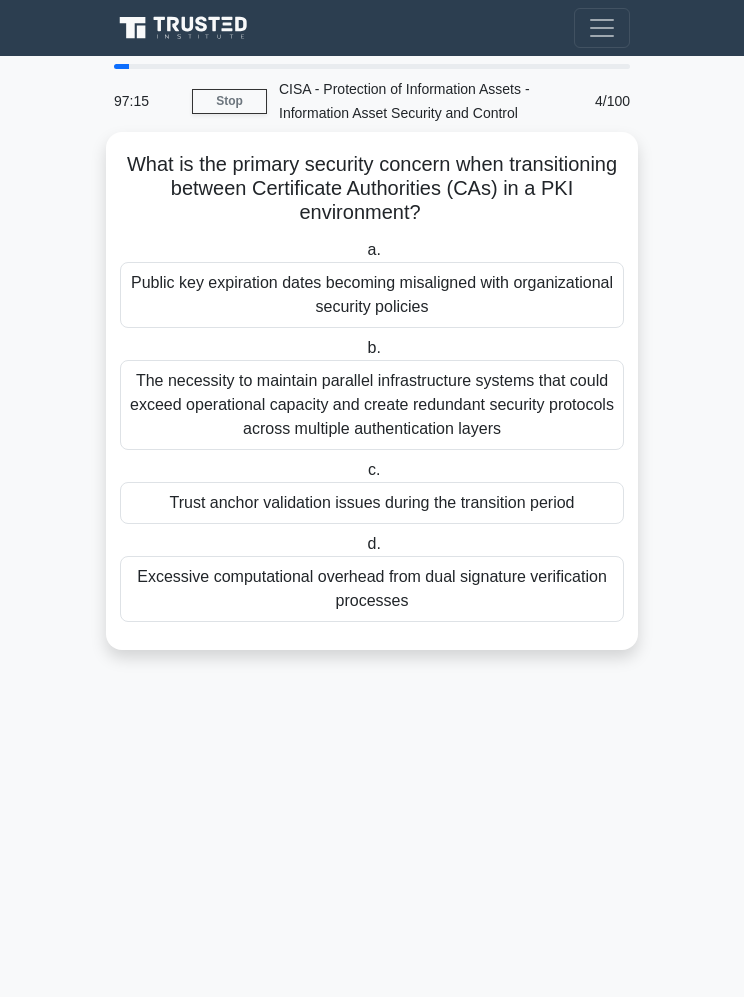 click on "The necessity to maintain parallel infrastructure systems that could exceed operational capacity and create redundant security protocols across multiple authentication layers" at bounding box center [372, 405] 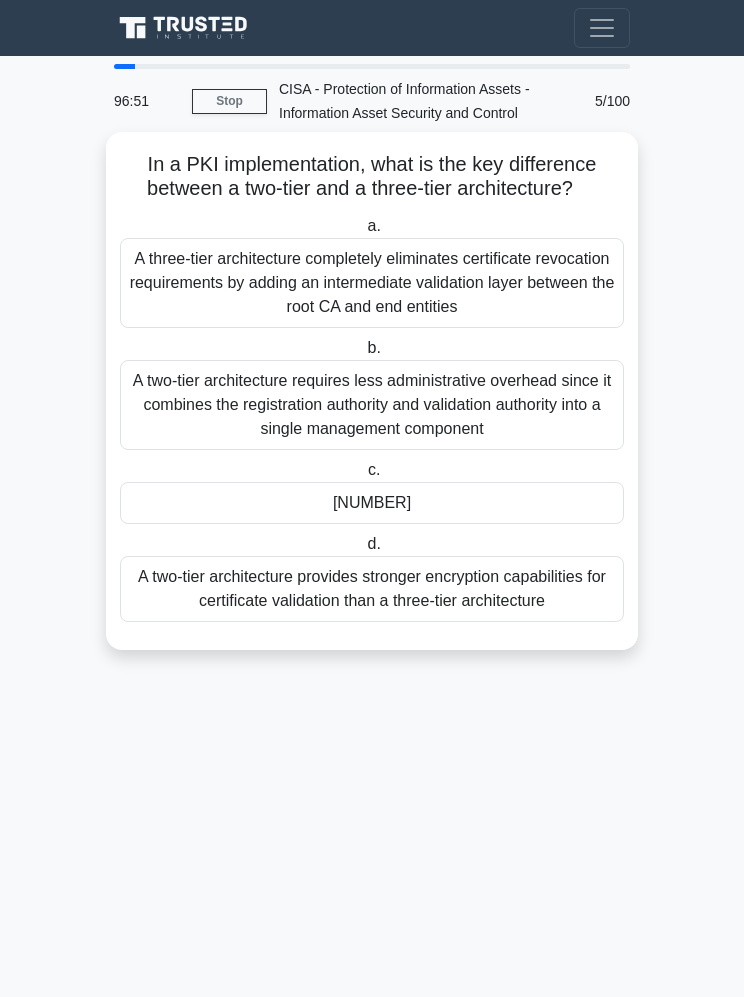 click on "[NUMBER]" at bounding box center (372, 503) 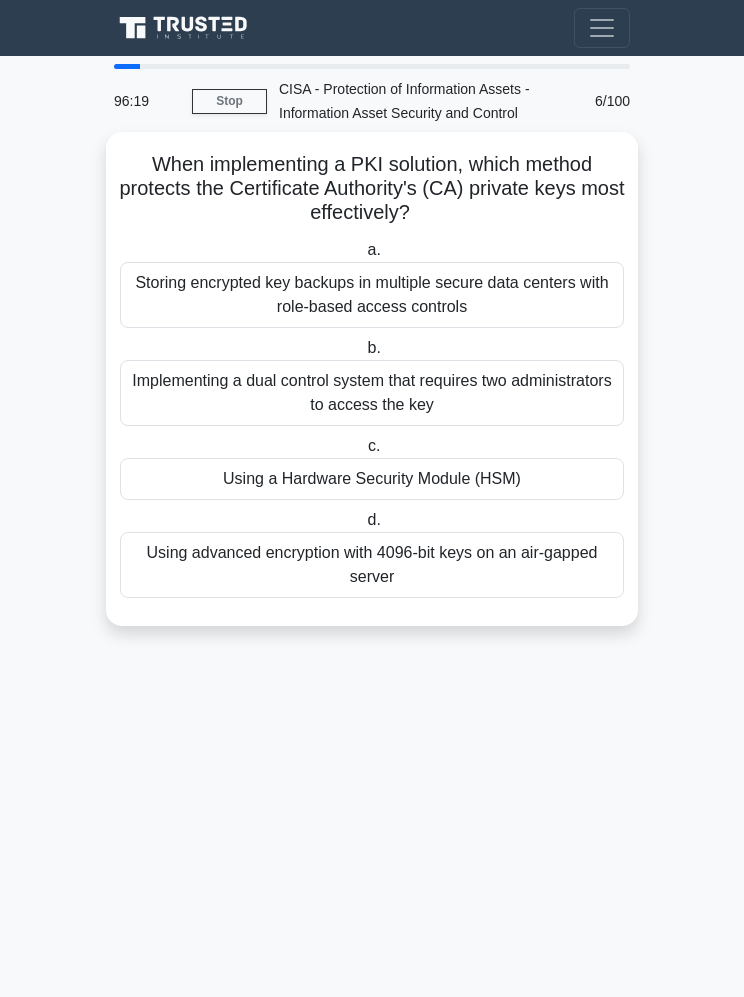 click on "Implementing a dual control system that requires two administrators to access the key" at bounding box center [372, 393] 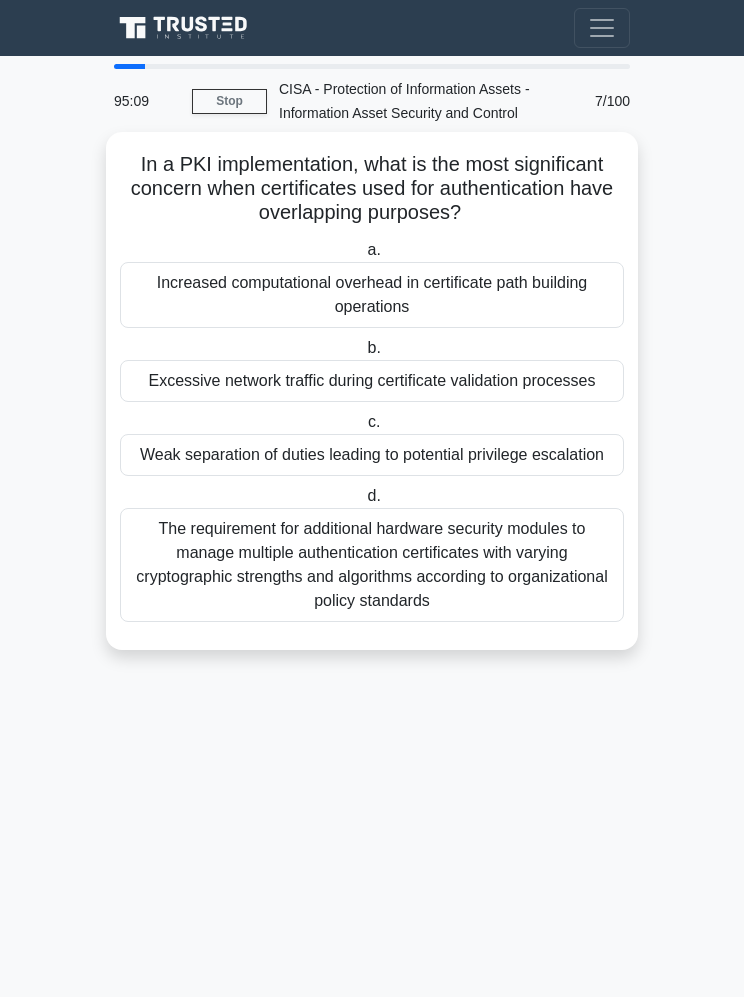 click on "Increased computational overhead in certificate path building operations" at bounding box center [372, 295] 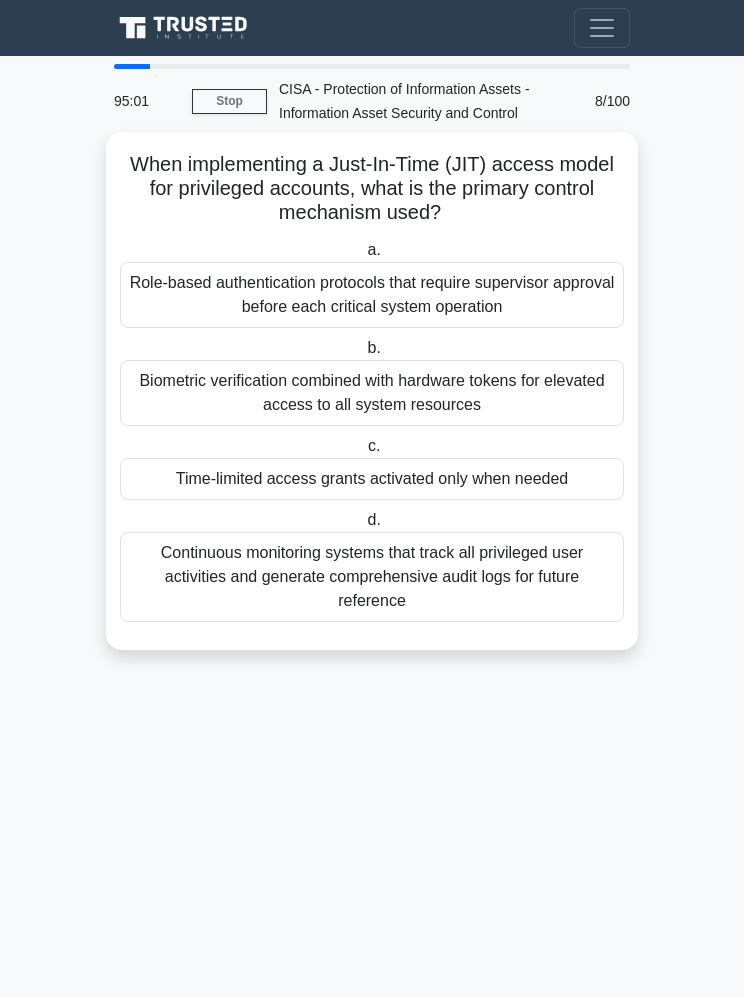 click on "Time-limited access grants activated only when needed" at bounding box center [372, 479] 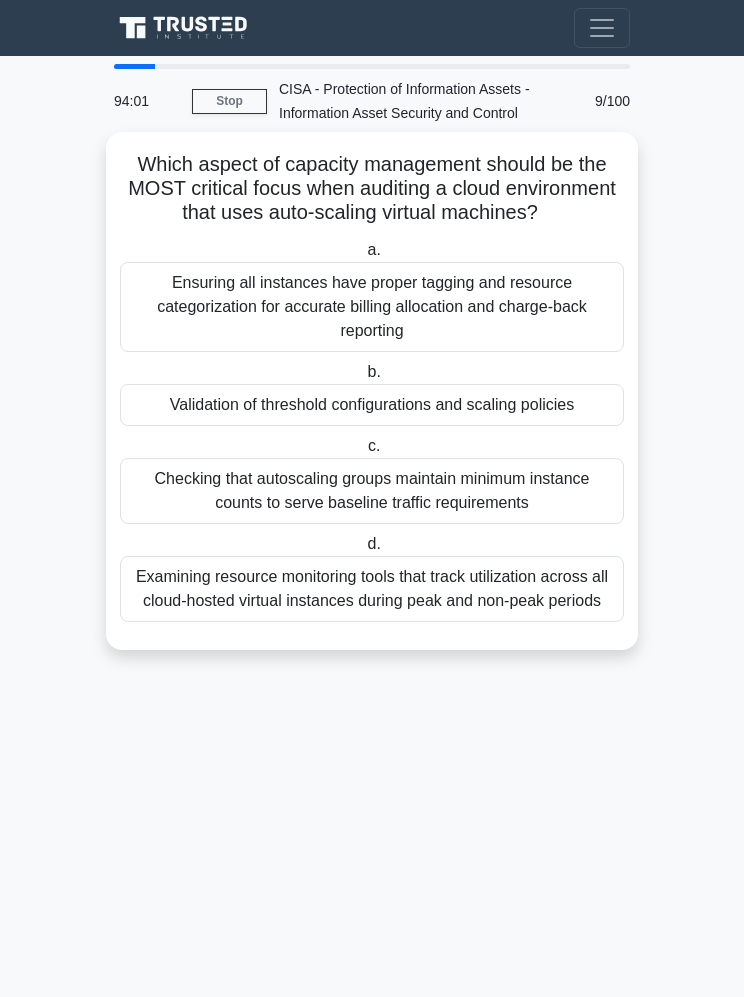 click on "Validation of threshold configurations and scaling policies" at bounding box center [372, 405] 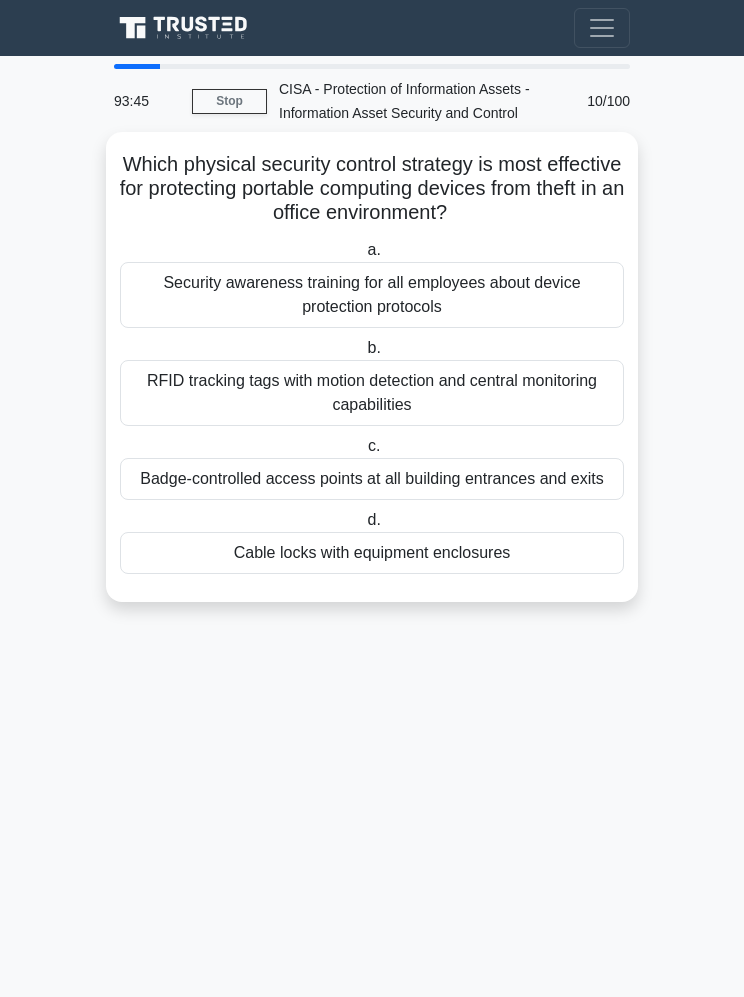 click on "Cable locks with equipment enclosures" at bounding box center (372, 553) 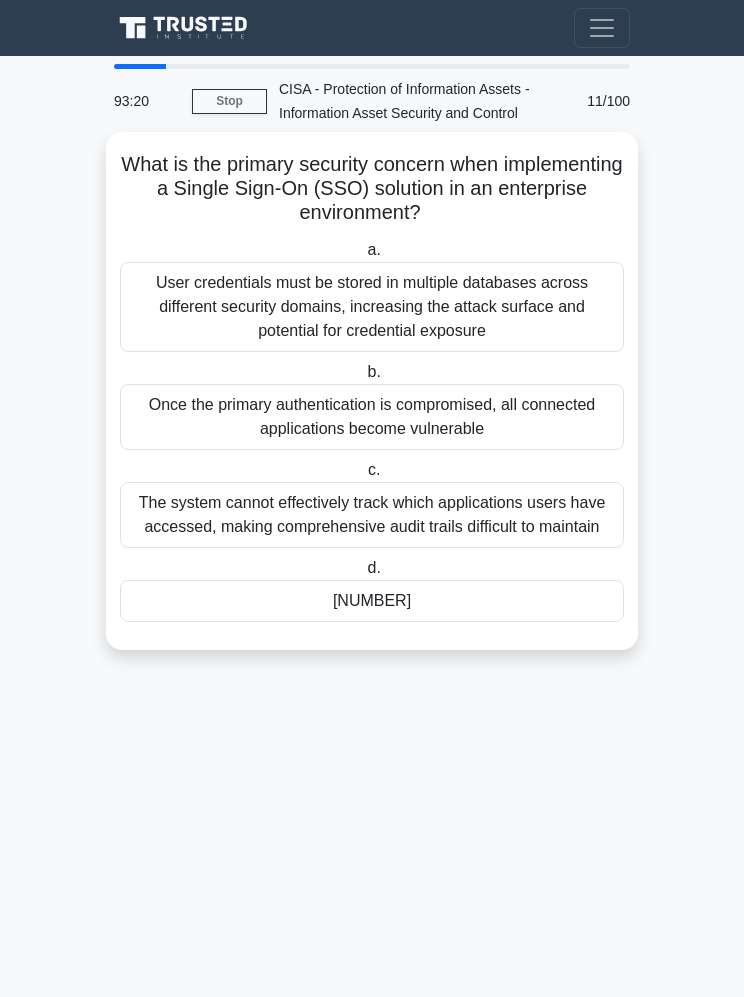 click on "Once the primary authentication is compromised, all connected applications become vulnerable" at bounding box center (372, 417) 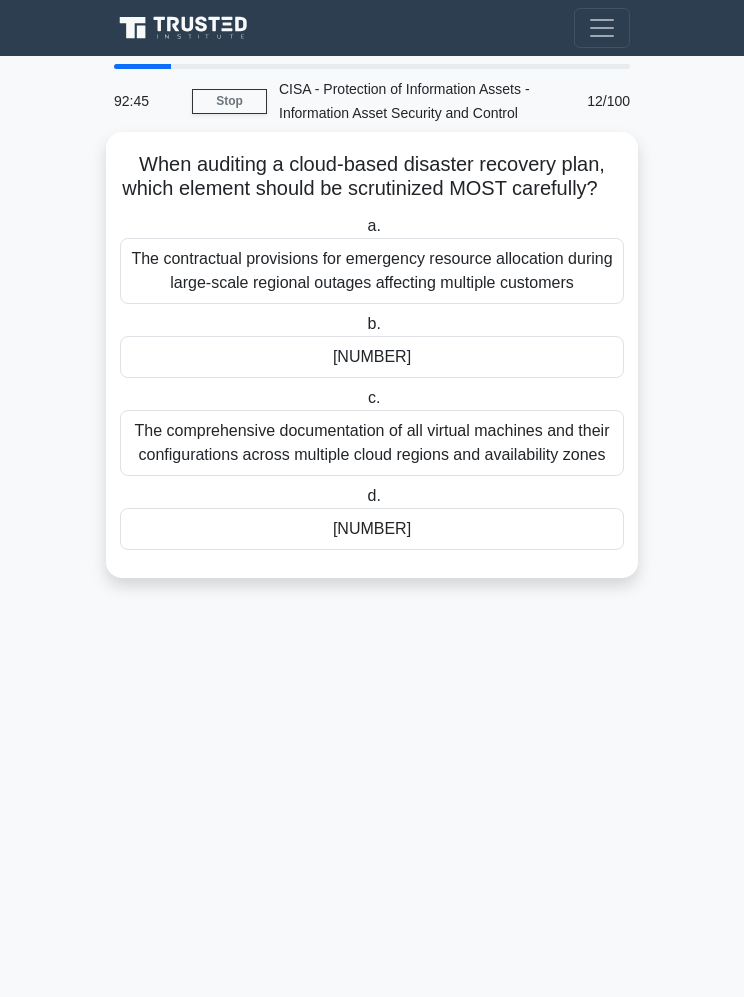 click on "[NUMBER]" at bounding box center [372, 357] 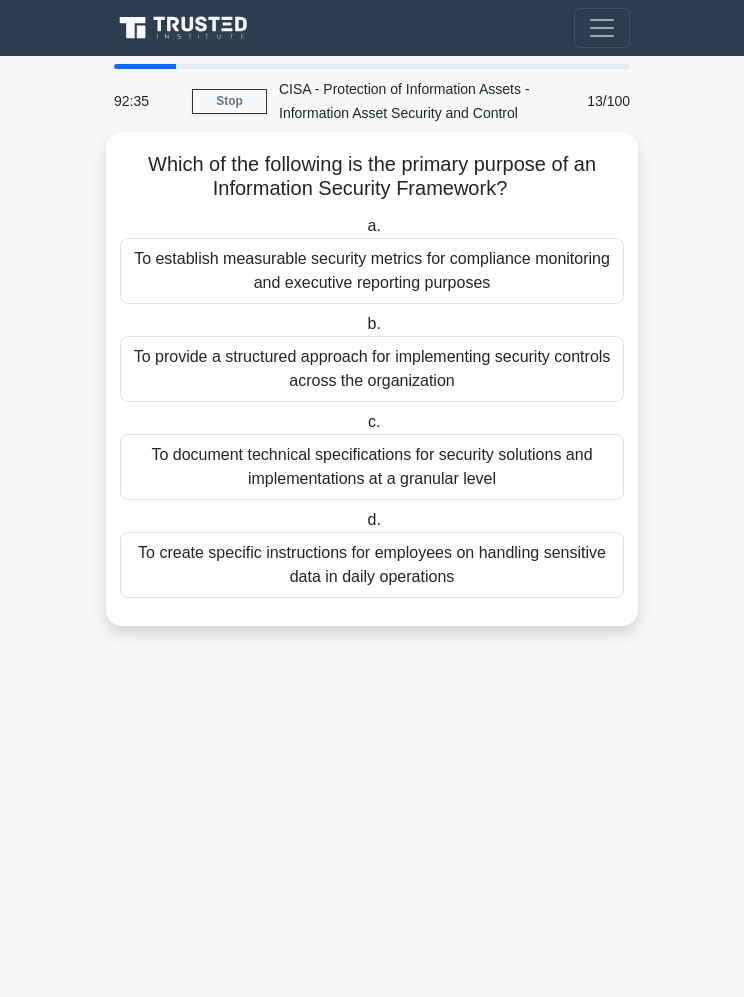 click on "To provide a structured approach for implementing security controls across the organization" at bounding box center (372, 369) 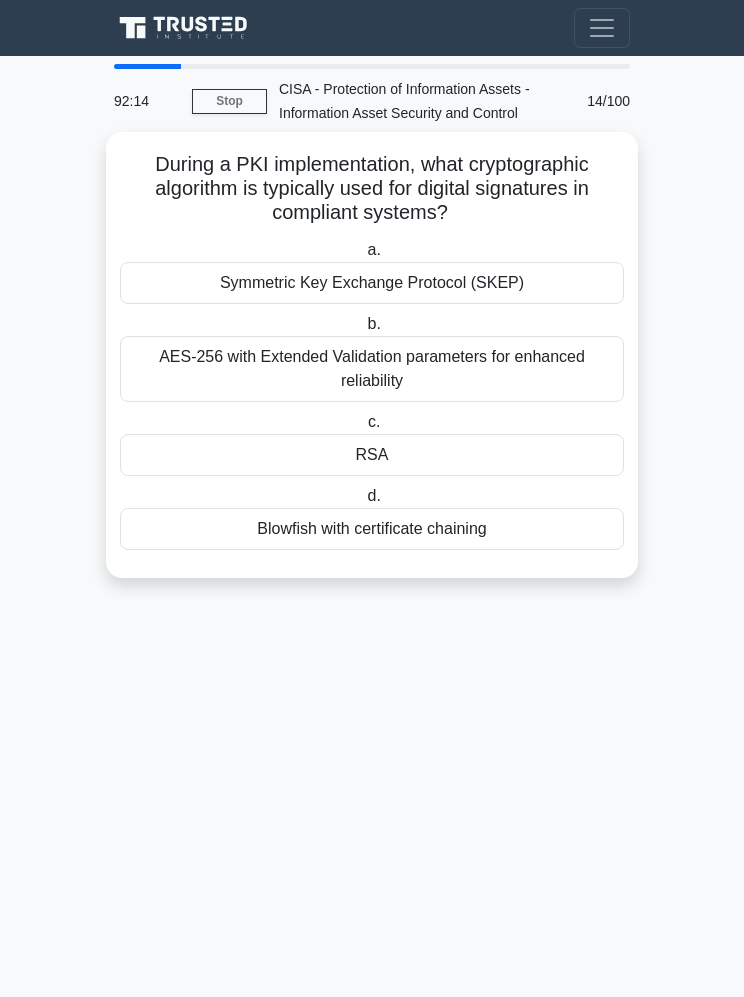 click on "AES-256 with Extended Validation parameters for enhanced reliability" at bounding box center [372, 369] 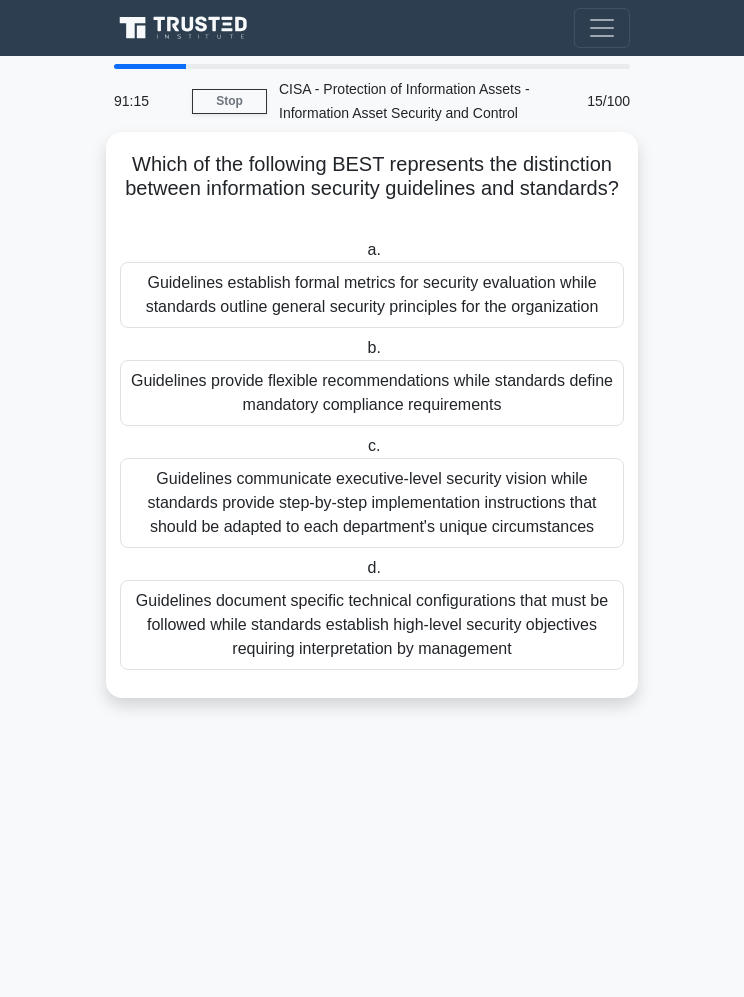 click on "Guidelines provide flexible recommendations while standards define mandatory compliance requirements" at bounding box center (372, 393) 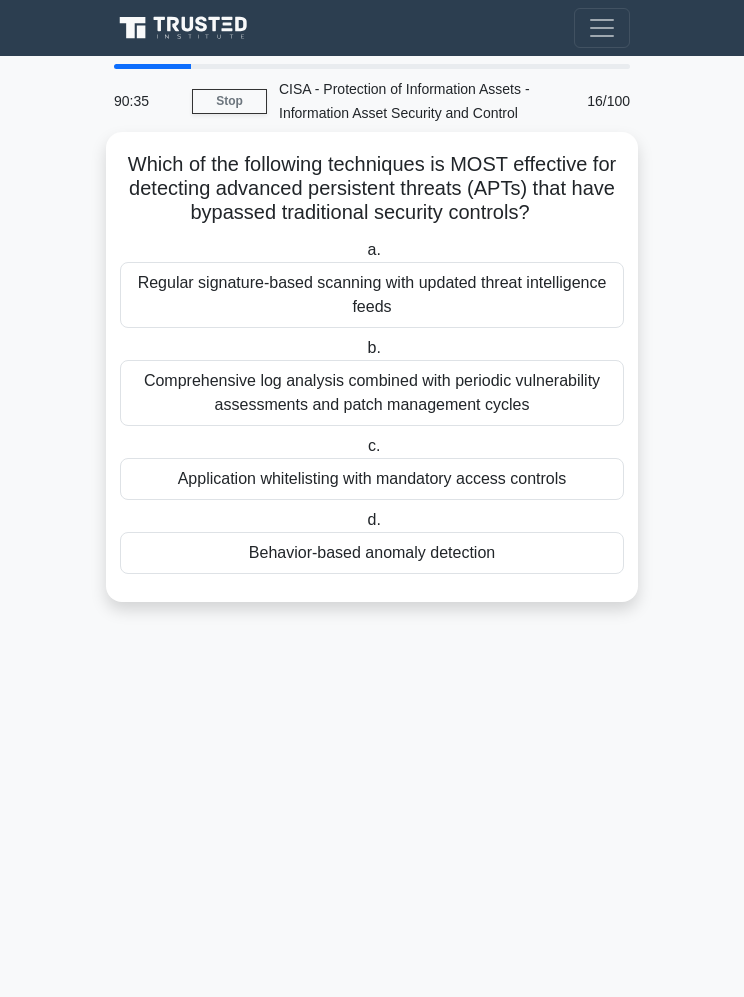 click on "Behavior-based anomaly detection" at bounding box center [372, 553] 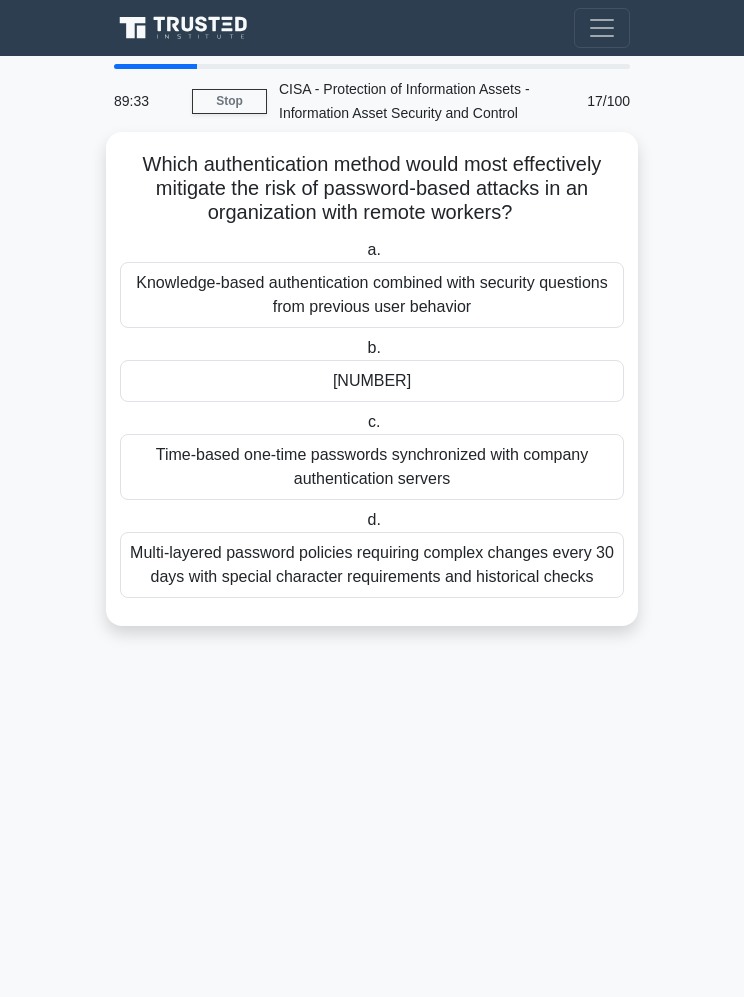 click on "[NUMBER]" at bounding box center [372, 381] 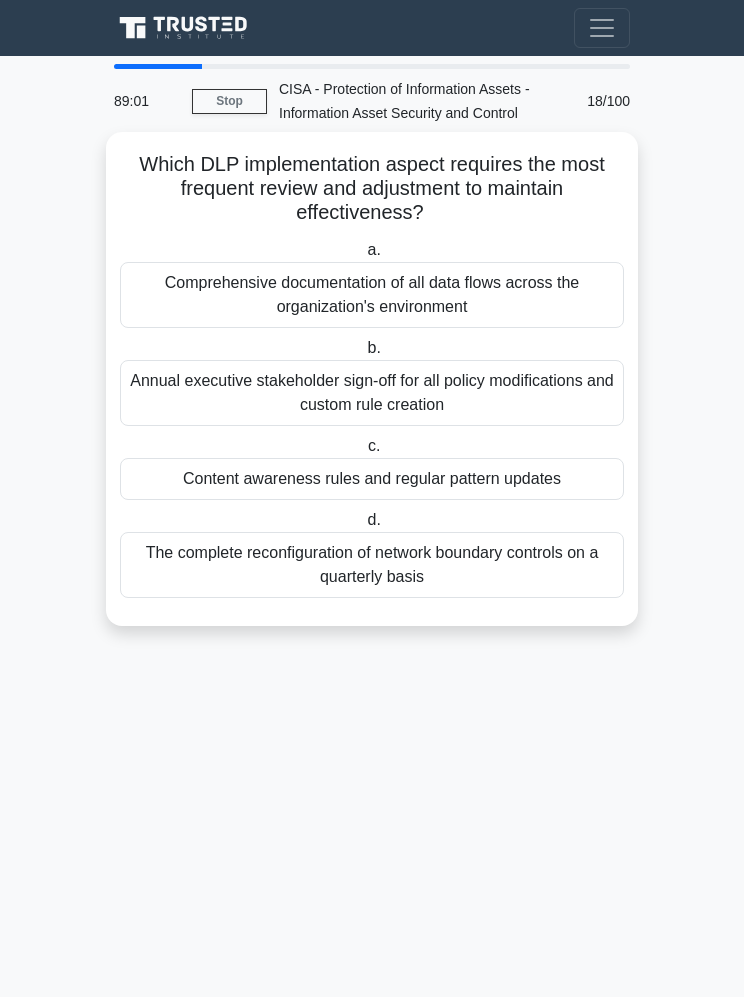 click on "Comprehensive documentation of all data flows across the organization's environment" at bounding box center (372, 295) 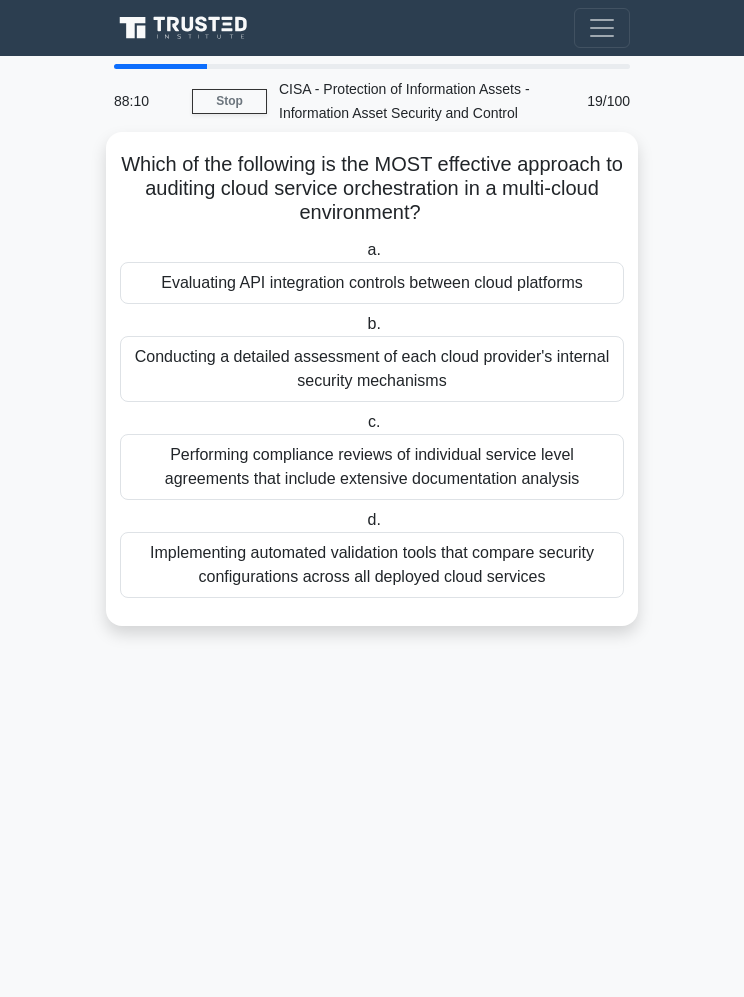 click on "Implementing automated validation tools that compare security configurations across all deployed cloud services" at bounding box center [372, 565] 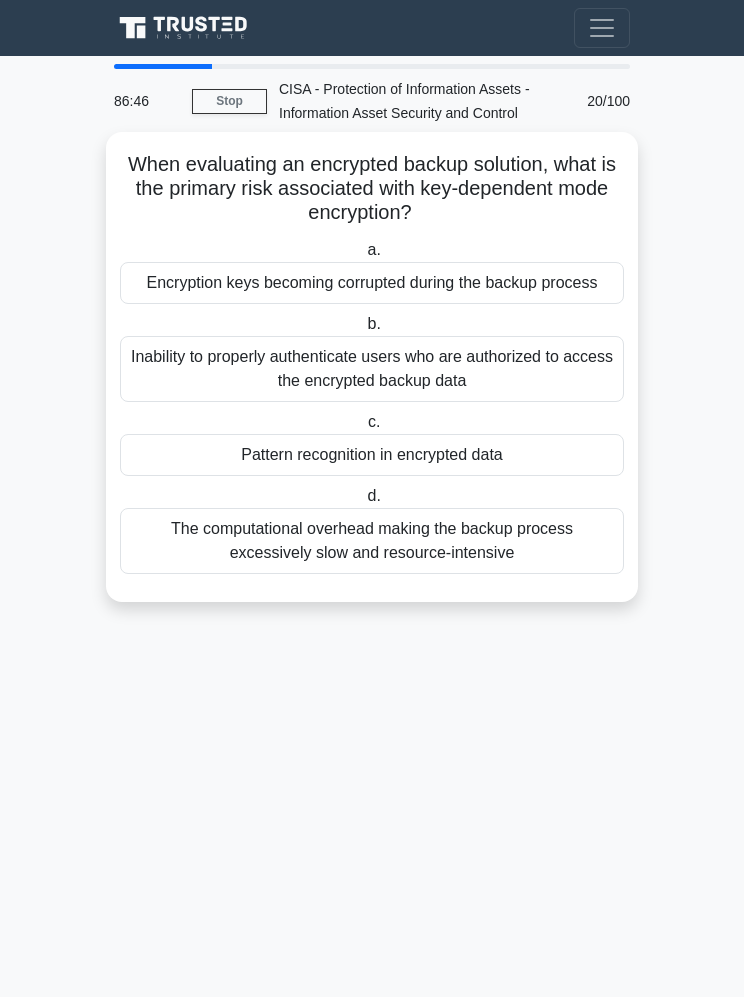 click on "The computational overhead making the backup process excessively slow and resource-intensive" at bounding box center [372, 541] 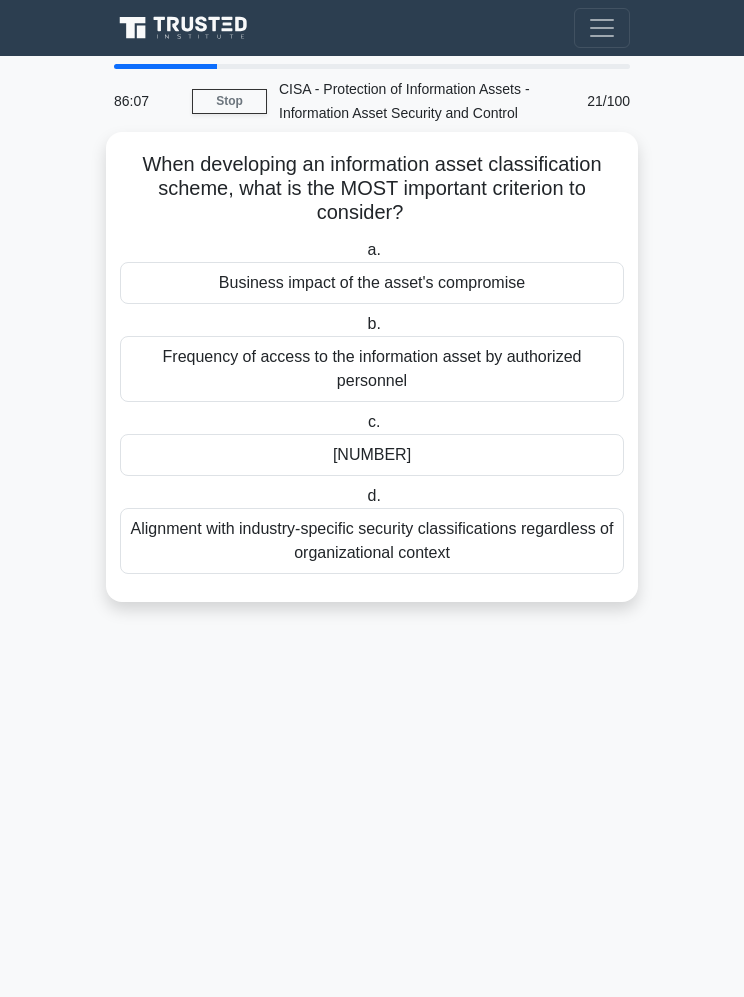 click on "Business impact of the asset's compromise" at bounding box center (372, 283) 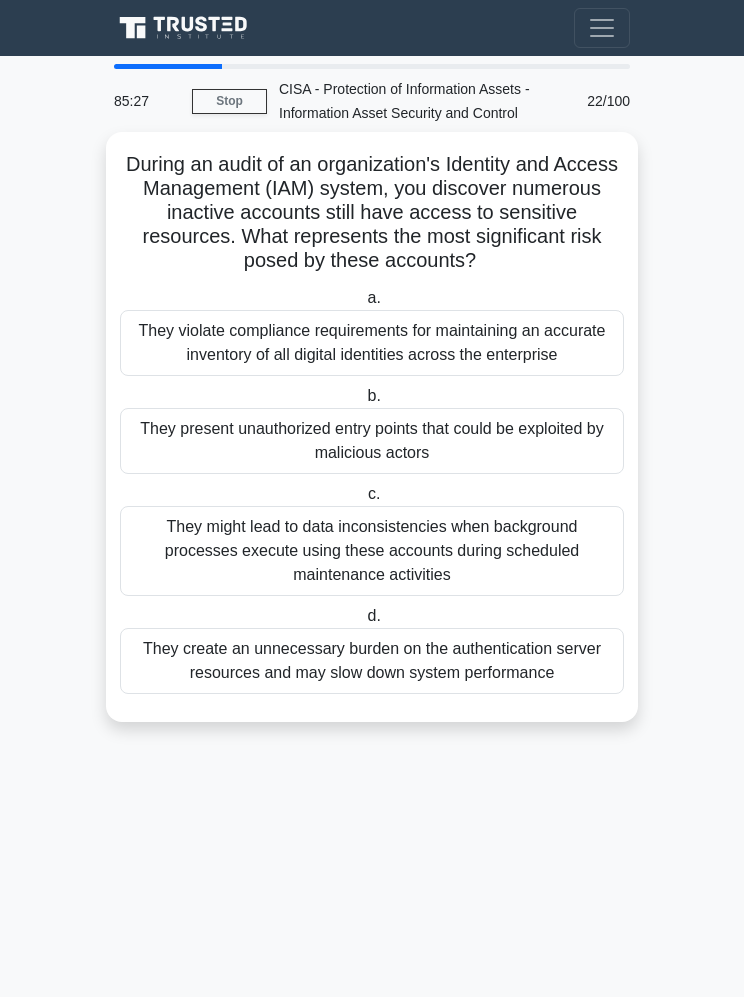 click on "They present unauthorized entry points that could be exploited by malicious actors" at bounding box center [372, 441] 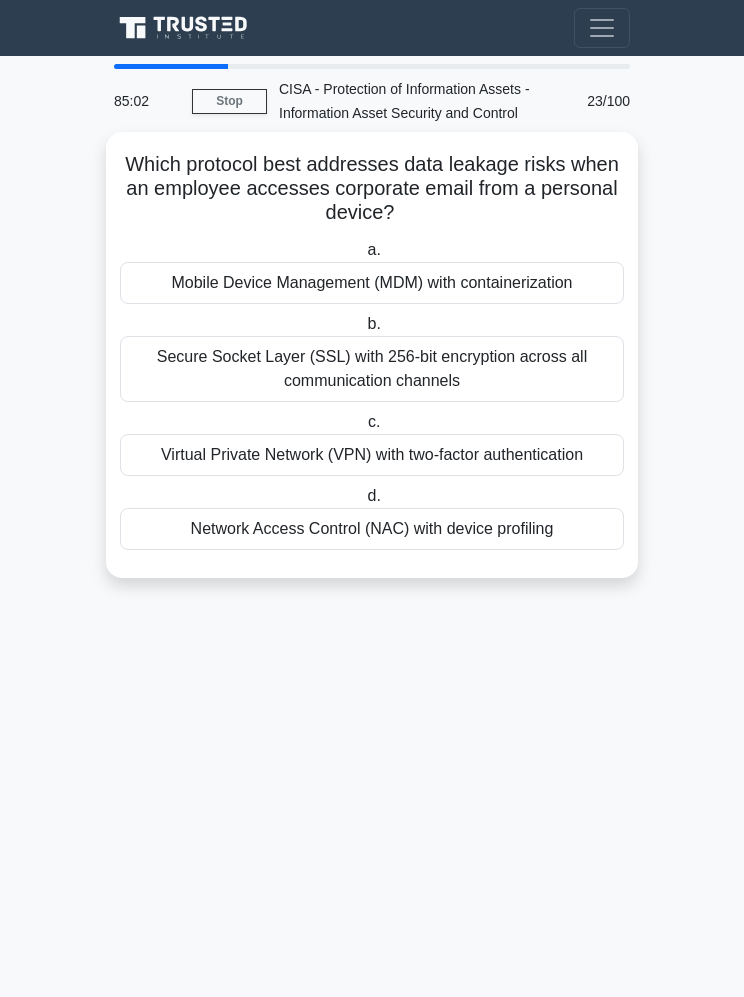 click on "Mobile Device Management (MDM) with containerization" at bounding box center [372, 283] 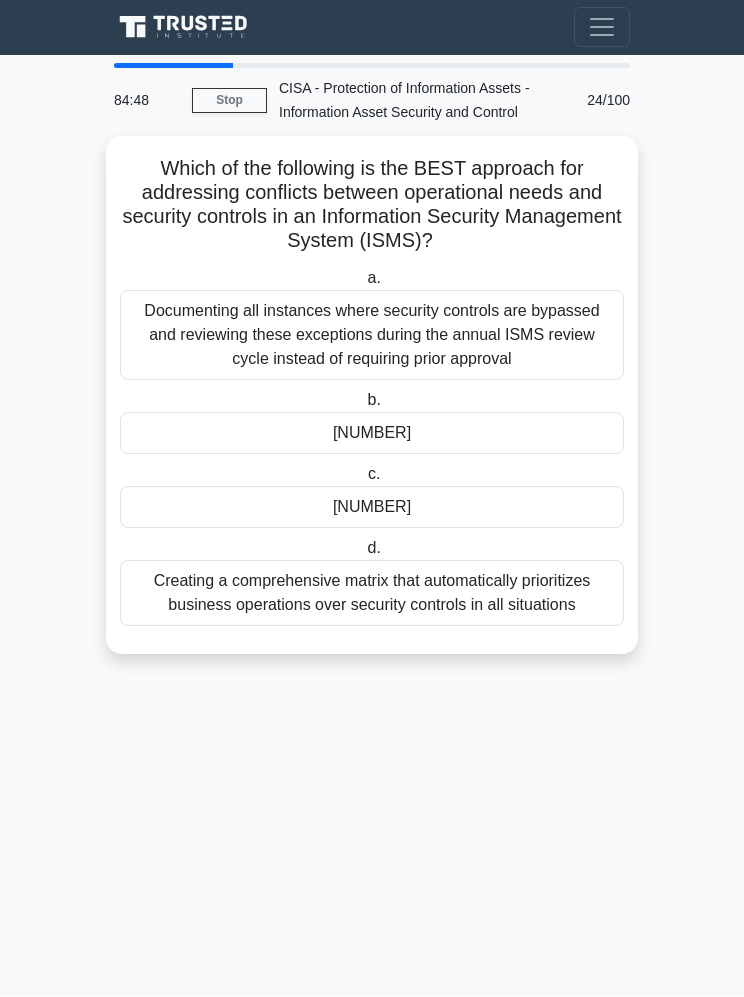 scroll, scrollTop: 87, scrollLeft: 0, axis: vertical 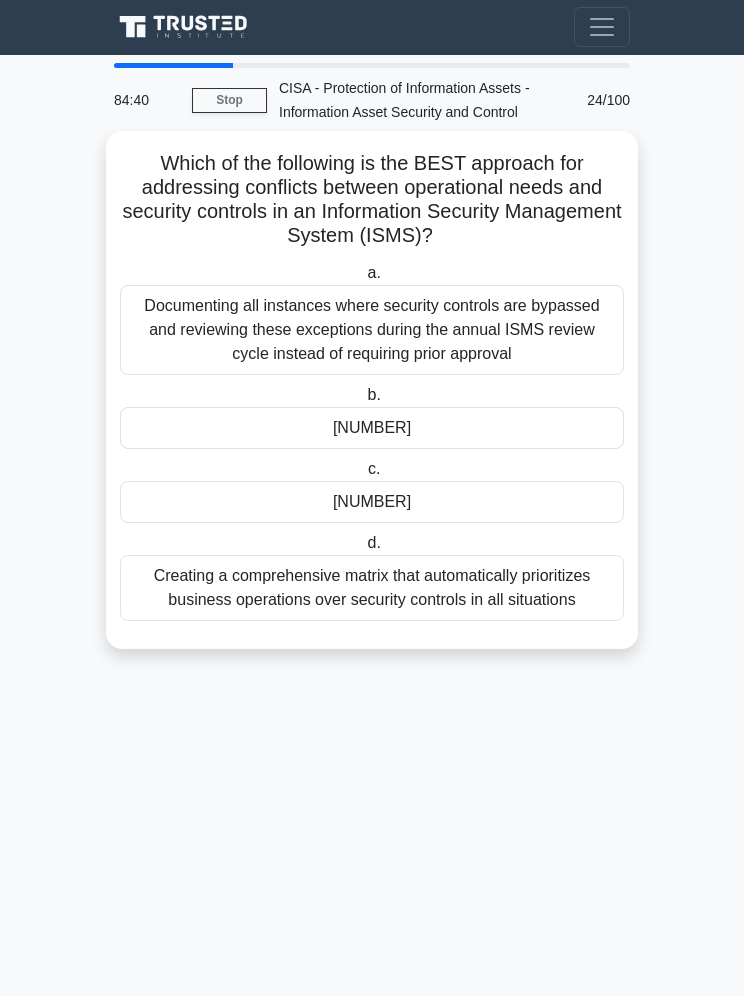 click on "[NUMBER]" at bounding box center (372, 429) 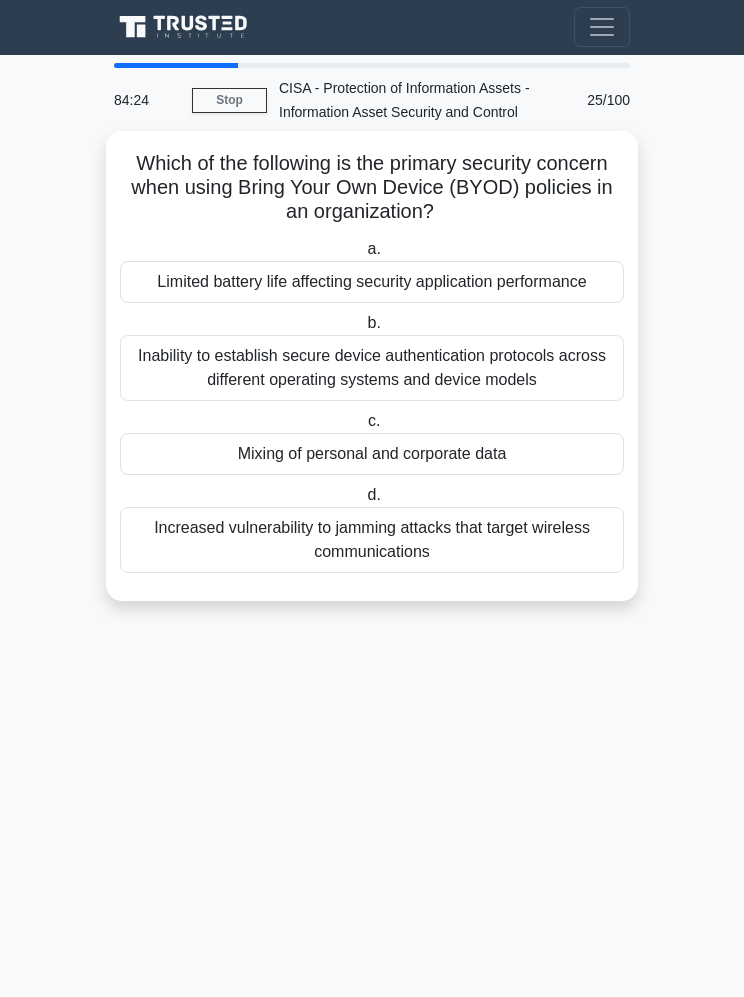 click on "Mixing of personal and corporate data" at bounding box center (372, 455) 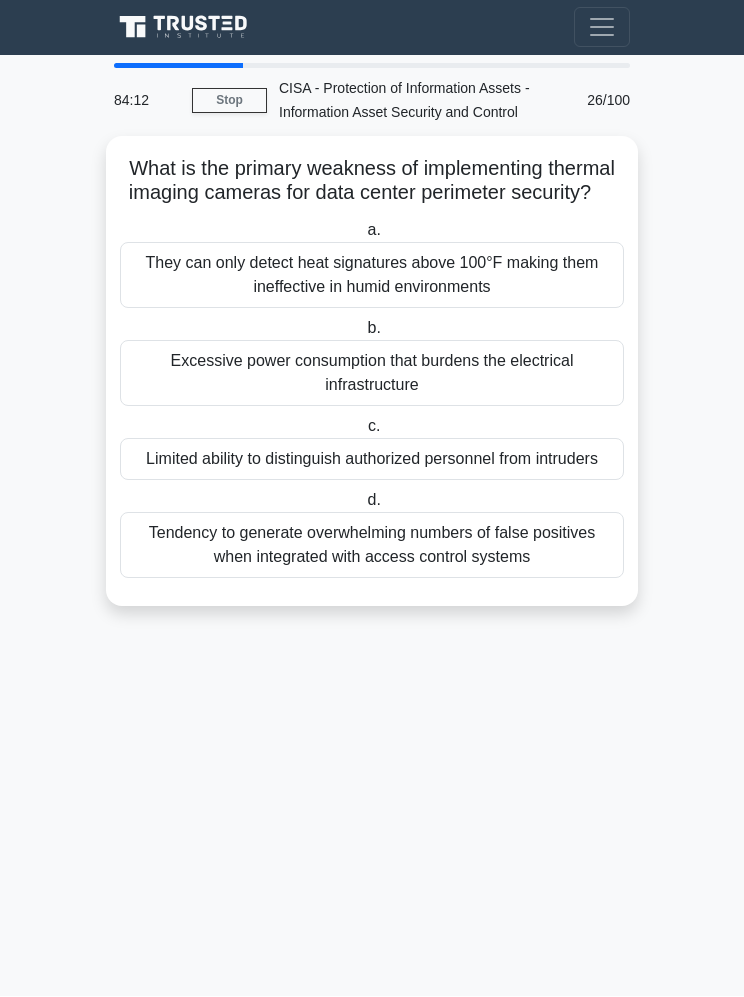 scroll, scrollTop: 79, scrollLeft: 0, axis: vertical 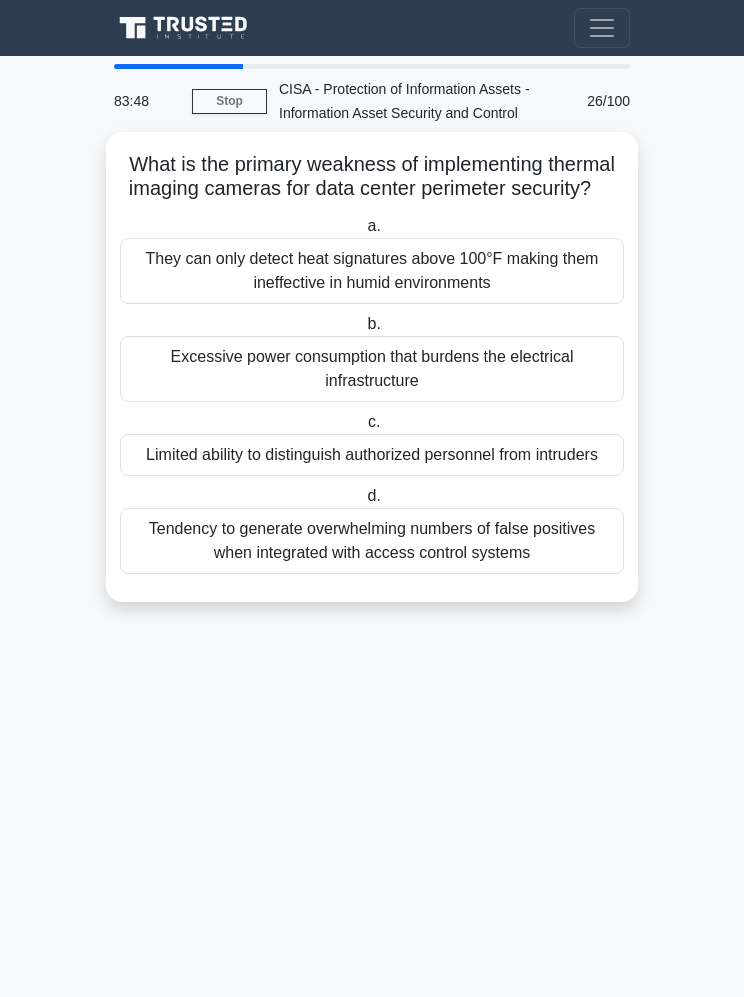 click on "Limited ability to distinguish authorized personnel from intruders" at bounding box center [372, 455] 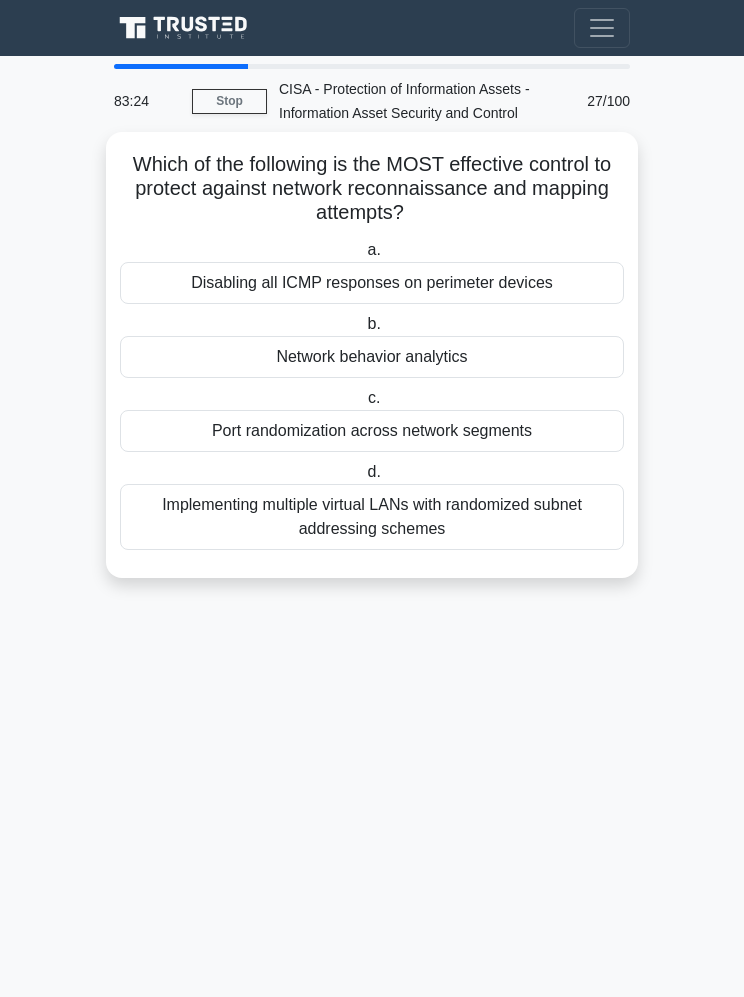 click on "Disabling all ICMP responses on perimeter devices" at bounding box center (372, 283) 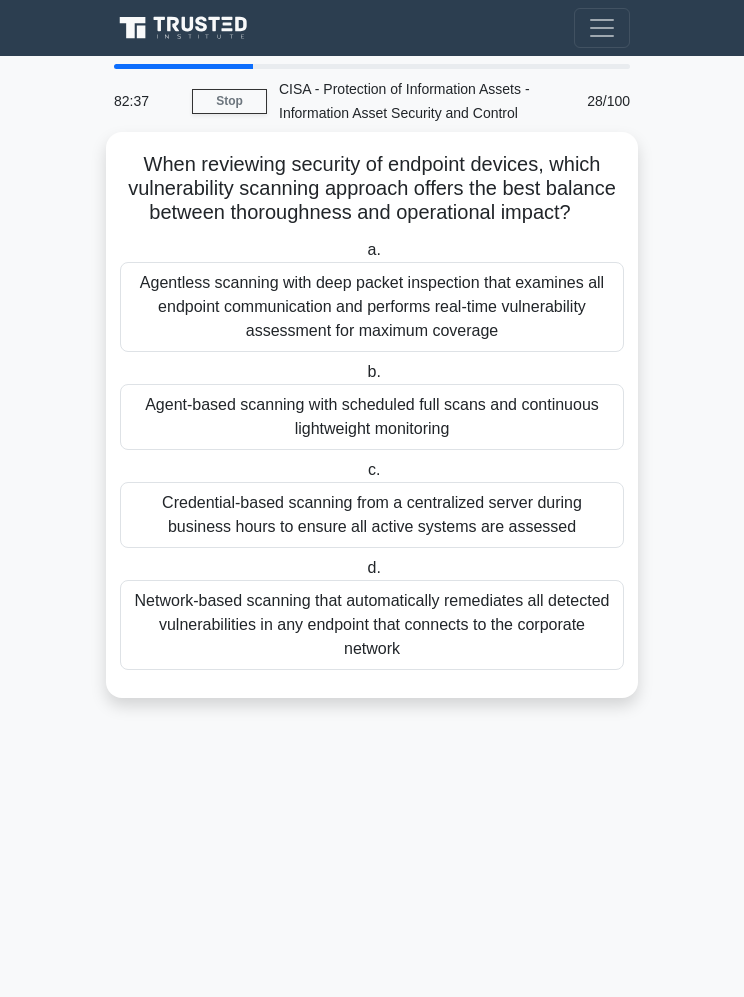 click on "Agent-based scanning with scheduled full scans and continuous lightweight monitoring" at bounding box center [372, 417] 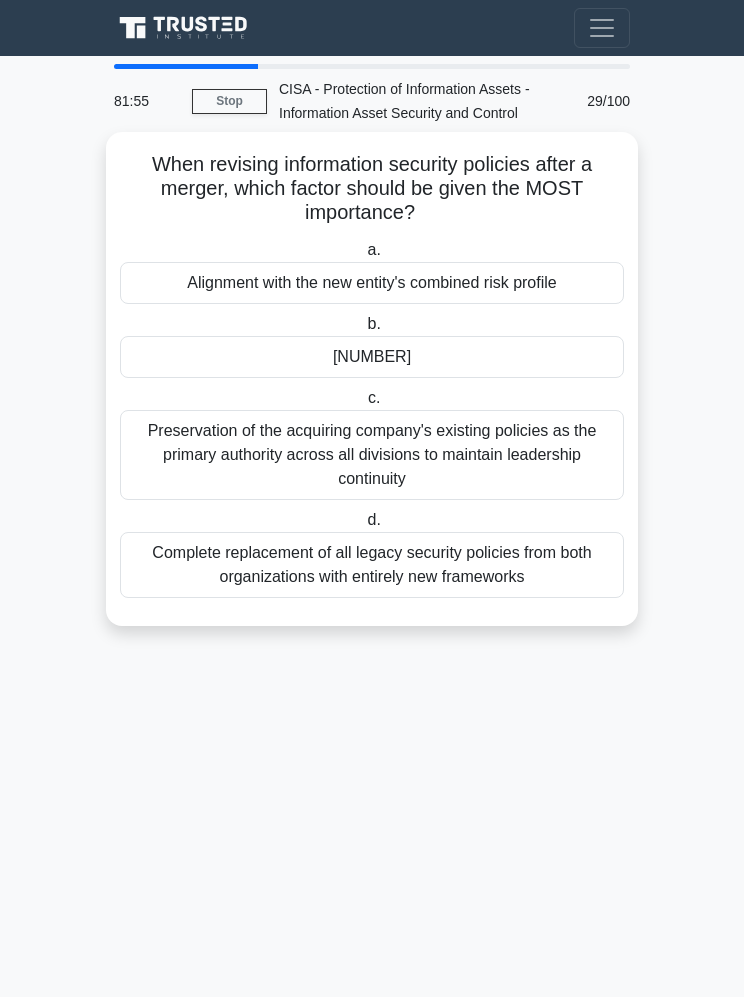 click on "[NUMBER]" at bounding box center (372, 357) 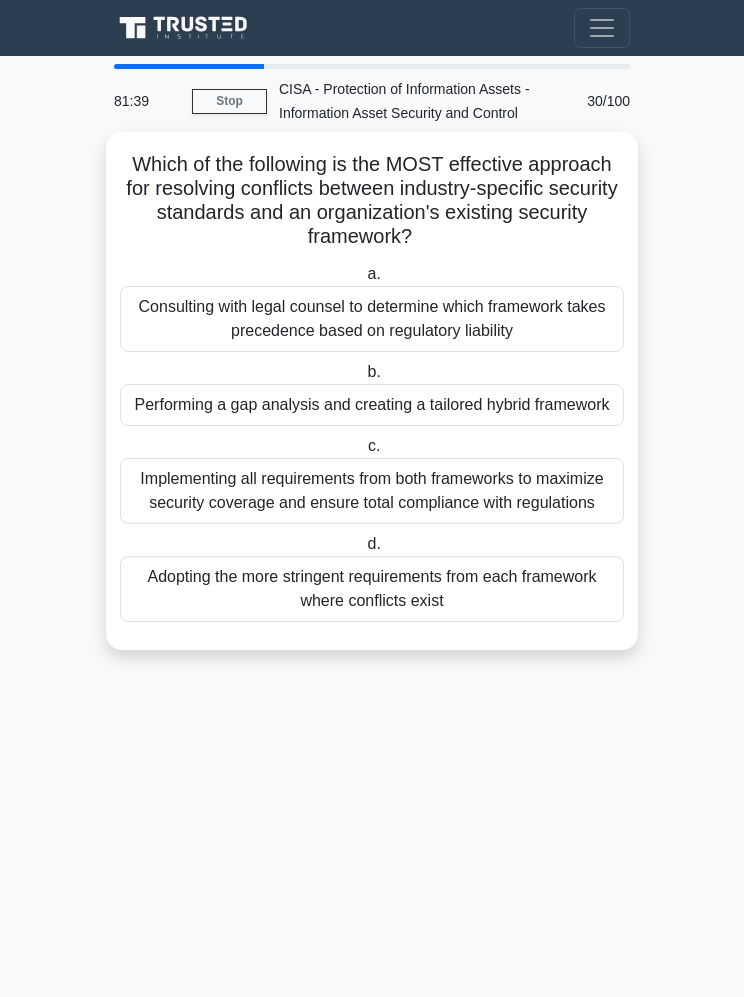 click on "Performing a gap analysis and creating a tailored hybrid framework" at bounding box center (372, 405) 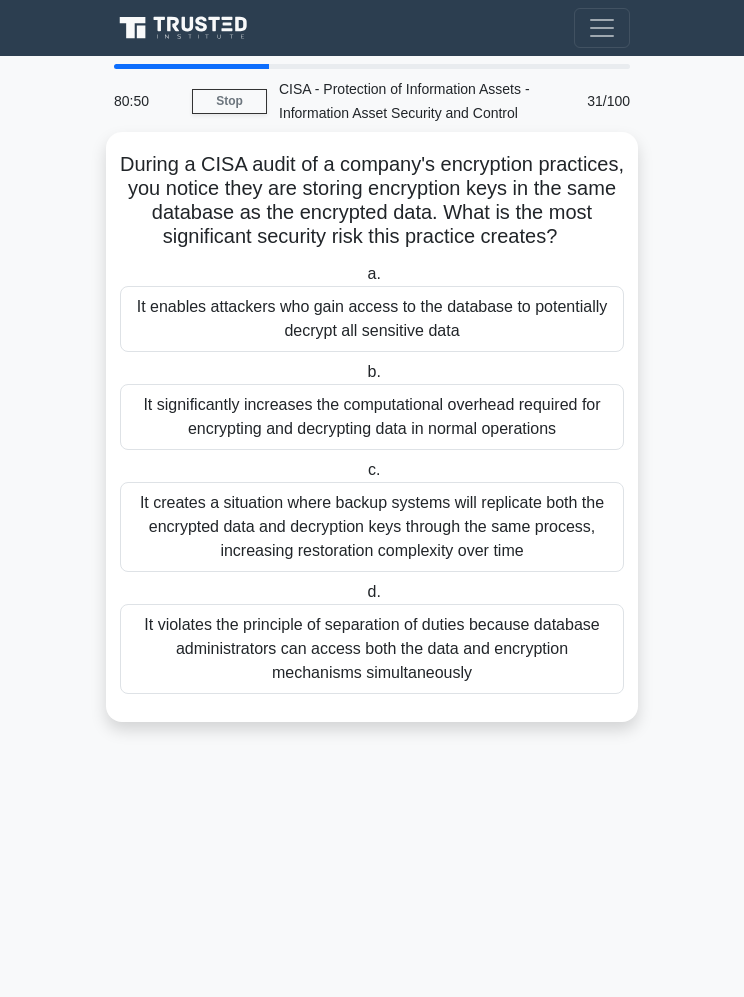 click on "It enables attackers who gain access to the database to potentially decrypt all sensitive data" at bounding box center [372, 319] 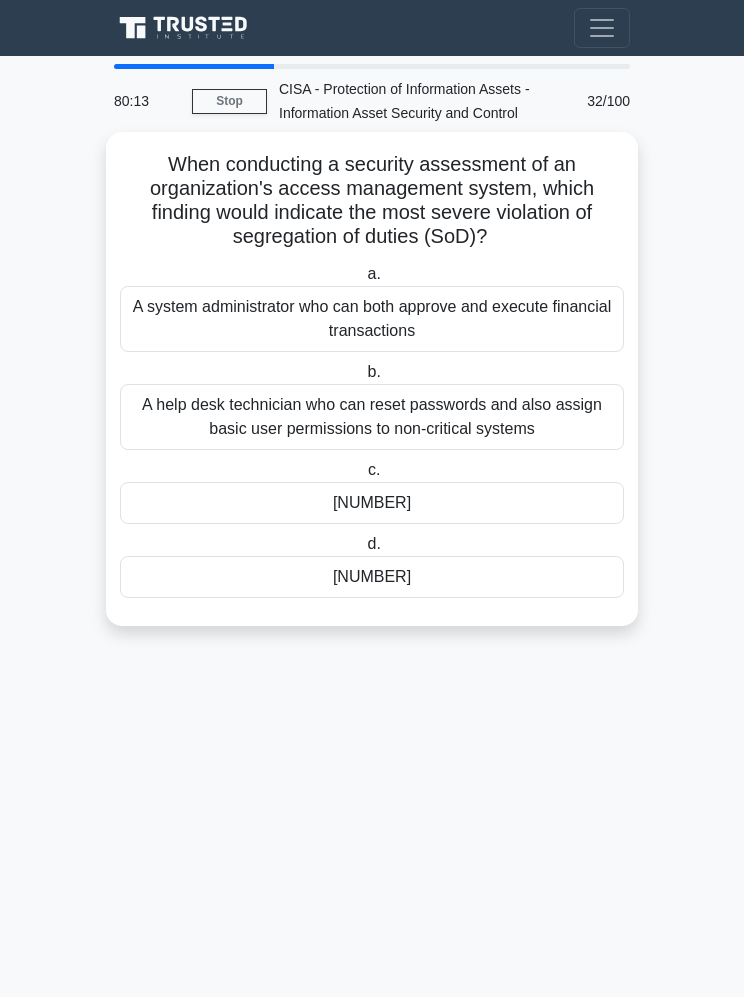 click on "A system administrator who can both approve and execute financial transactions" at bounding box center [372, 319] 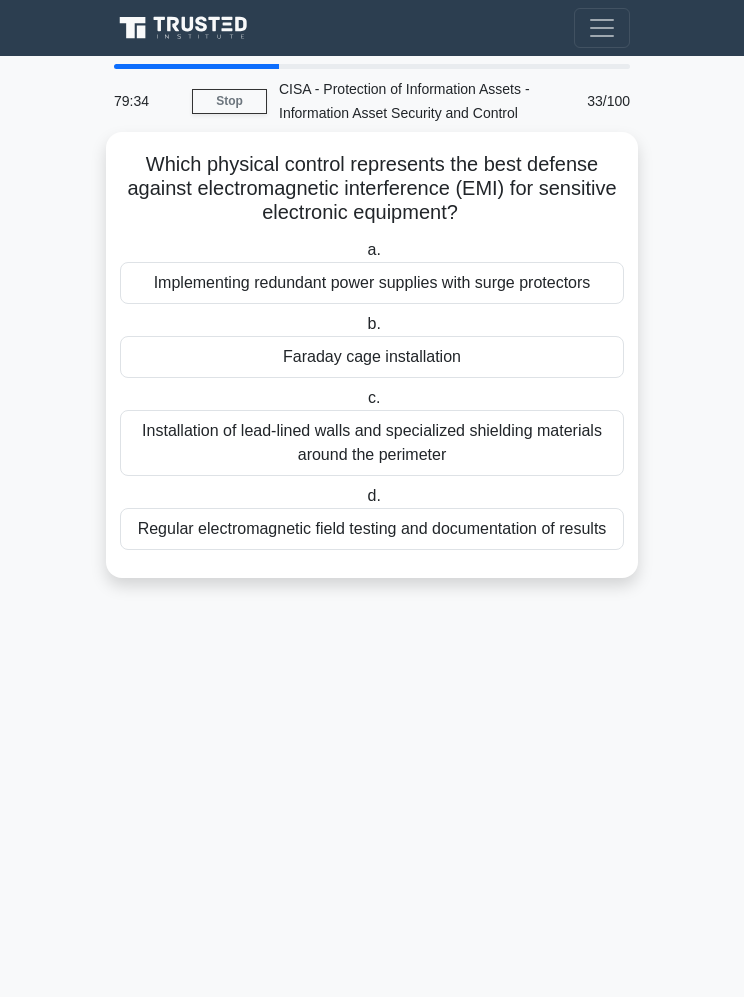 click on "Installation of lead-lined walls and specialized shielding materials around the perimeter" at bounding box center [372, 443] 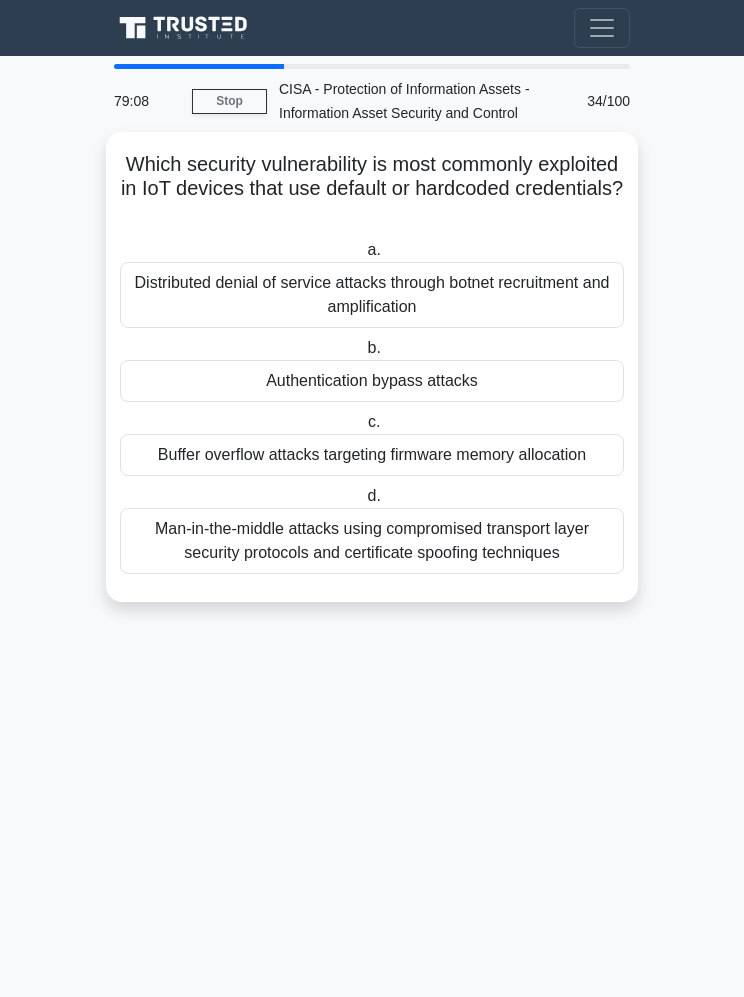 click on "Distributed denial of service attacks through botnet recruitment and amplification" at bounding box center (372, 295) 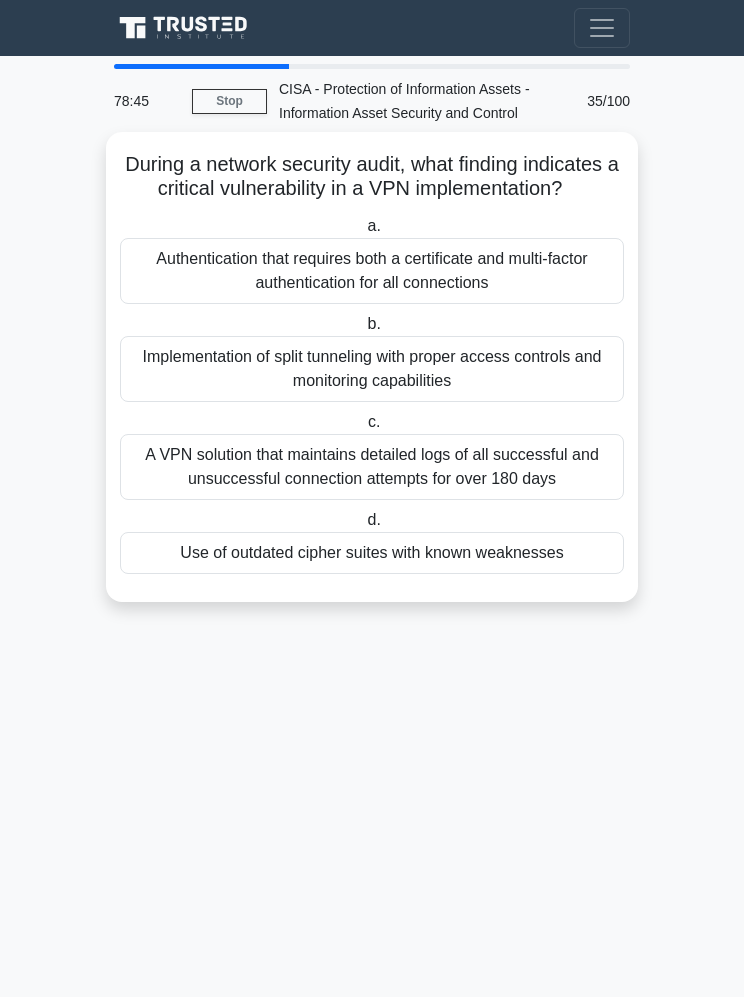 click on "Use of outdated cipher suites with known weaknesses" at bounding box center [372, 553] 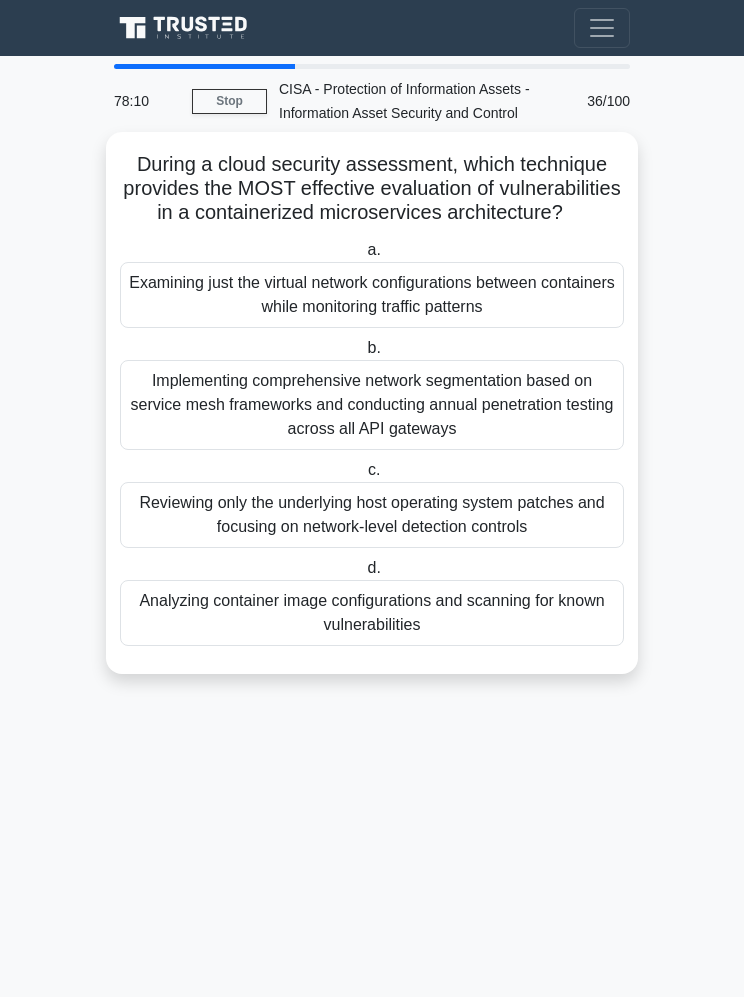 click on "Analyzing container image configurations and scanning for known vulnerabilities" at bounding box center (372, 613) 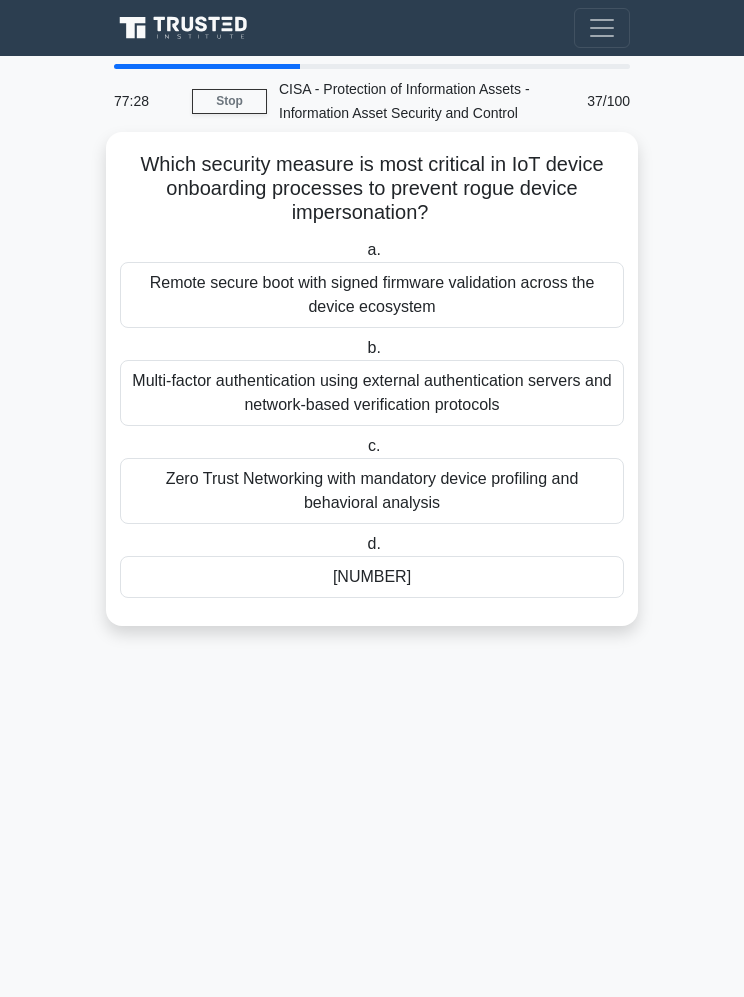 click on "Zero Trust Networking with mandatory device profiling and behavioral analysis" at bounding box center [372, 491] 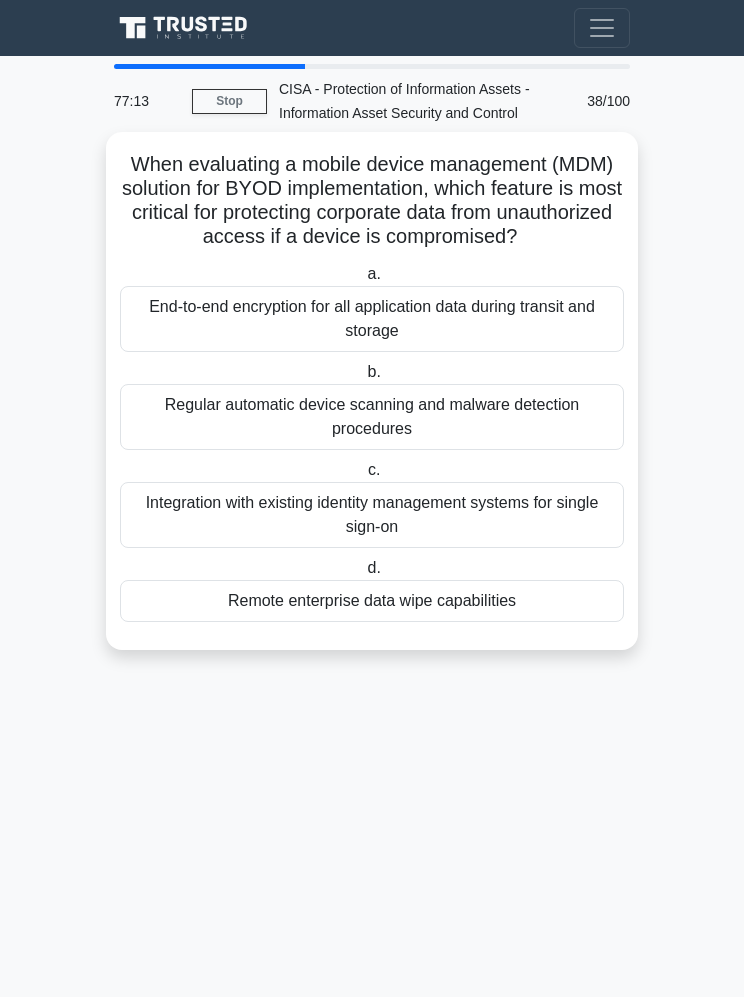 click on "Remote enterprise data wipe capabilities" at bounding box center (372, 601) 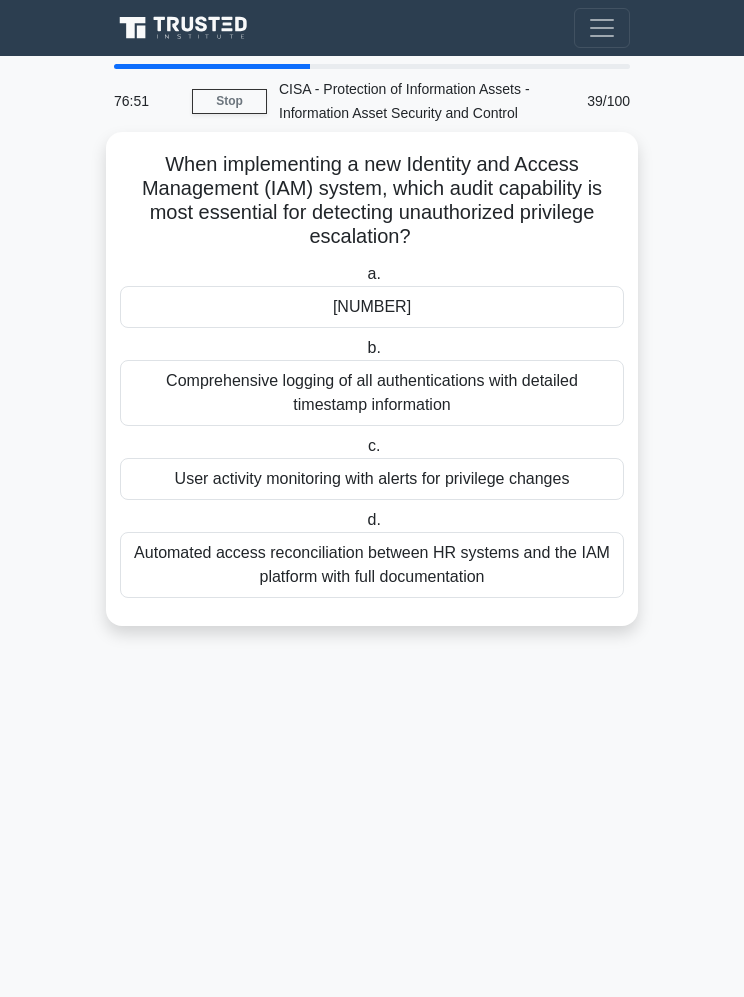 click on "User activity monitoring with alerts for privilege changes" at bounding box center [372, 479] 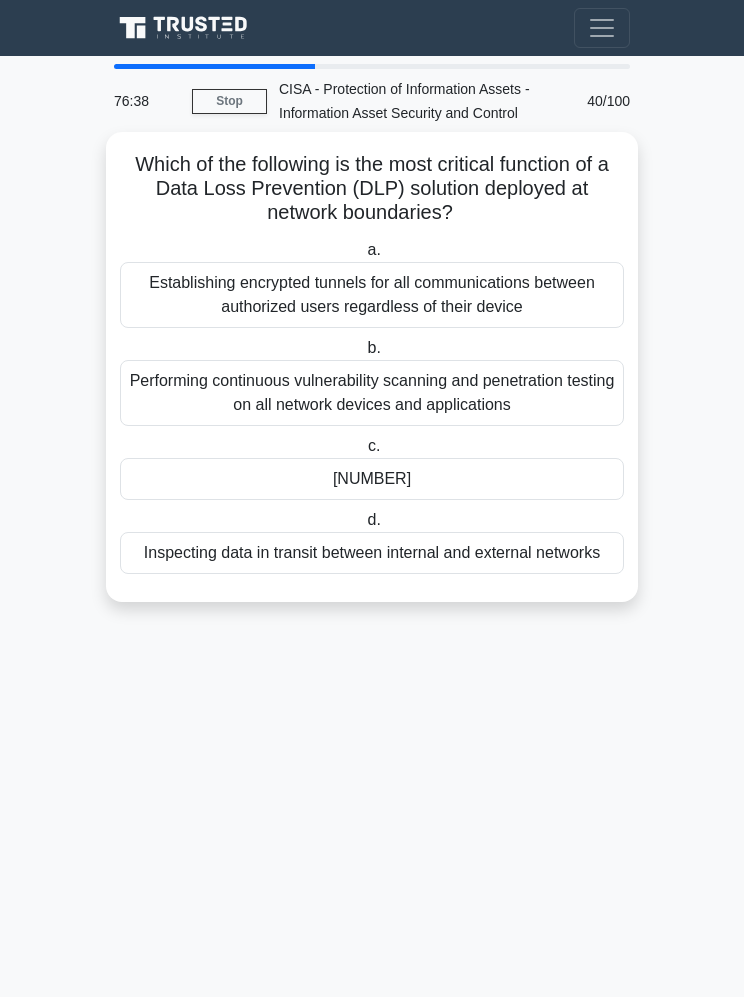 click on "Inspecting data in transit between internal and external networks" at bounding box center [372, 553] 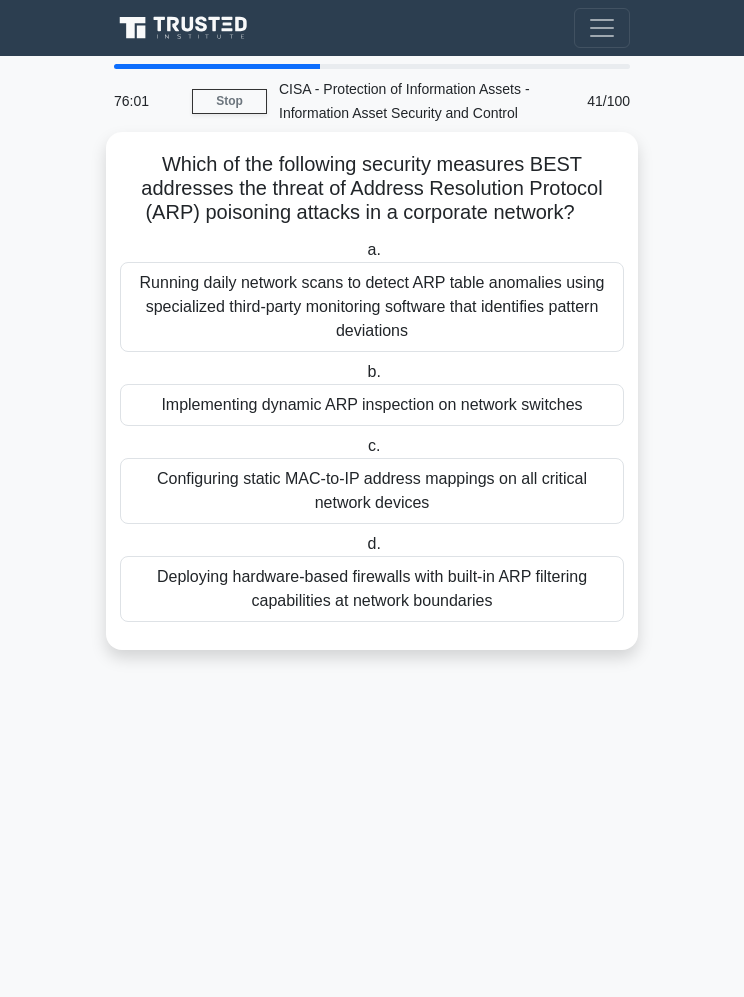 click on "Implementing dynamic ARP inspection on network switches" at bounding box center (372, 405) 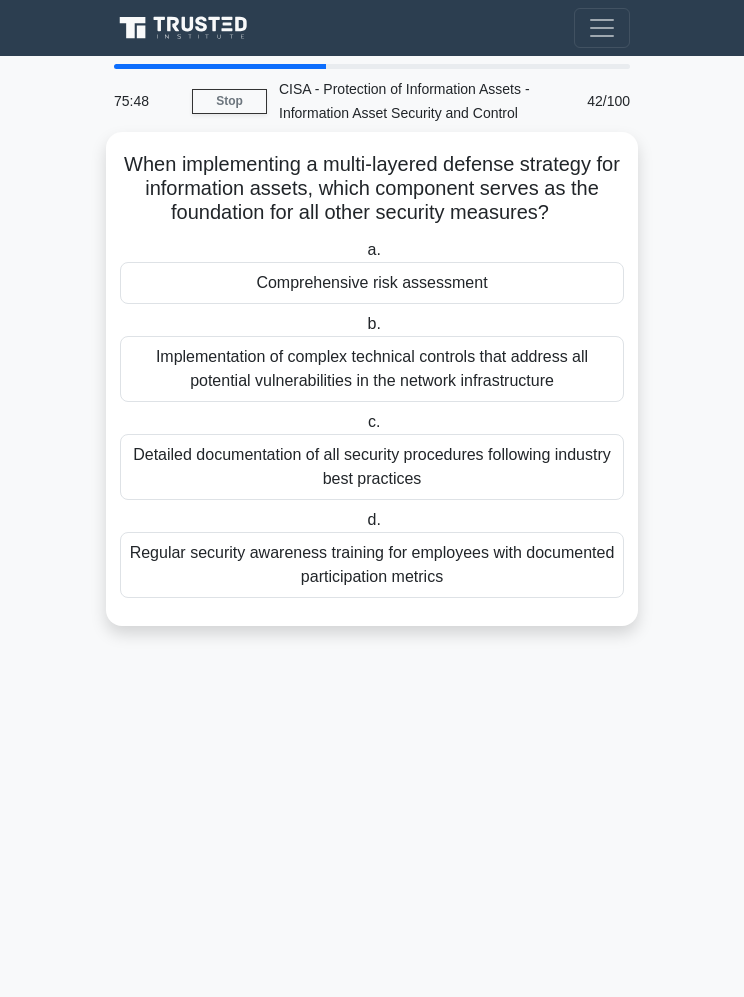 click on "Comprehensive risk assessment" at bounding box center (372, 283) 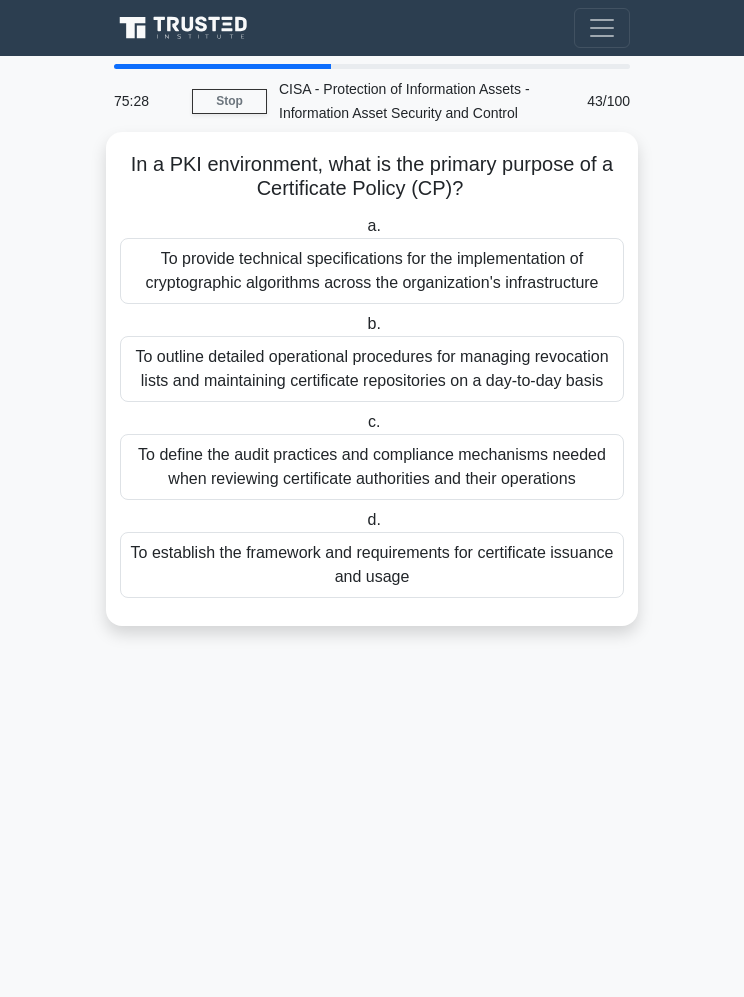 click on "To establish the framework and requirements for certificate issuance and usage" at bounding box center [372, 565] 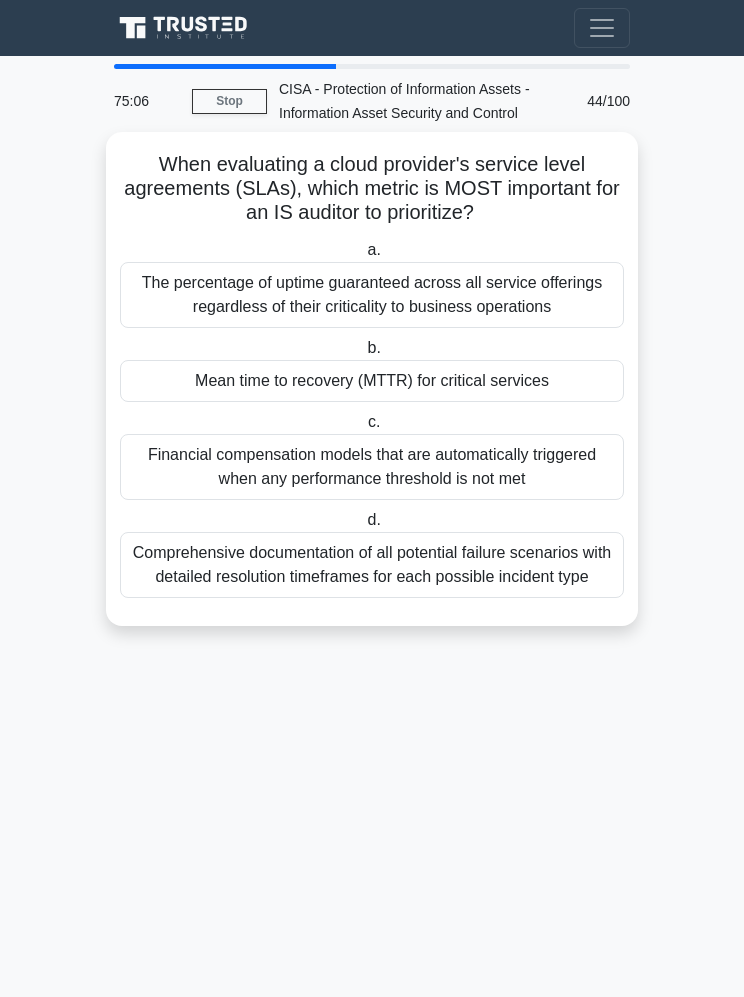click on "Mean time to recovery (MTTR) for critical services" at bounding box center (372, 381) 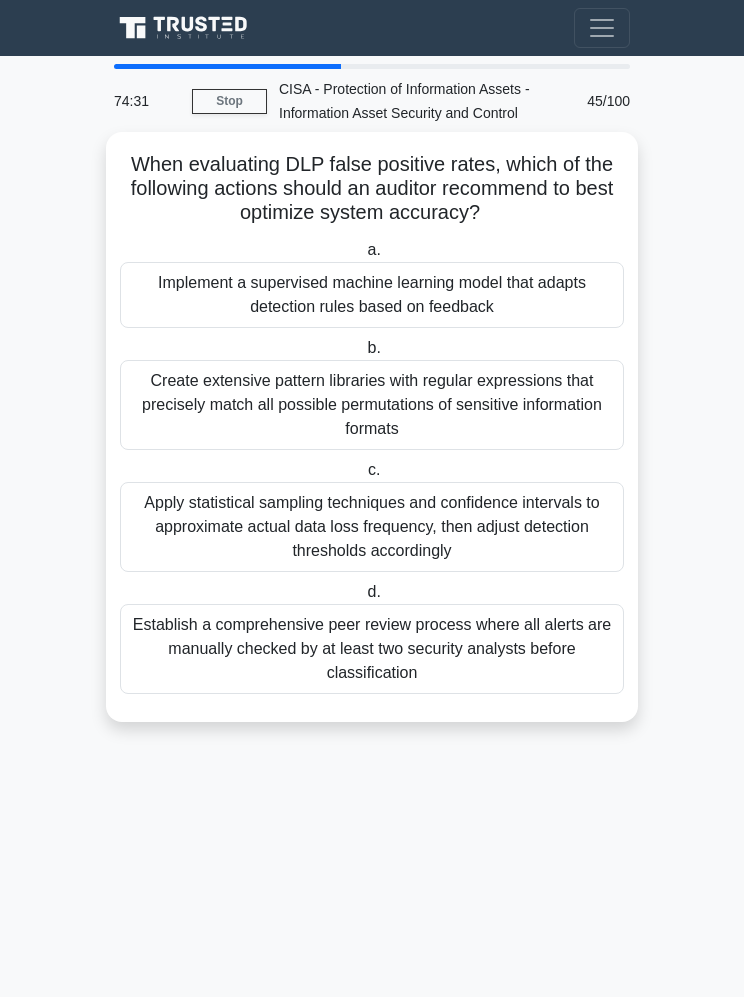 click on "Apply statistical sampling techniques and confidence intervals to approximate actual data loss frequency, then adjust detection thresholds accordingly" at bounding box center (372, 527) 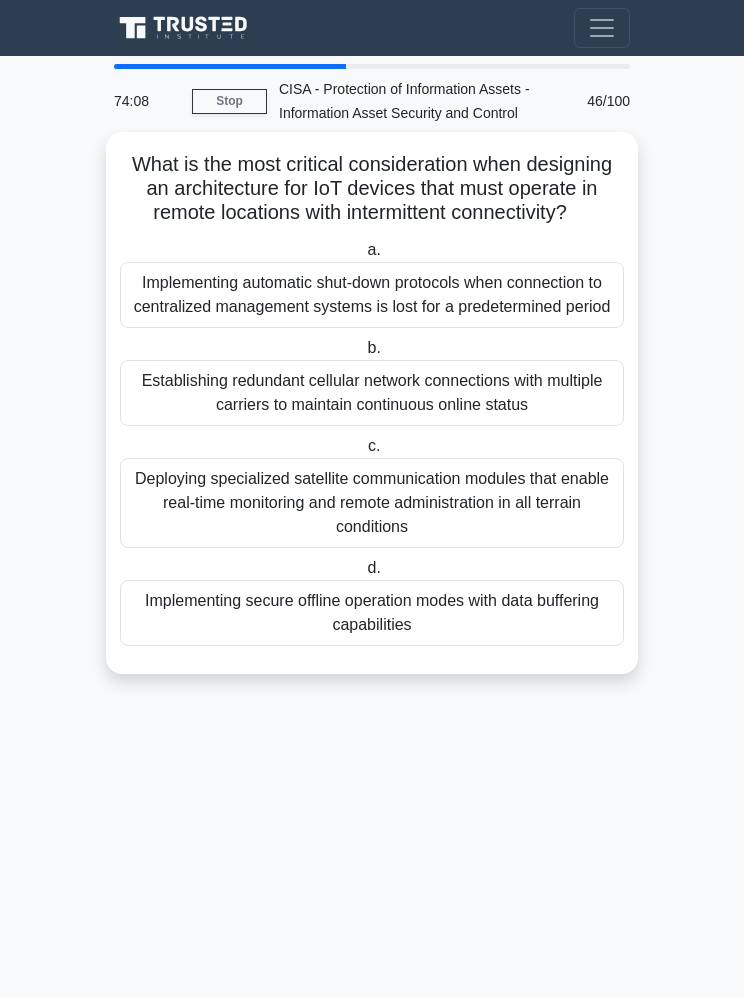 click on "Implementing secure offline operation modes with data buffering capabilities" at bounding box center [372, 613] 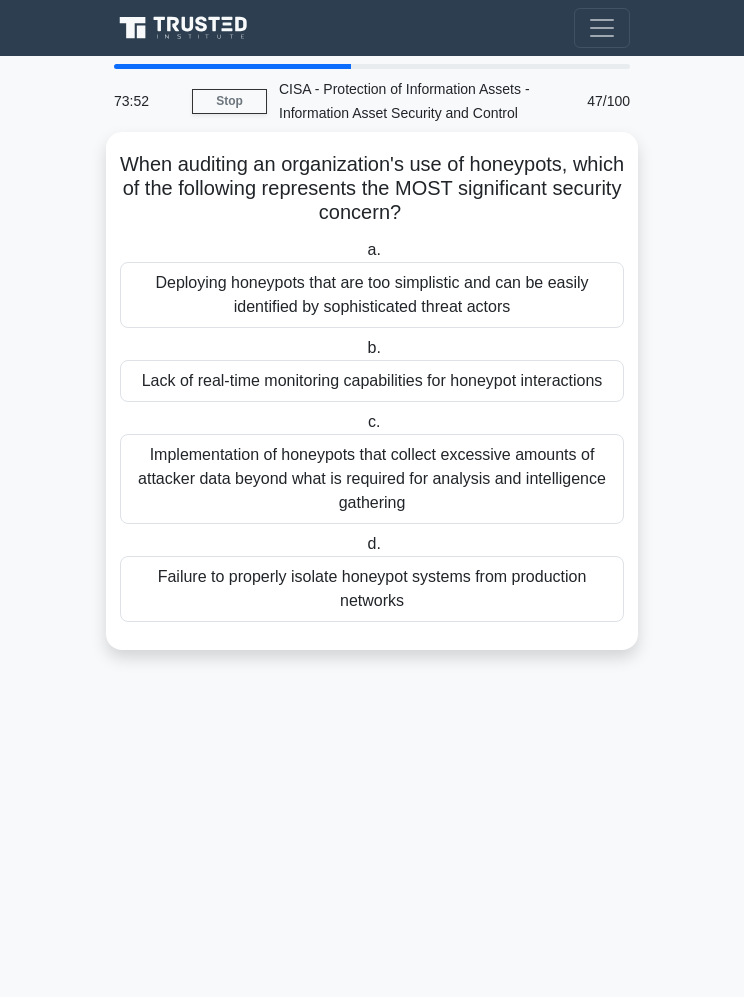 click on "Failure to properly isolate honeypot systems from production networks" at bounding box center [372, 589] 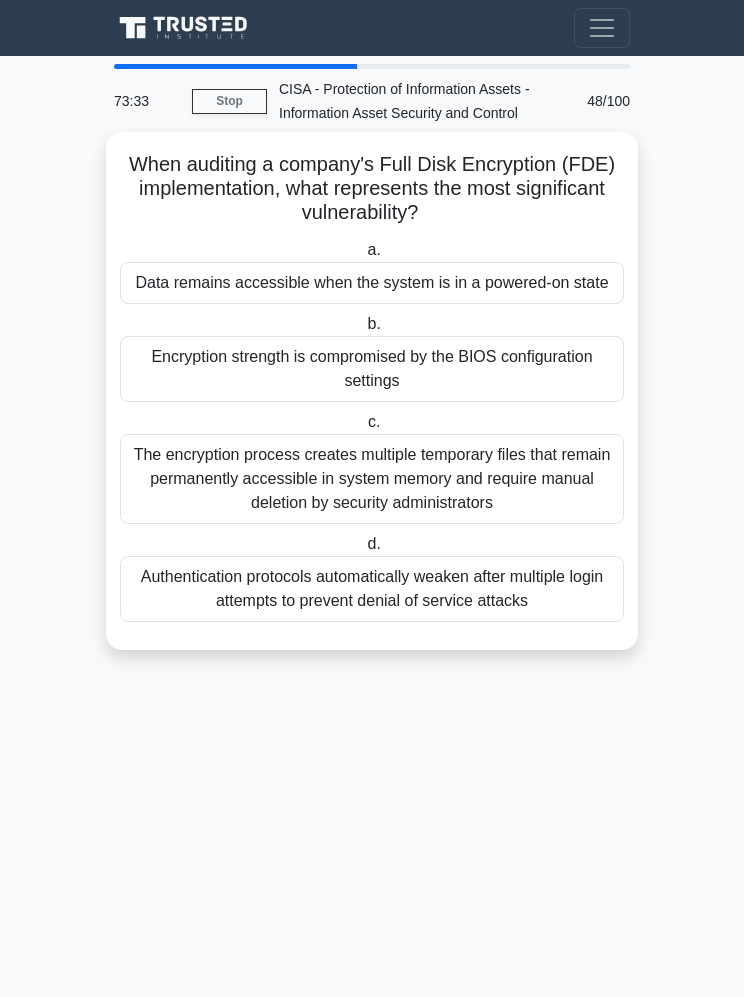 click on "Encryption strength is compromised by the BIOS configuration settings" at bounding box center (372, 369) 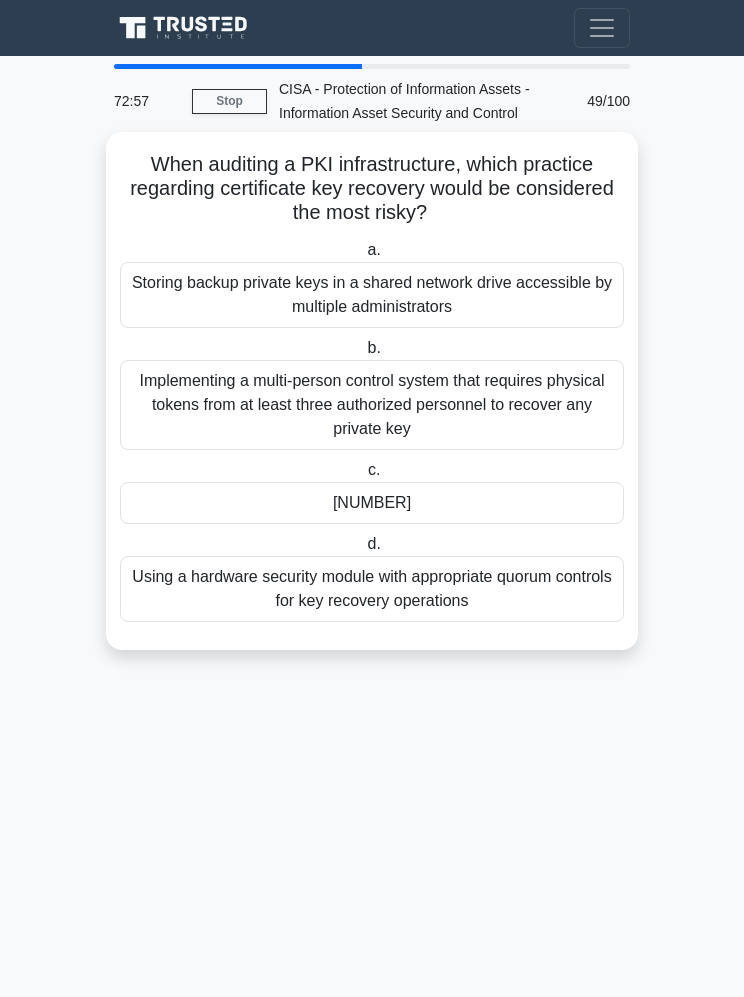 click on "Storing backup private keys in a shared network drive accessible by multiple administrators" at bounding box center [372, 295] 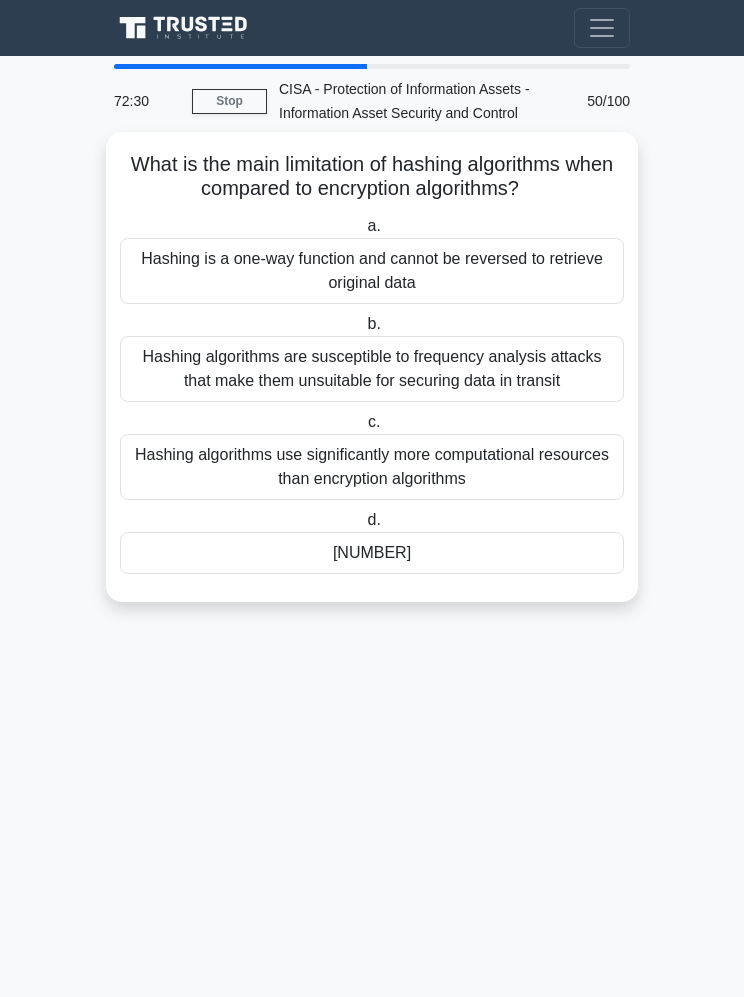click on "Hashing algorithms are susceptible to frequency analysis attacks that make them unsuitable for securing data in transit" at bounding box center [372, 369] 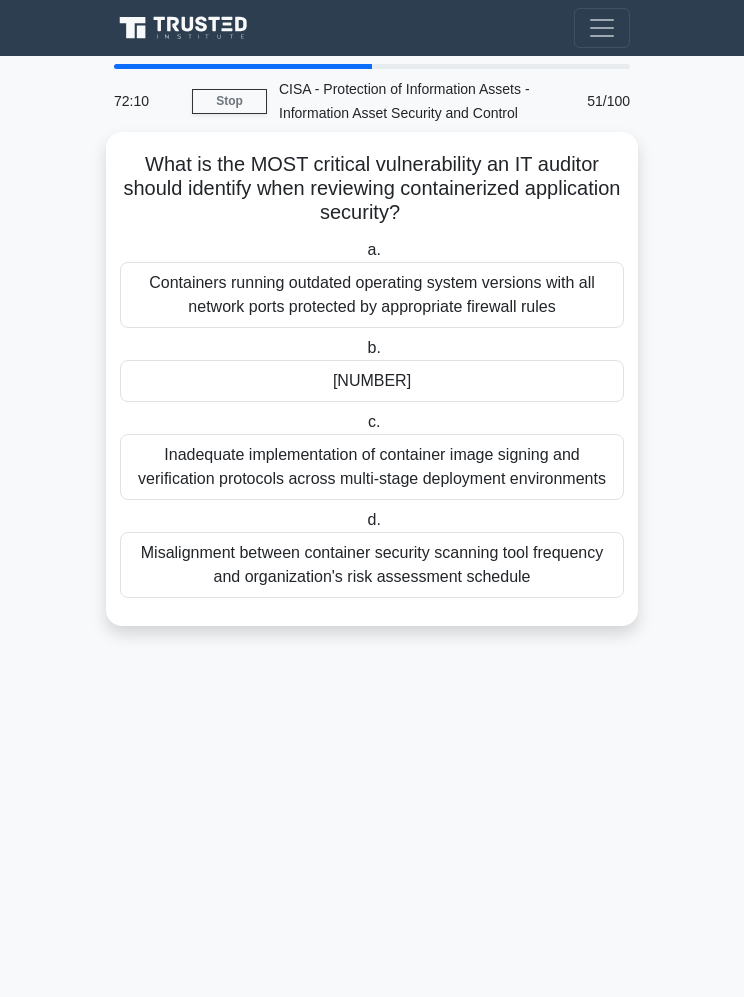 click on "[NUMBER]" at bounding box center [372, 381] 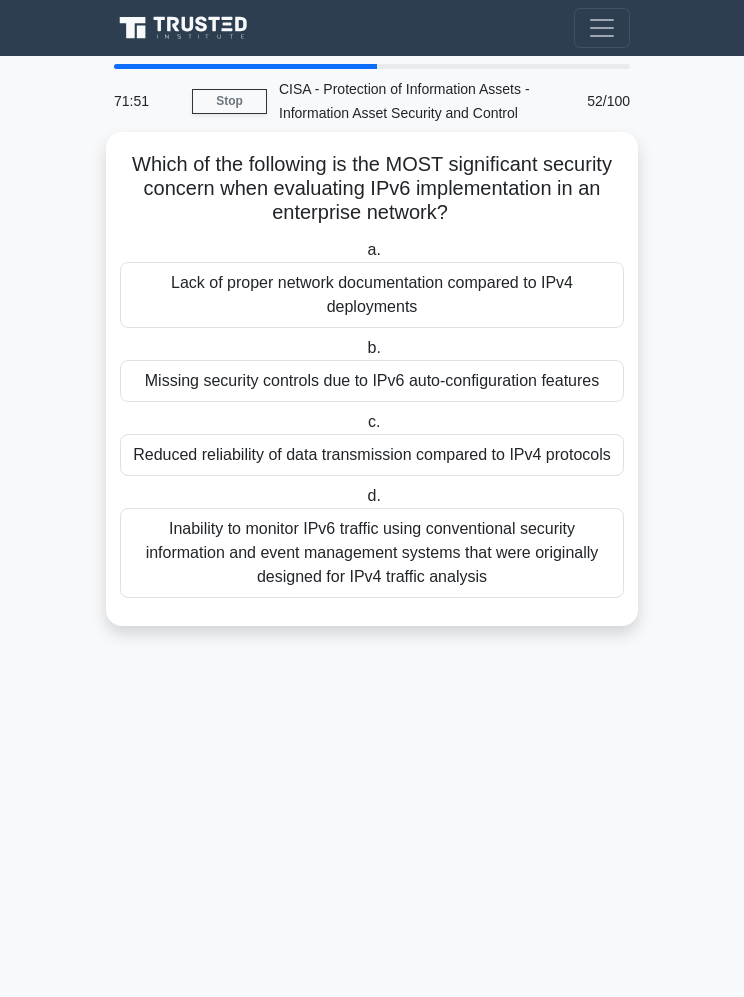 click on "Inability to monitor IPv6 traffic using conventional security information and event management systems that were originally designed for IPv4 traffic analysis" at bounding box center (372, 553) 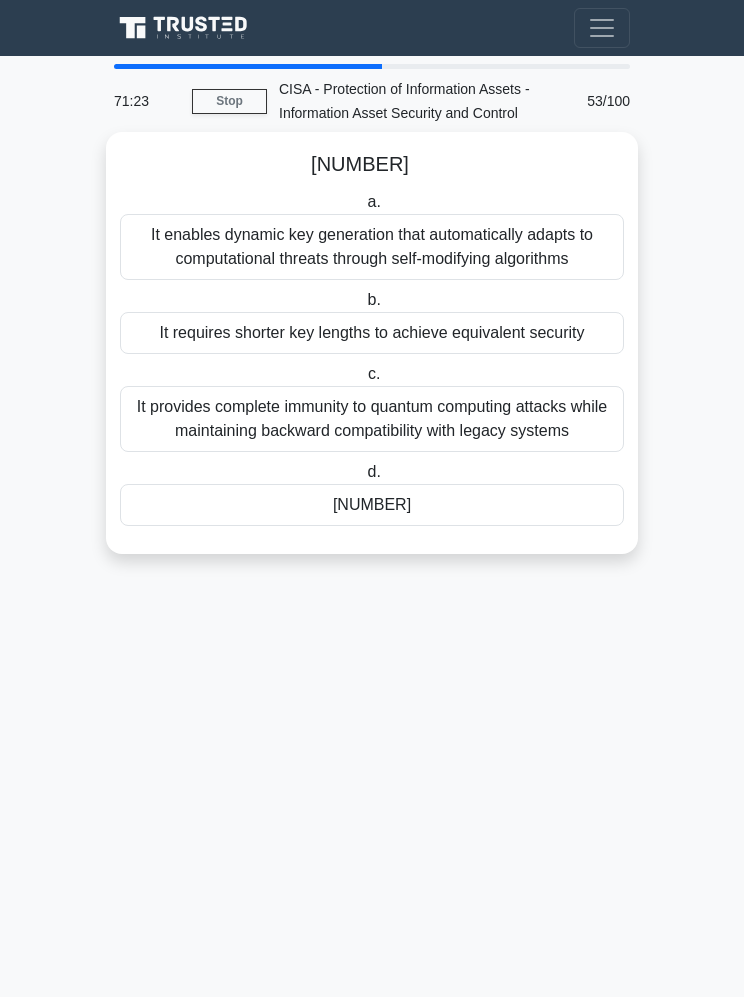 click on "It requires shorter key lengths to achieve equivalent security" at bounding box center [372, 333] 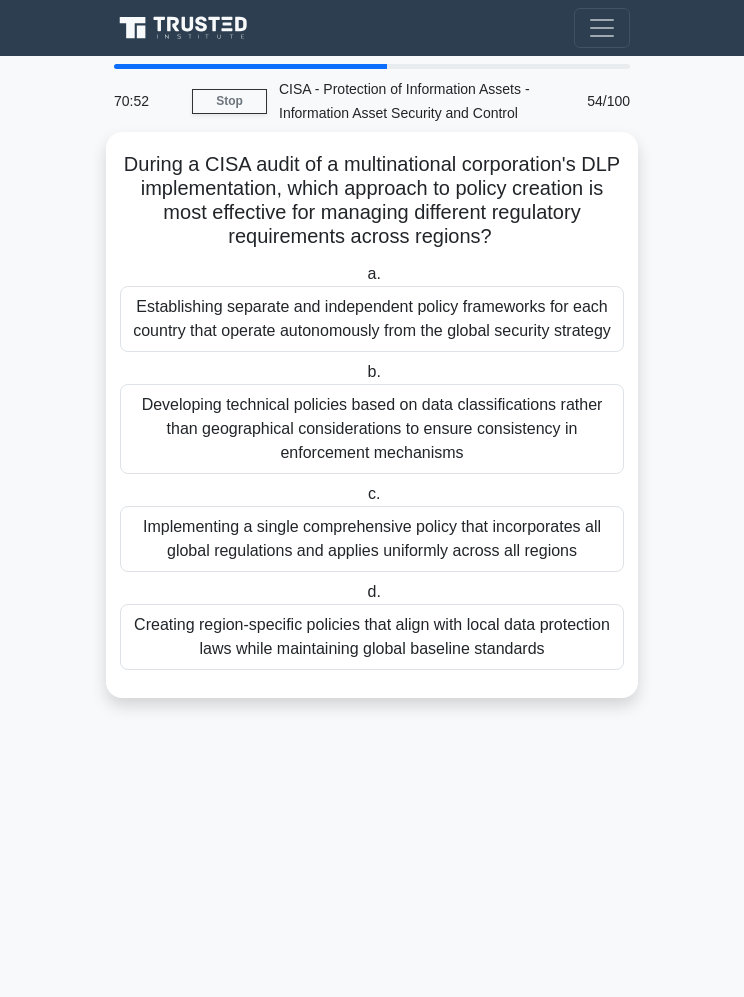 click on "Developing technical policies based on data classifications rather than geographical considerations to ensure consistency in enforcement mechanisms" at bounding box center [372, 429] 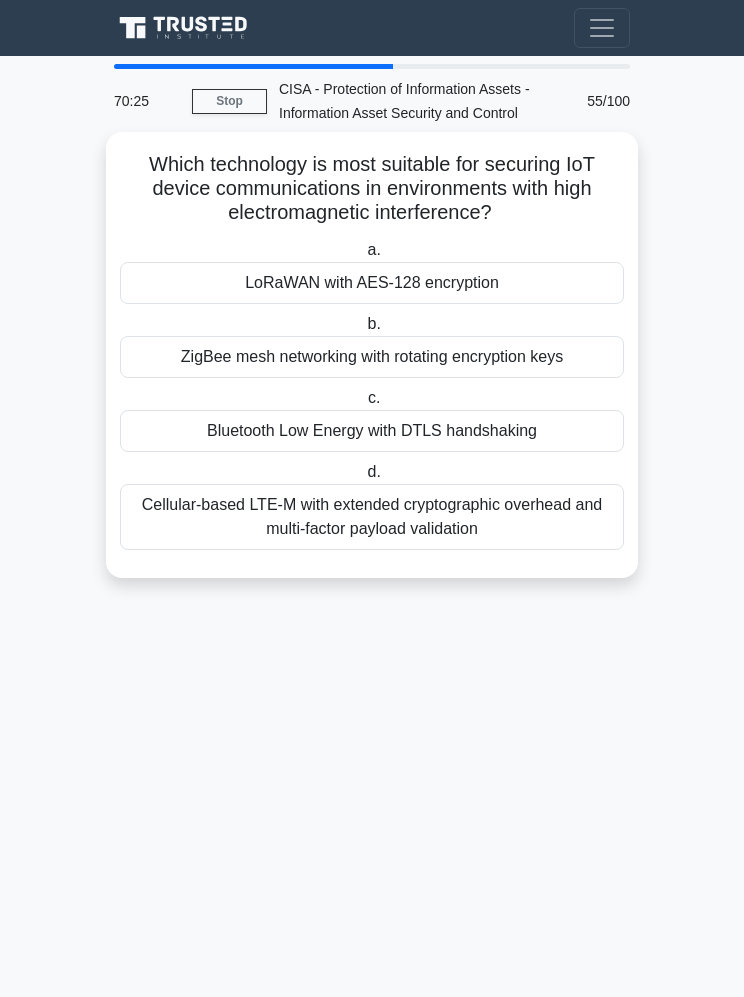 click on "LoRaWAN with AES-128 encryption" at bounding box center (372, 283) 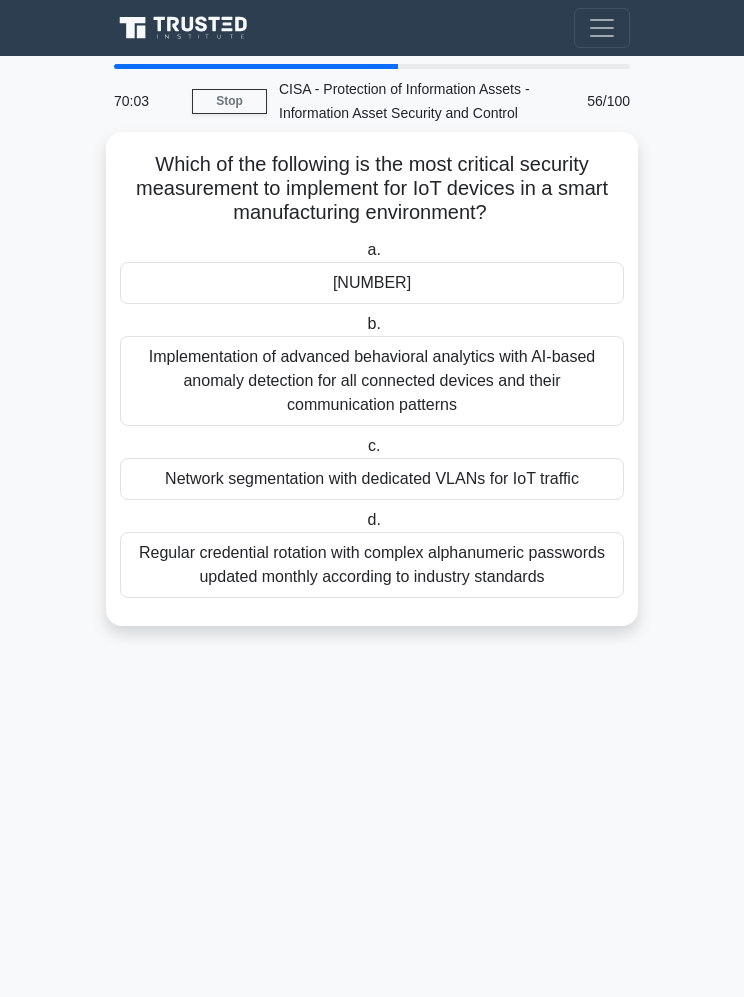 click on "Network segmentation with dedicated VLANs for IoT traffic" at bounding box center (372, 479) 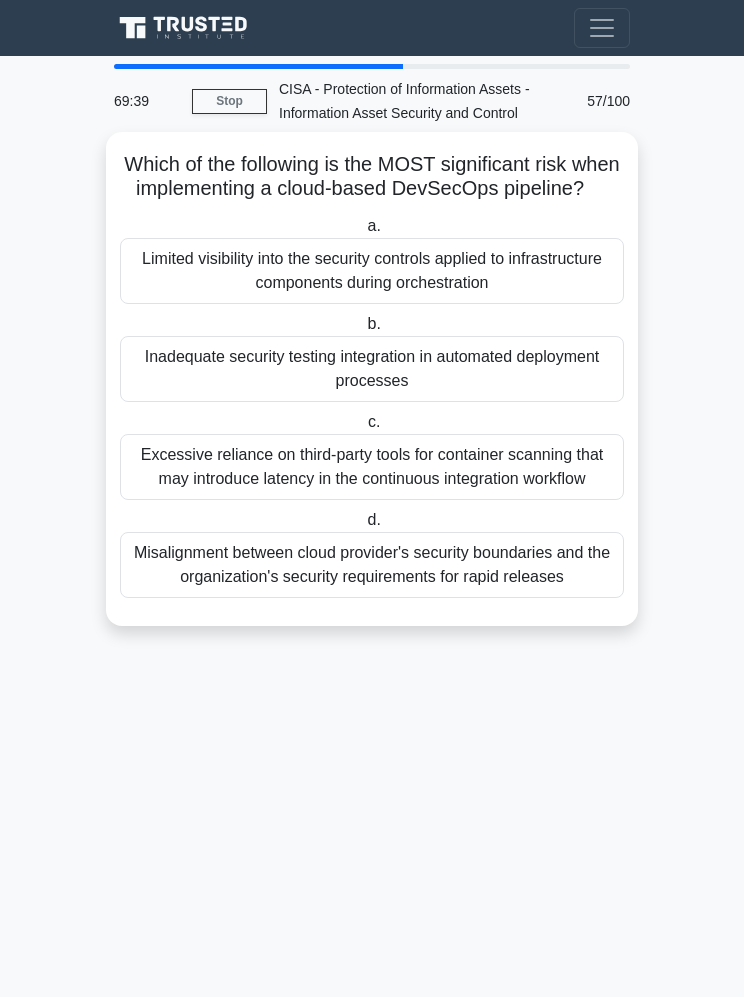 click on "Misalignment between cloud provider's security boundaries and the organization's security requirements for rapid releases" at bounding box center [372, 565] 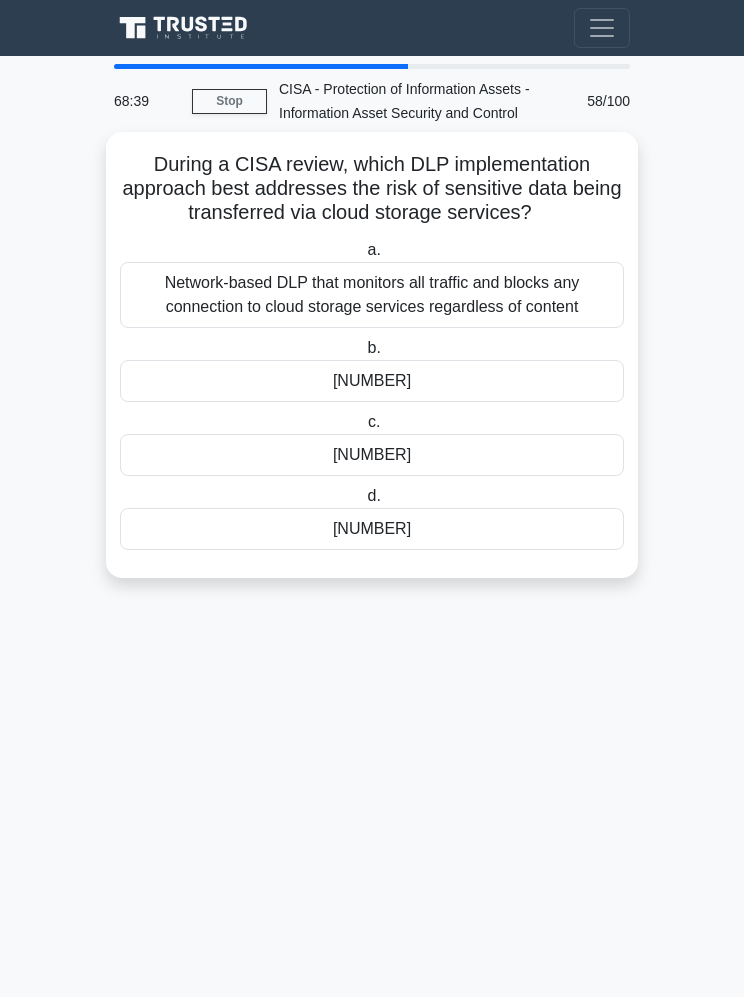 click on "[NUMBER]" at bounding box center [372, 529] 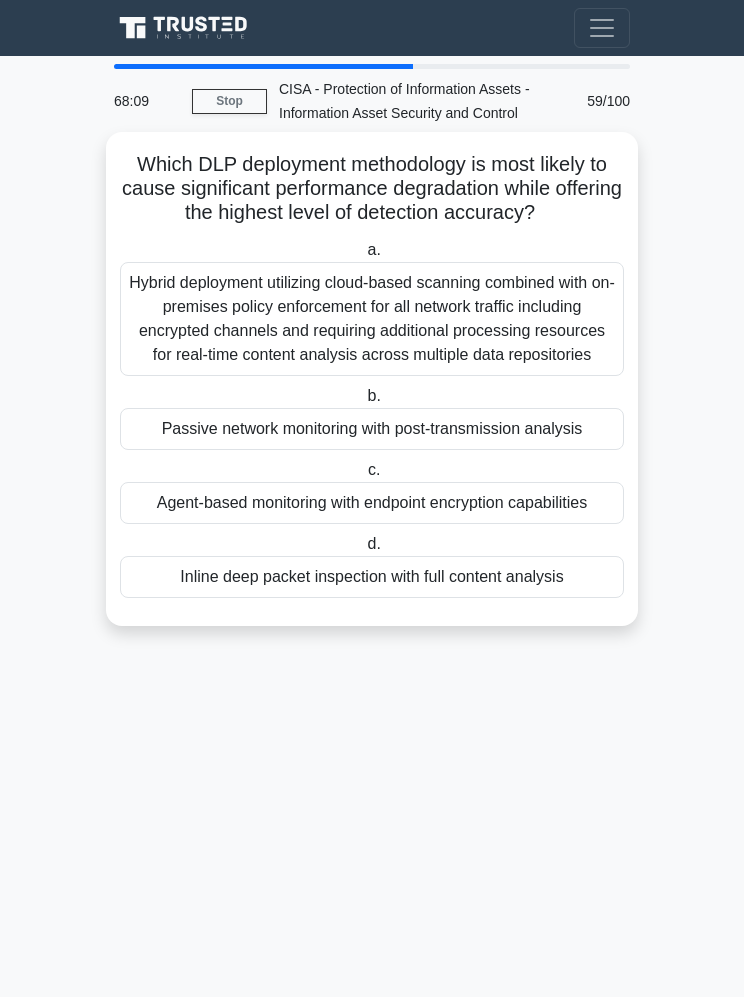 click on "Agent-based monitoring with endpoint encryption capabilities" at bounding box center [372, 503] 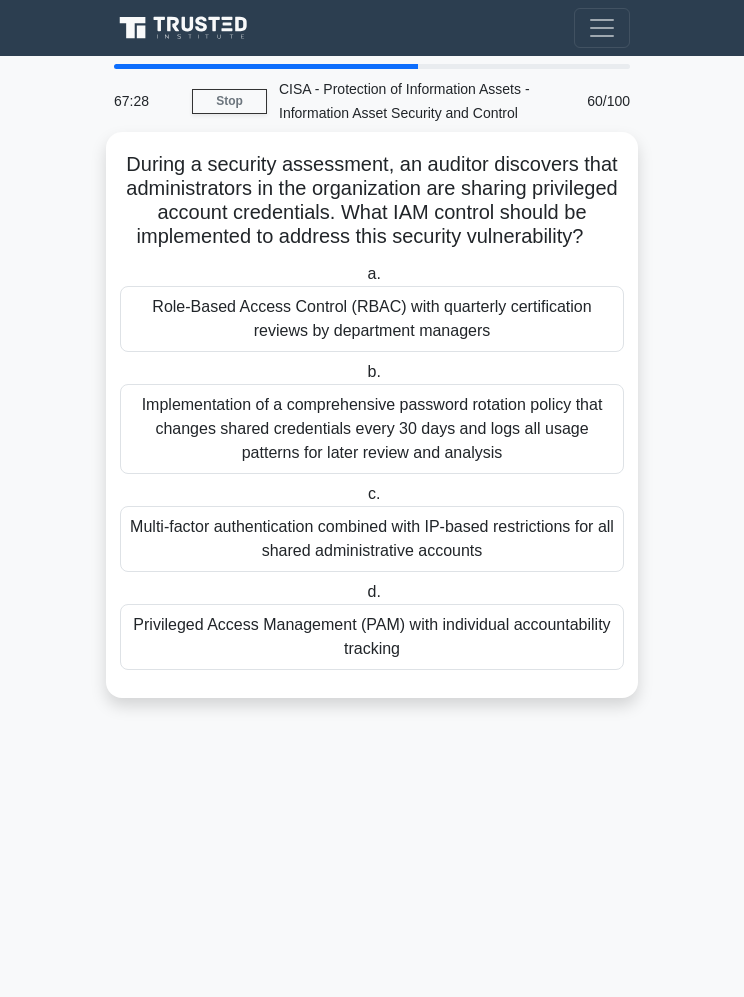 click on "Privileged Access Management (PAM) with individual accountability tracking" at bounding box center [372, 637] 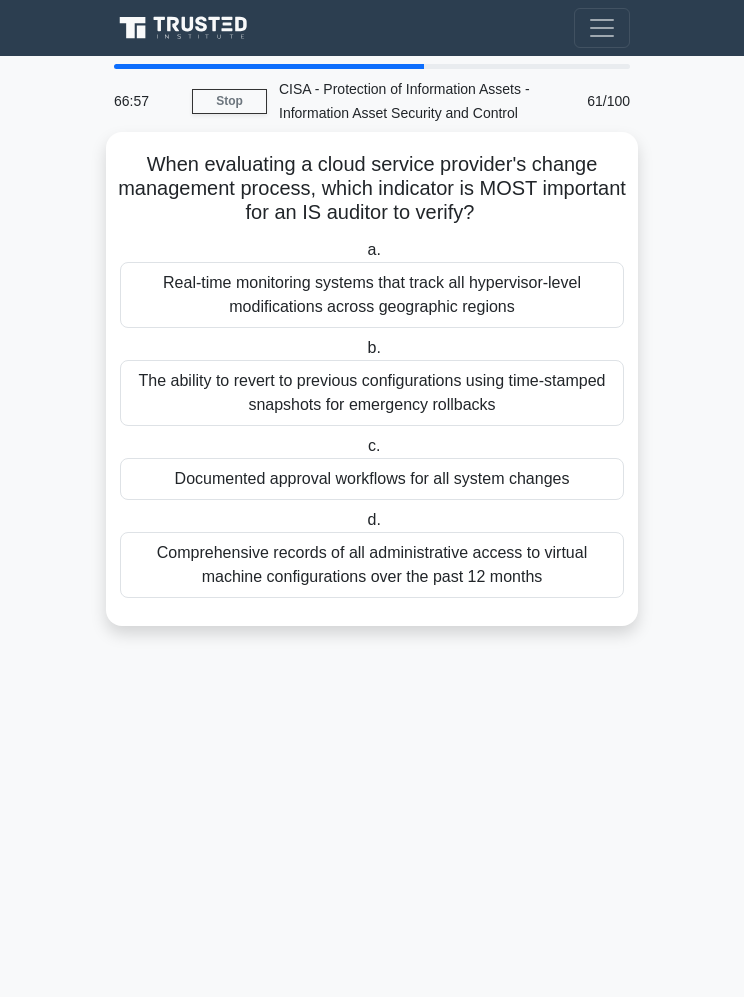 click on "The ability to revert to previous configurations using time-stamped snapshots for emergency rollbacks" at bounding box center (372, 393) 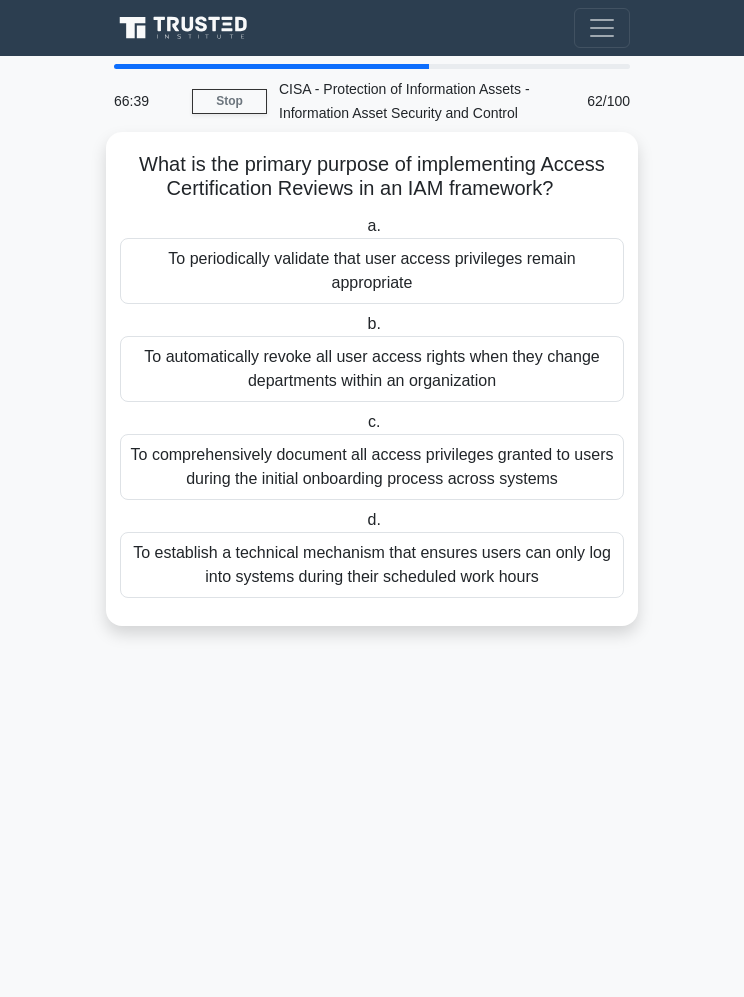 click on "To periodically validate that user access privileges remain appropriate" at bounding box center (372, 271) 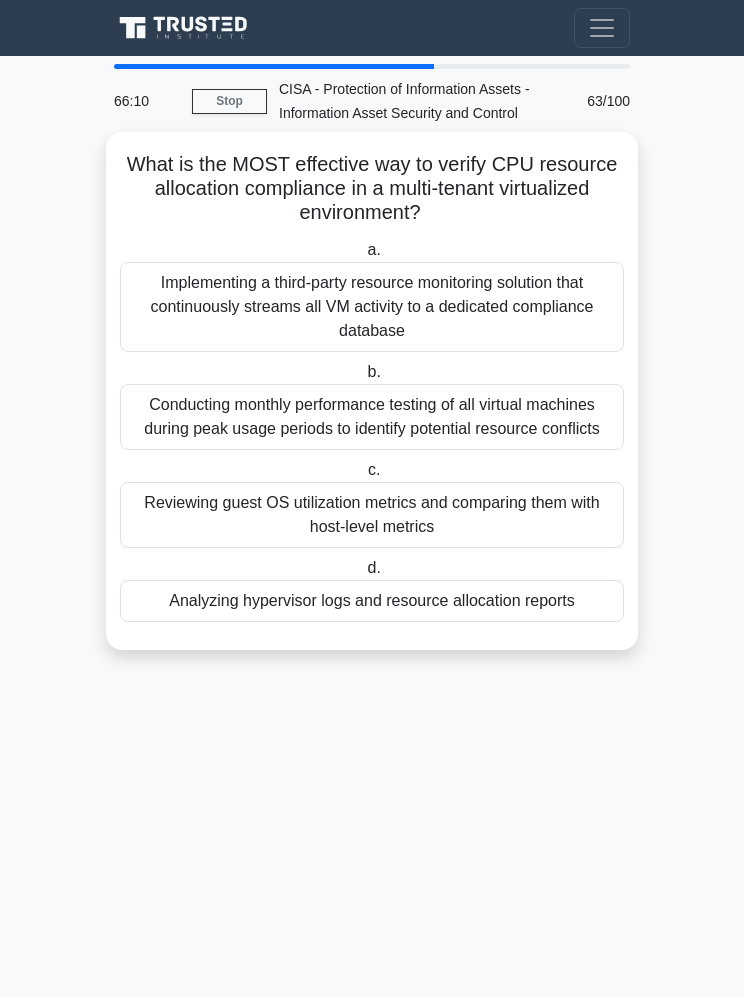 click on "Analyzing hypervisor logs and resource allocation reports" at bounding box center [372, 601] 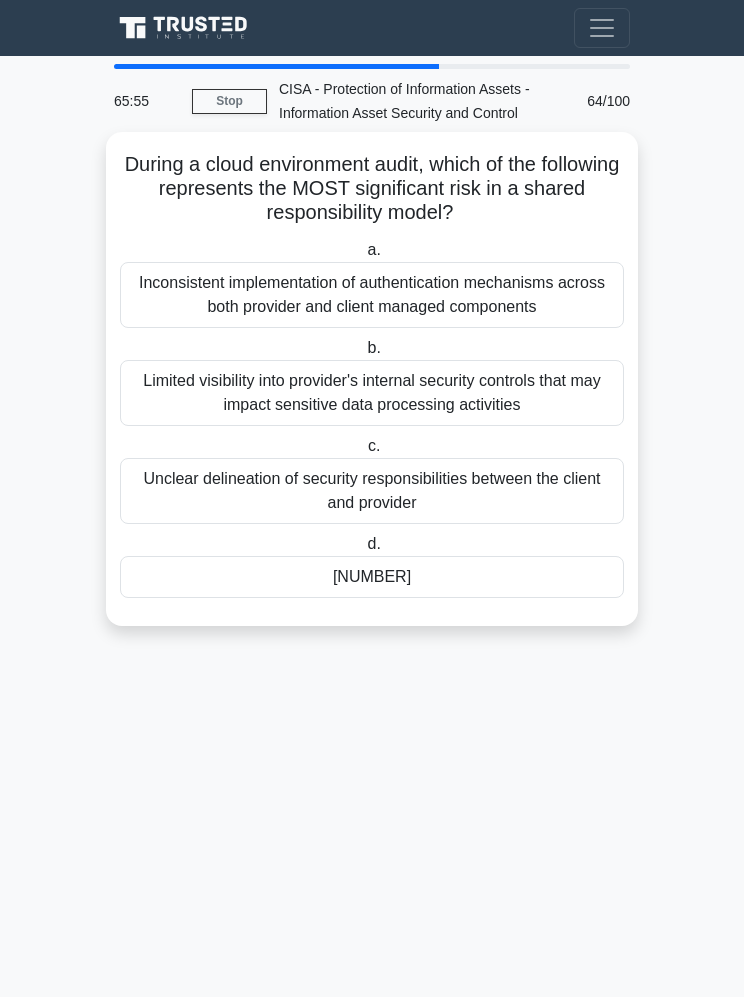 click on "Unclear delineation of security responsibilities between the client and provider" at bounding box center (372, 491) 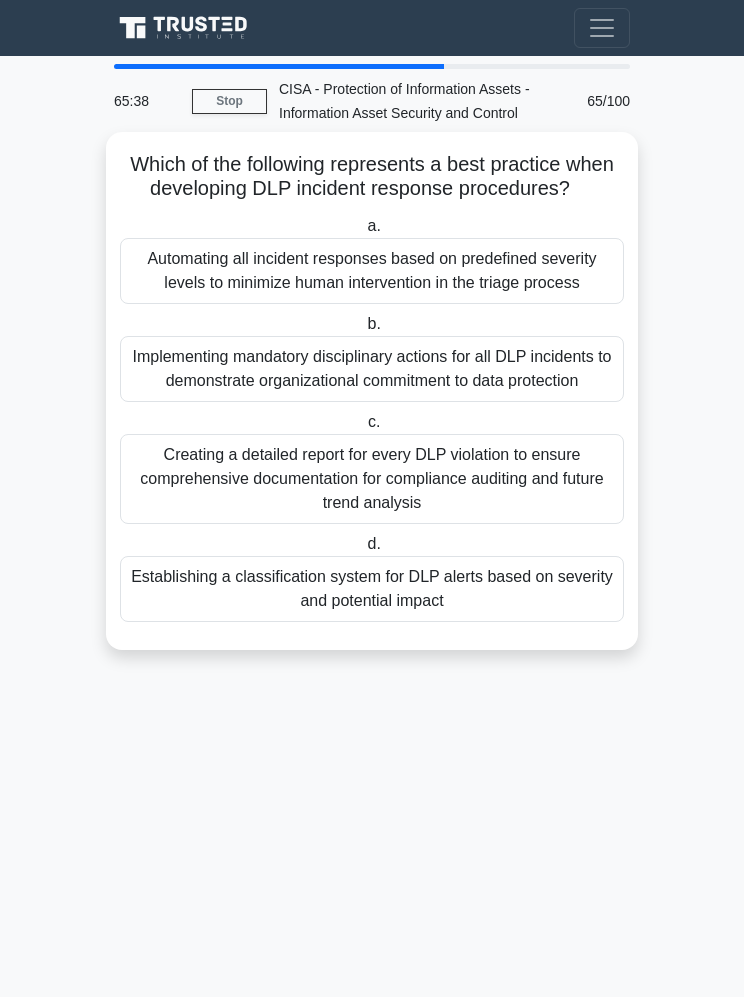 click on "Establishing a classification system for DLP alerts based on severity and potential impact" at bounding box center (372, 589) 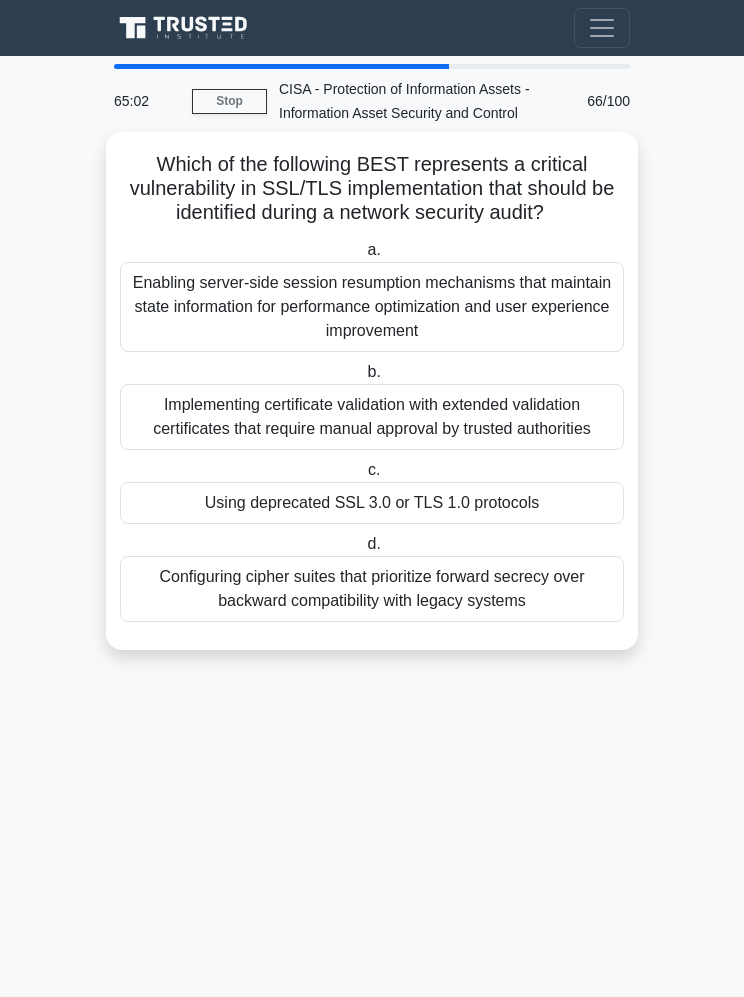 click on "Using deprecated SSL 3.0 or TLS 1.0 protocols" at bounding box center [372, 503] 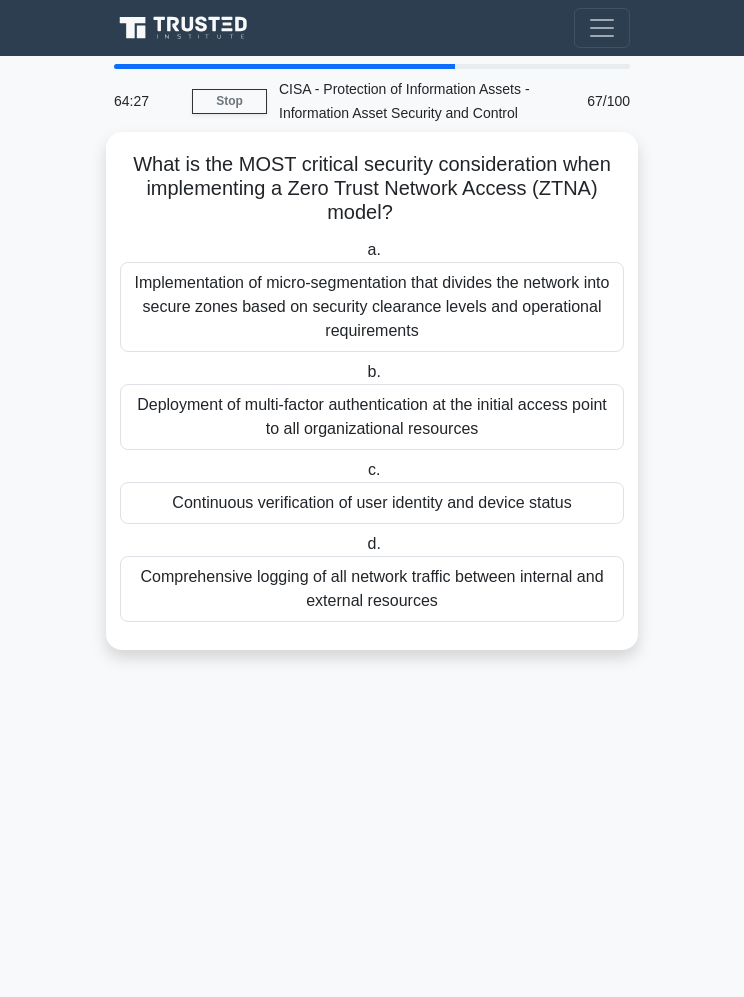 click on "Continuous verification of user identity and device status" at bounding box center [372, 503] 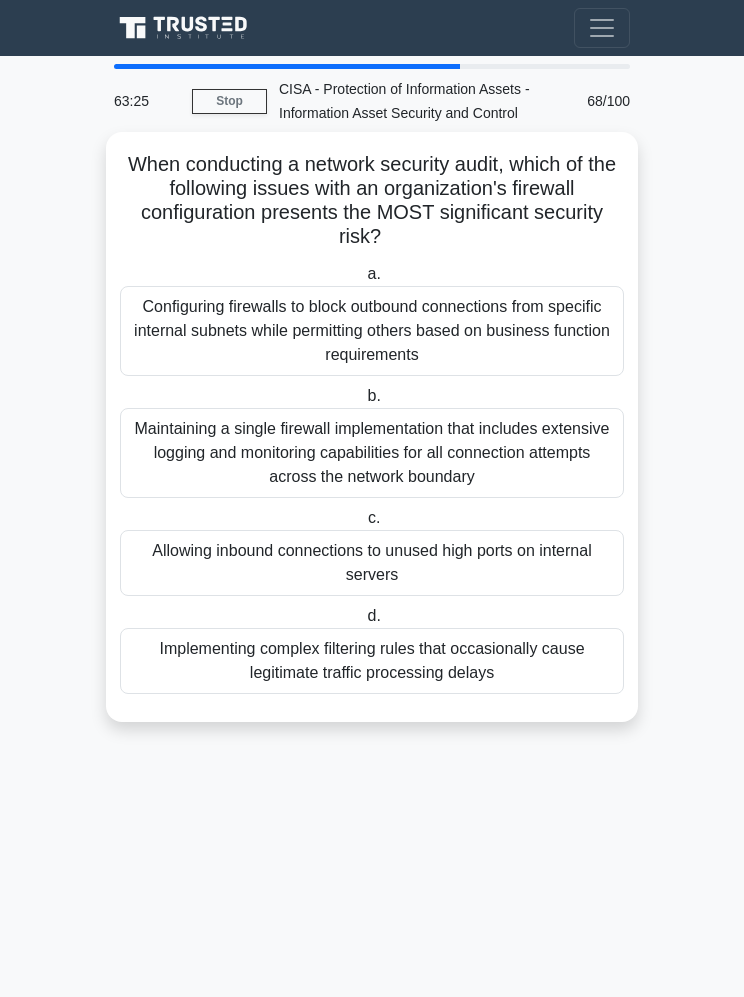 click on "Allowing inbound connections to unused high ports on internal servers" at bounding box center [372, 563] 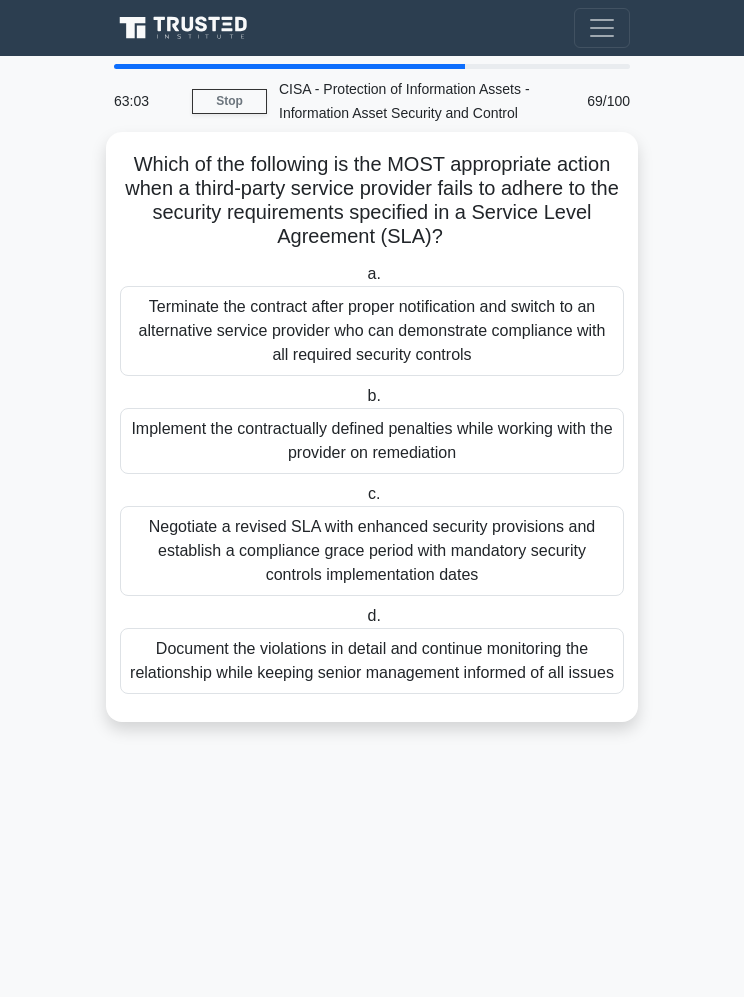 click on "Negotiate a revised SLA with enhanced security provisions and establish a compliance grace period with mandatory security controls implementation dates" at bounding box center [372, 551] 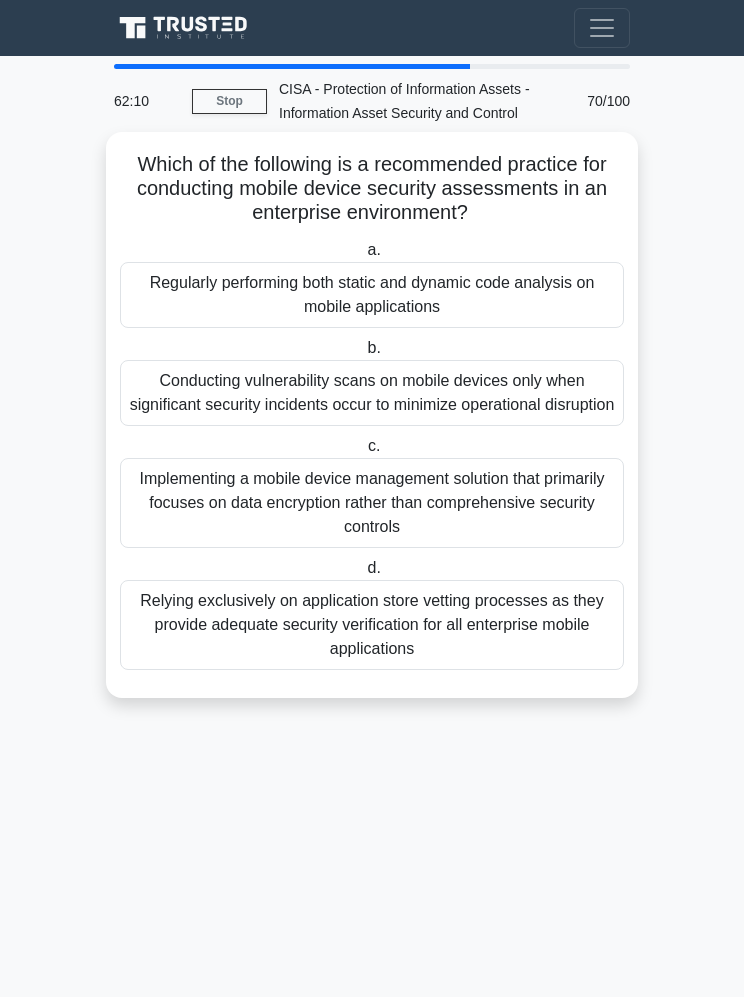 click on "Regularly performing both static and dynamic code analysis on mobile applications" at bounding box center (372, 295) 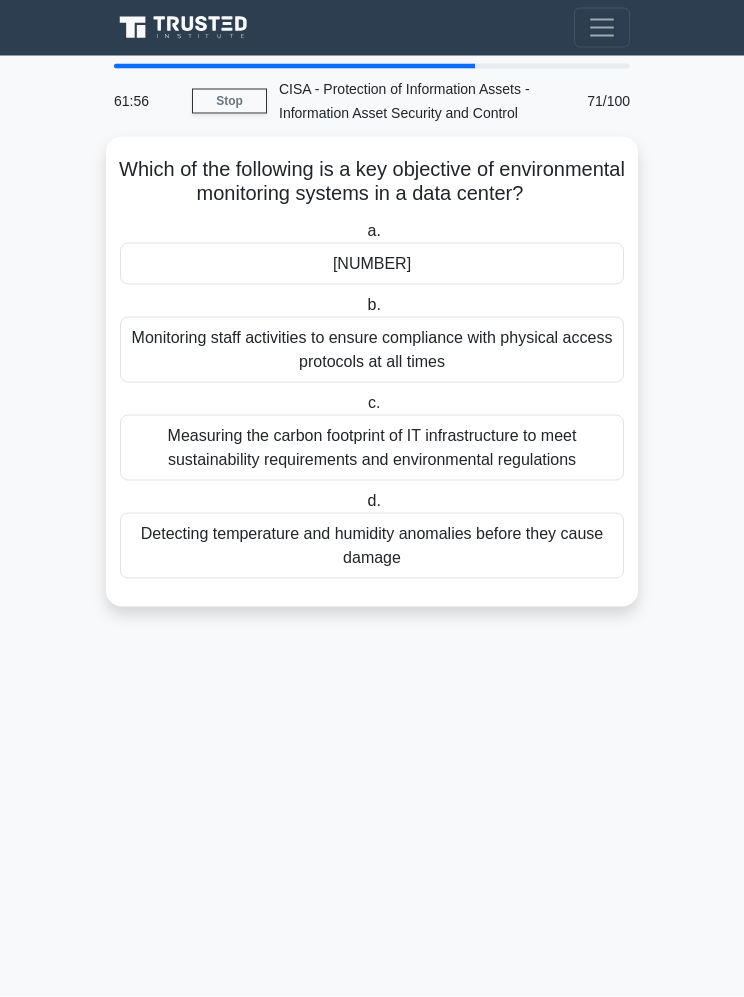 scroll, scrollTop: 79, scrollLeft: 0, axis: vertical 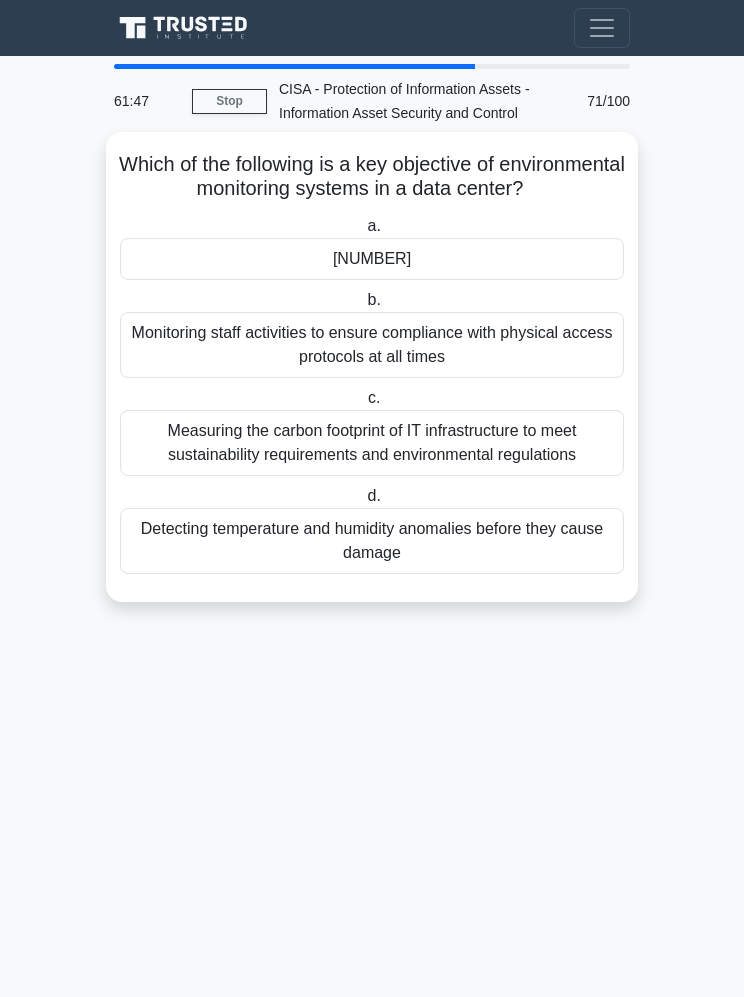 click on "Monitoring staff activities to ensure compliance with physical access protocols at all times" at bounding box center (372, 345) 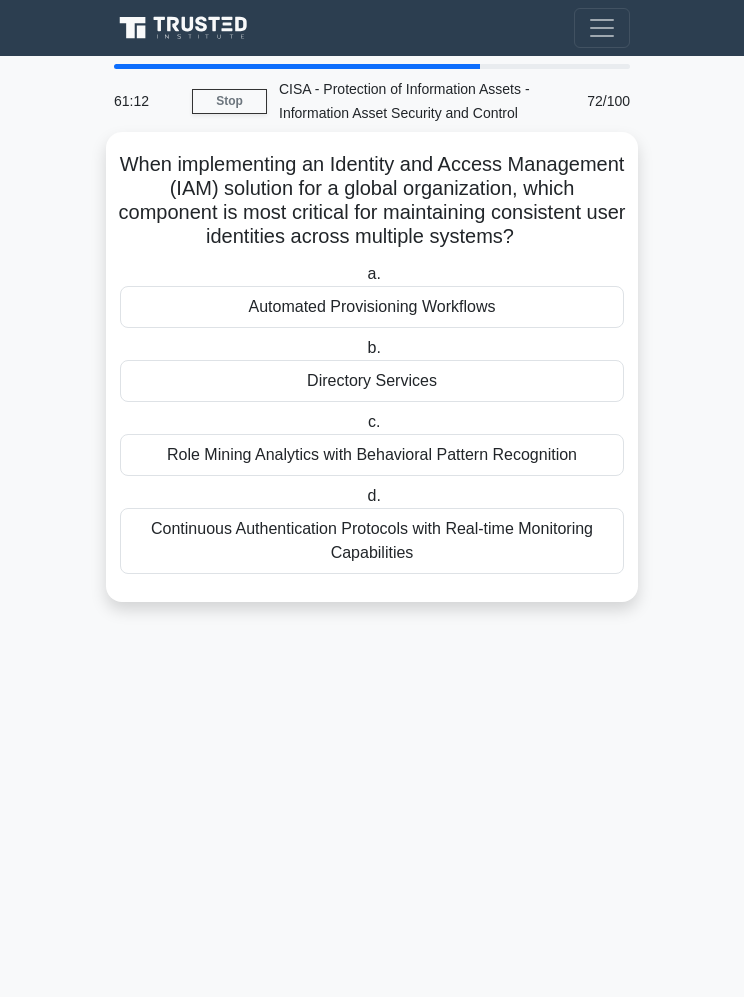 click on "Continuous Authentication Protocols with Real-time Monitoring Capabilities" at bounding box center [372, 541] 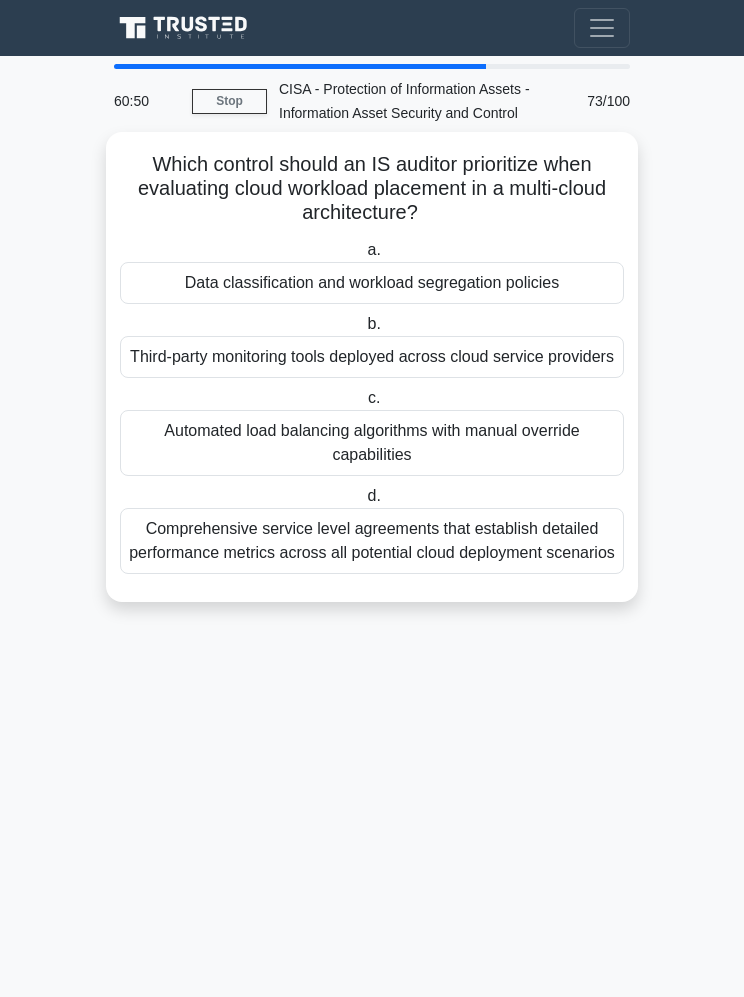 click on "Data classification and workload segregation policies" at bounding box center [372, 283] 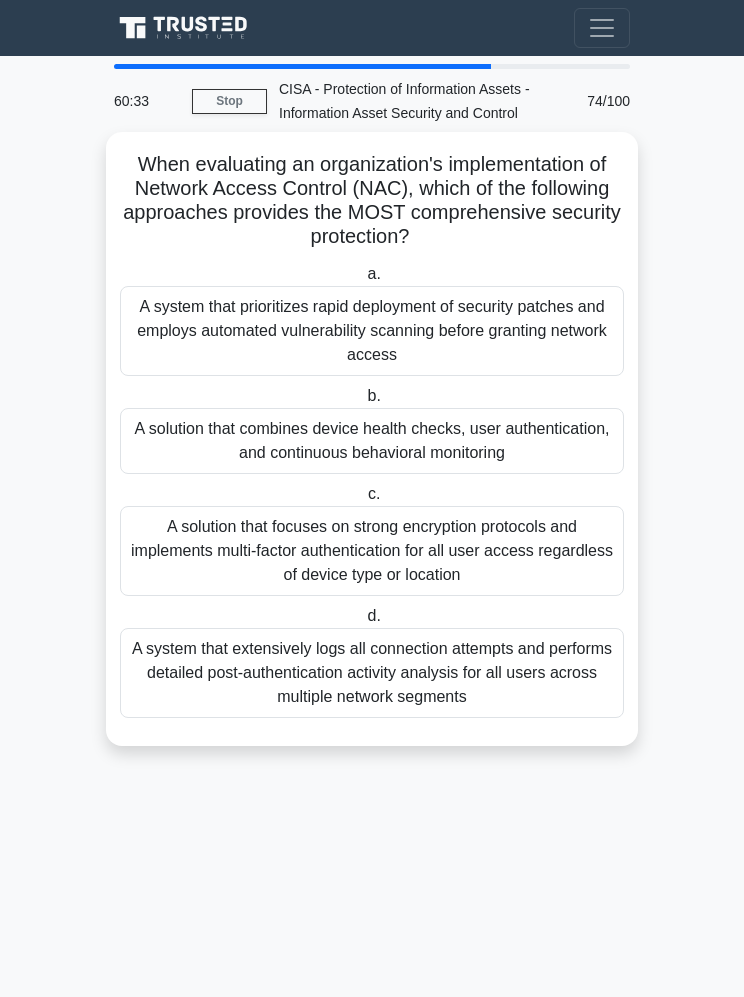 click on "A solution that combines device health checks, user authentication, and continuous behavioral monitoring" at bounding box center [372, 441] 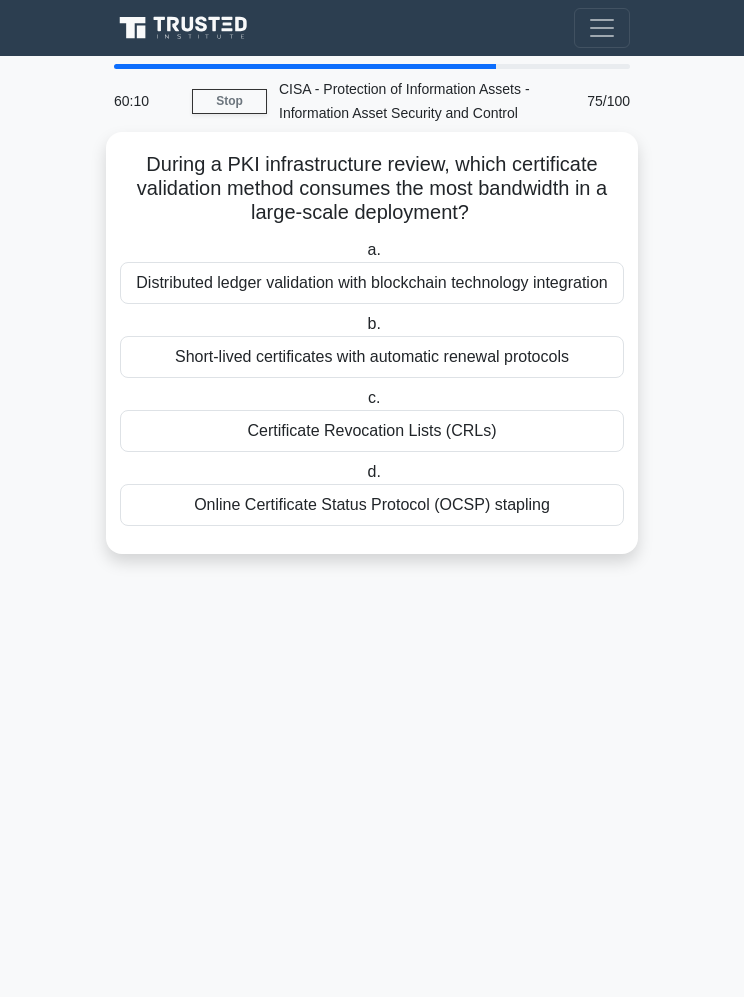 click on "Short-lived certificates with automatic renewal protocols" at bounding box center [372, 357] 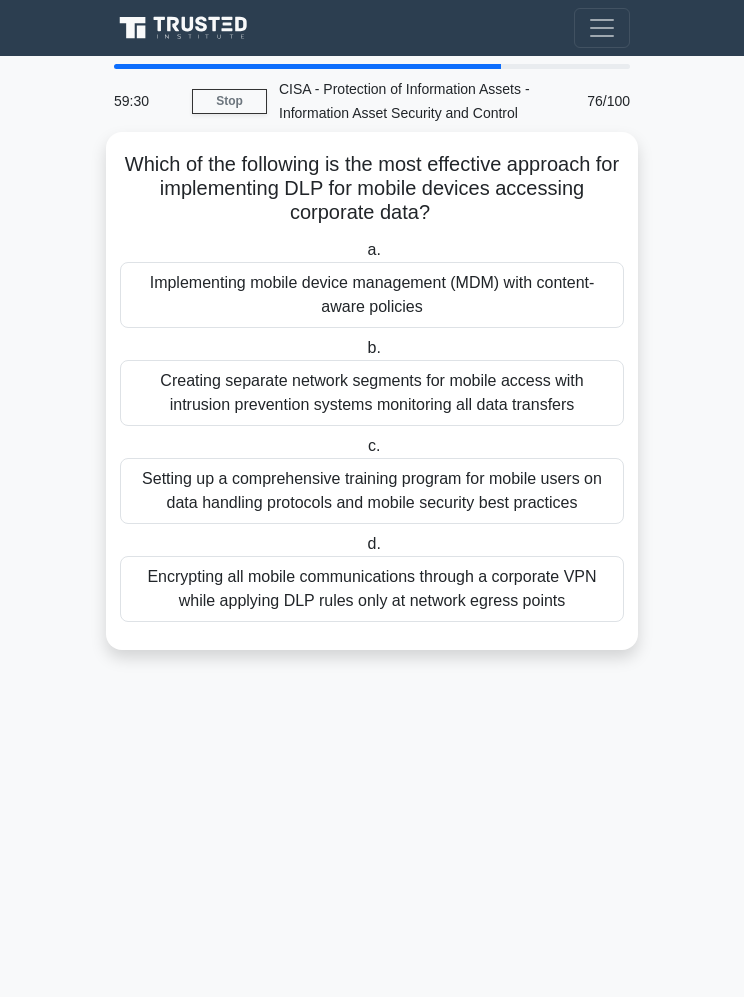 click on "Implementing mobile device management (MDM) with content-aware policies" at bounding box center [372, 295] 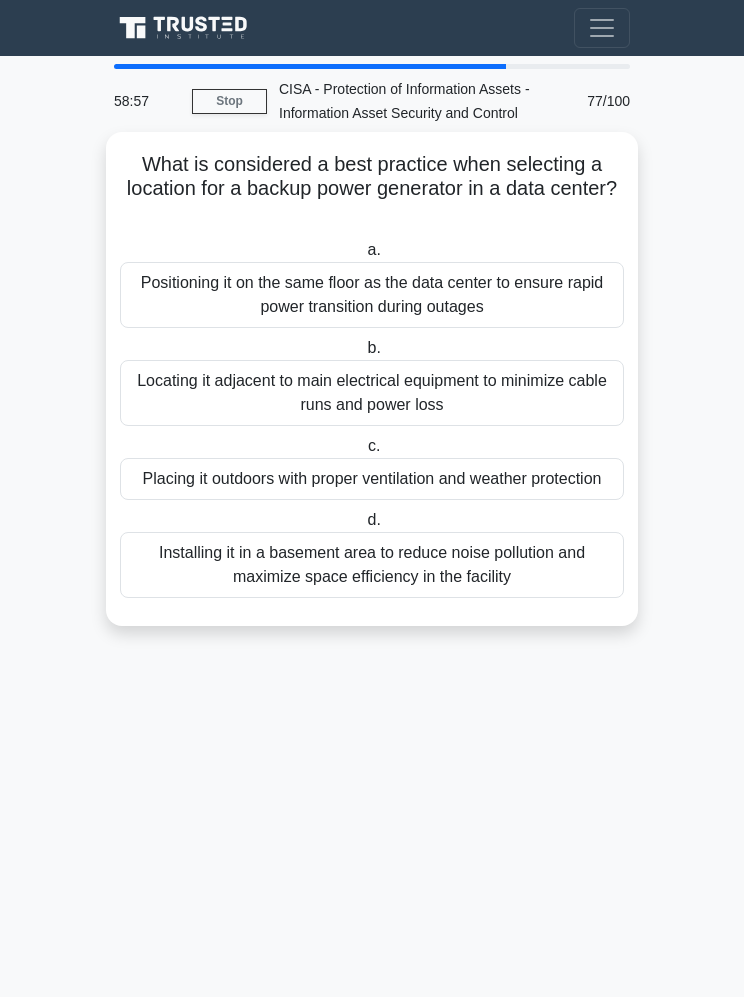 click on "Placing it outdoors with proper ventilation and weather protection" at bounding box center [372, 479] 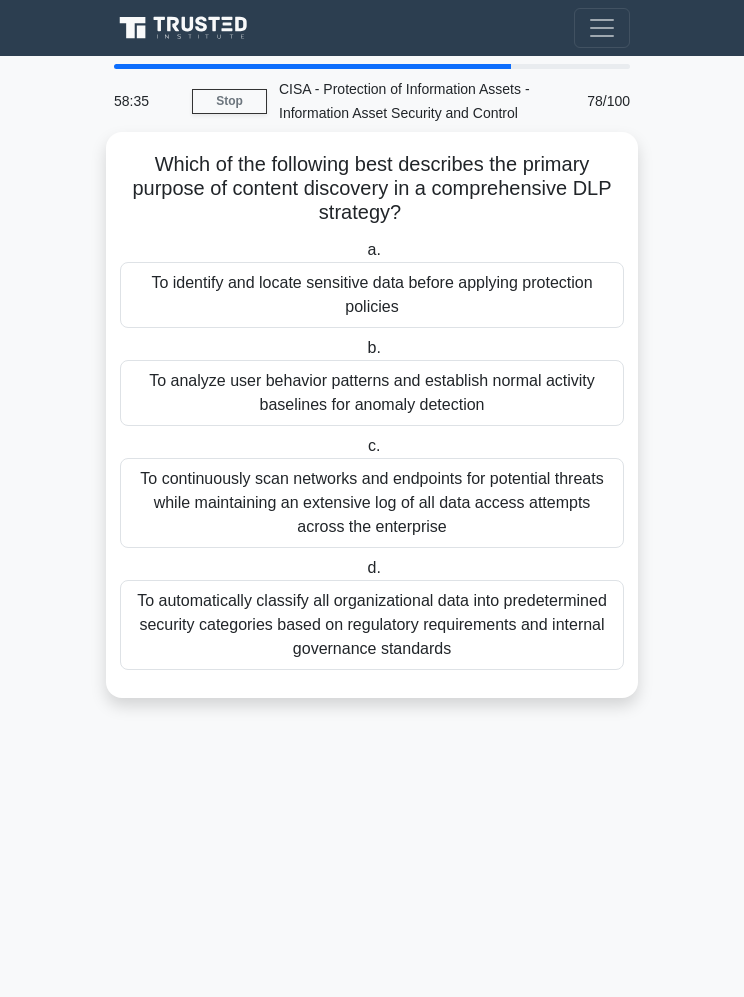 click on "To continuously scan networks and endpoints for potential threats while maintaining an extensive log of all data access attempts across the enterprise" at bounding box center [372, 503] 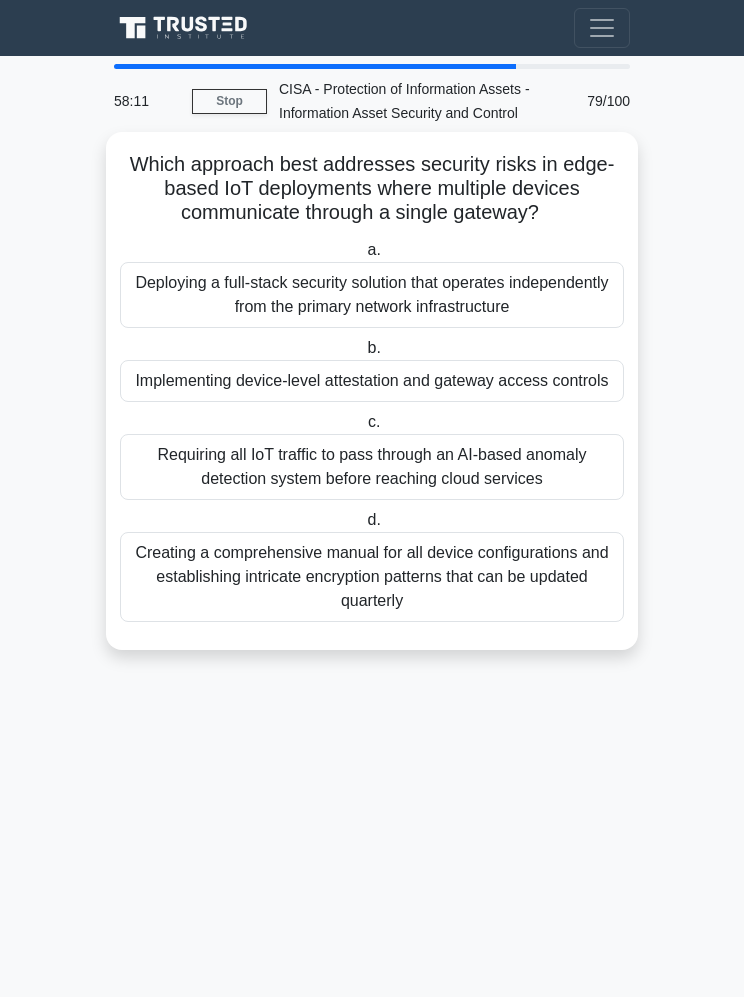 click on "Implementing device-level attestation and gateway access controls" at bounding box center [372, 381] 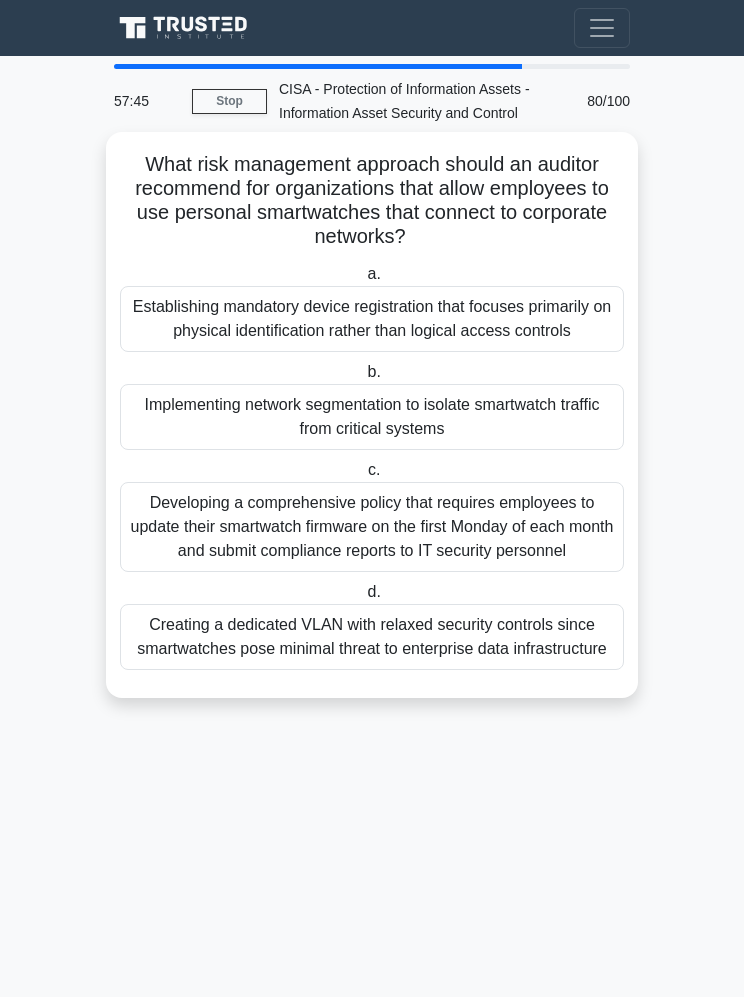 click on "Implementing network segmentation to isolate smartwatch traffic from critical systems" at bounding box center [372, 417] 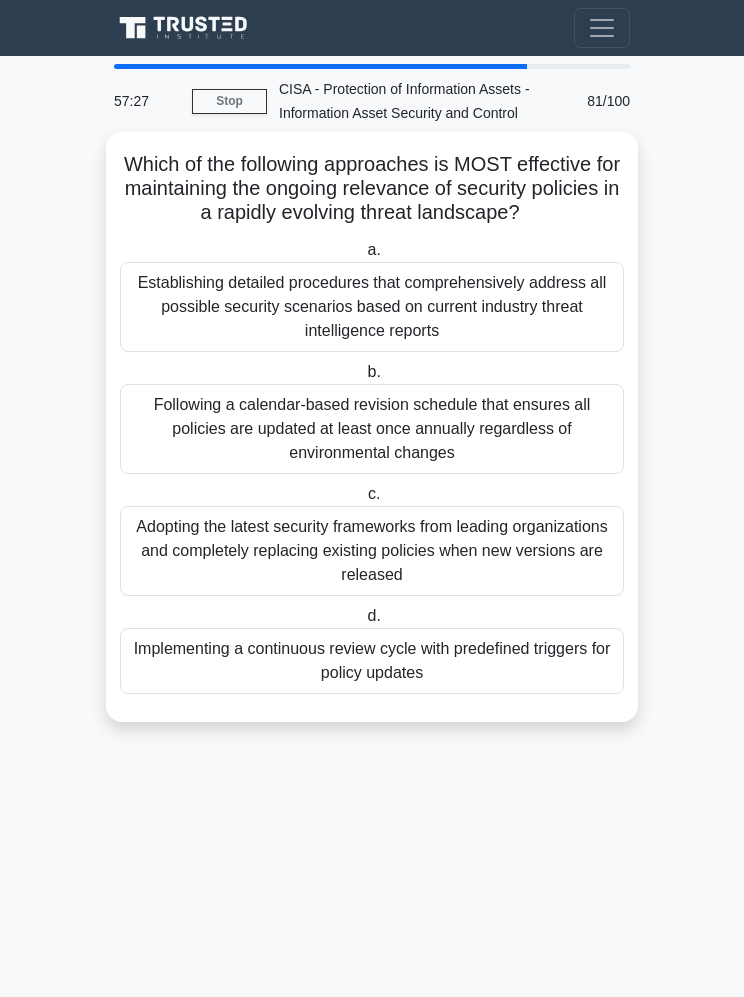 click on "Implementing a continuous review cycle with predefined triggers for policy updates" at bounding box center (372, 661) 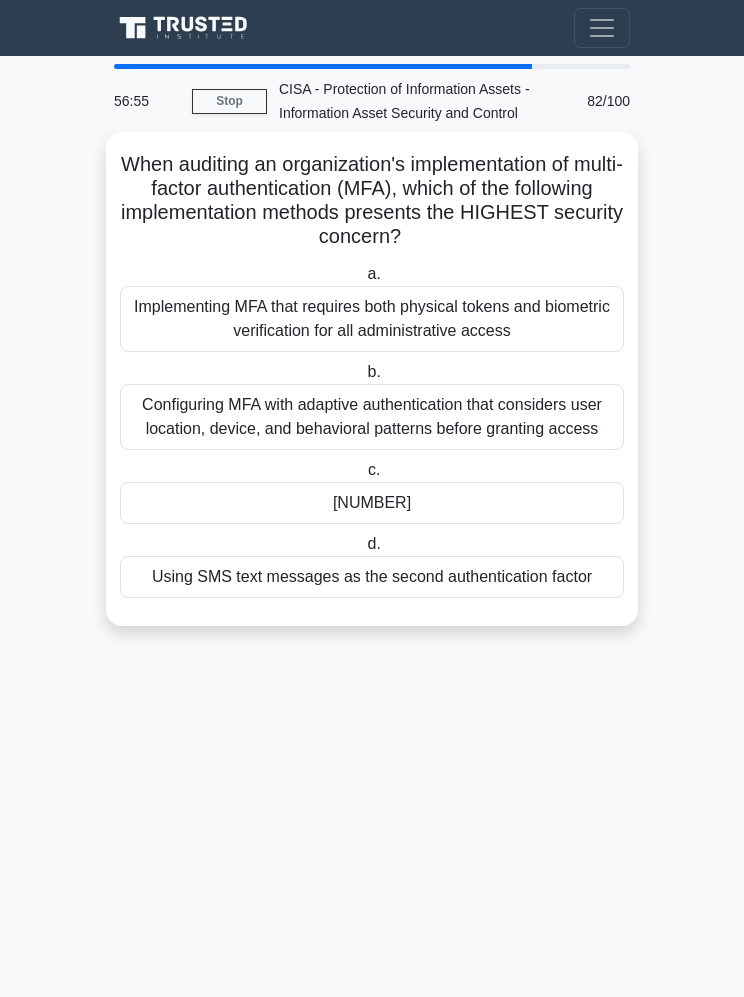 click on "Using SMS text messages as the second authentication factor" at bounding box center [372, 577] 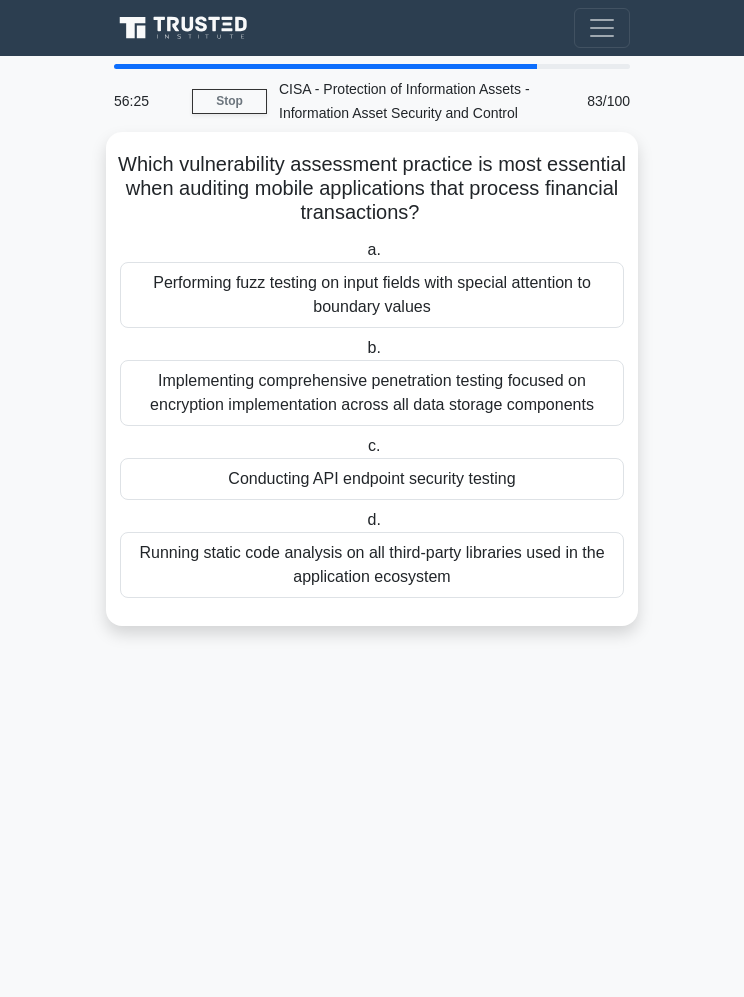 click on "Performing fuzz testing on input fields with special attention to boundary values" at bounding box center (372, 295) 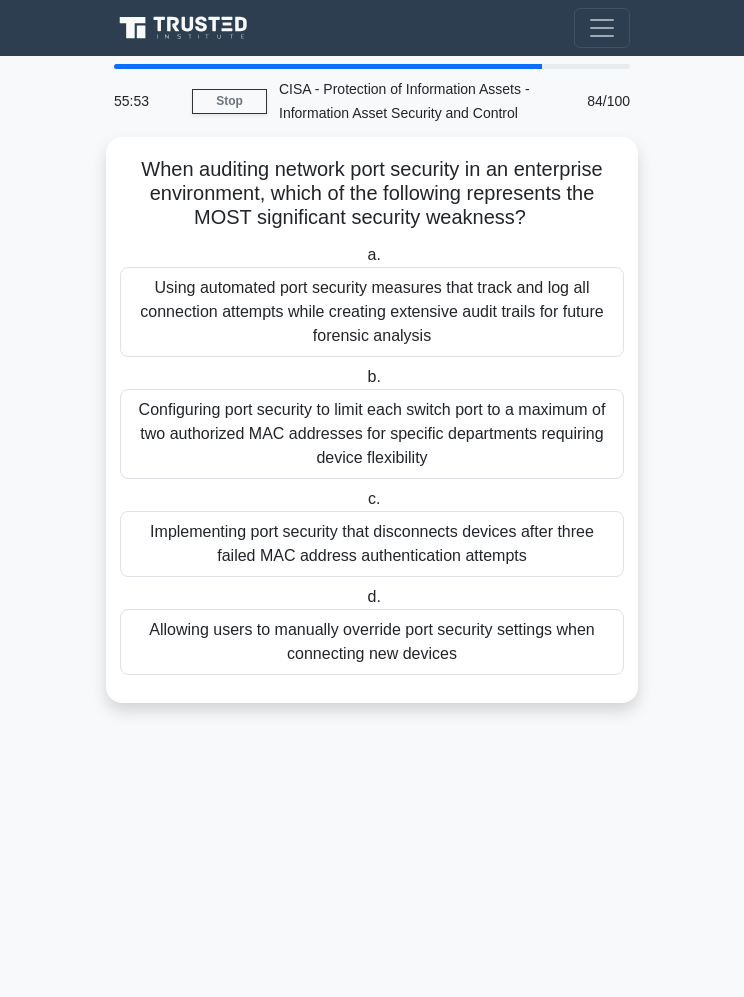 scroll, scrollTop: 87, scrollLeft: 0, axis: vertical 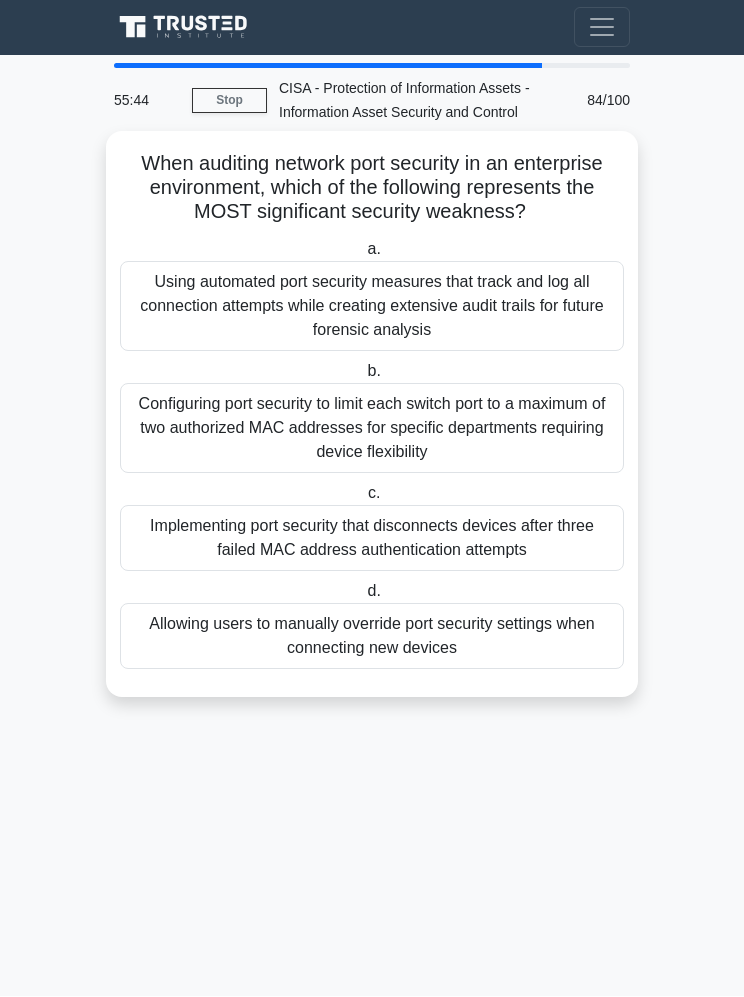 click on "Allowing users to manually override port security settings when connecting new devices" at bounding box center (372, 637) 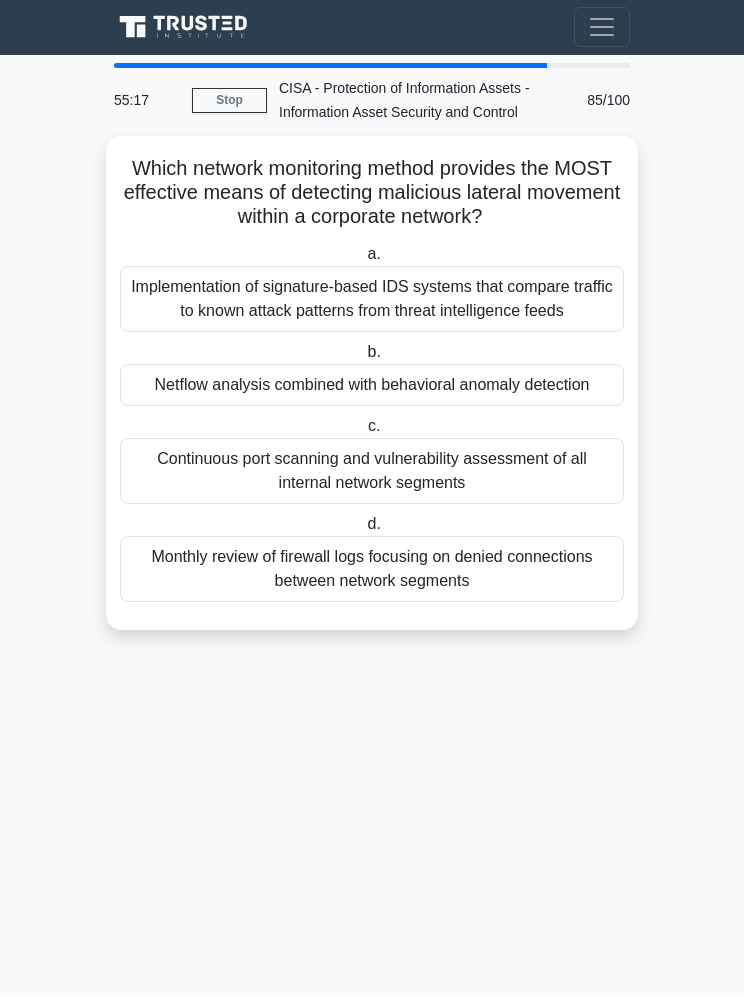 scroll, scrollTop: 68, scrollLeft: 0, axis: vertical 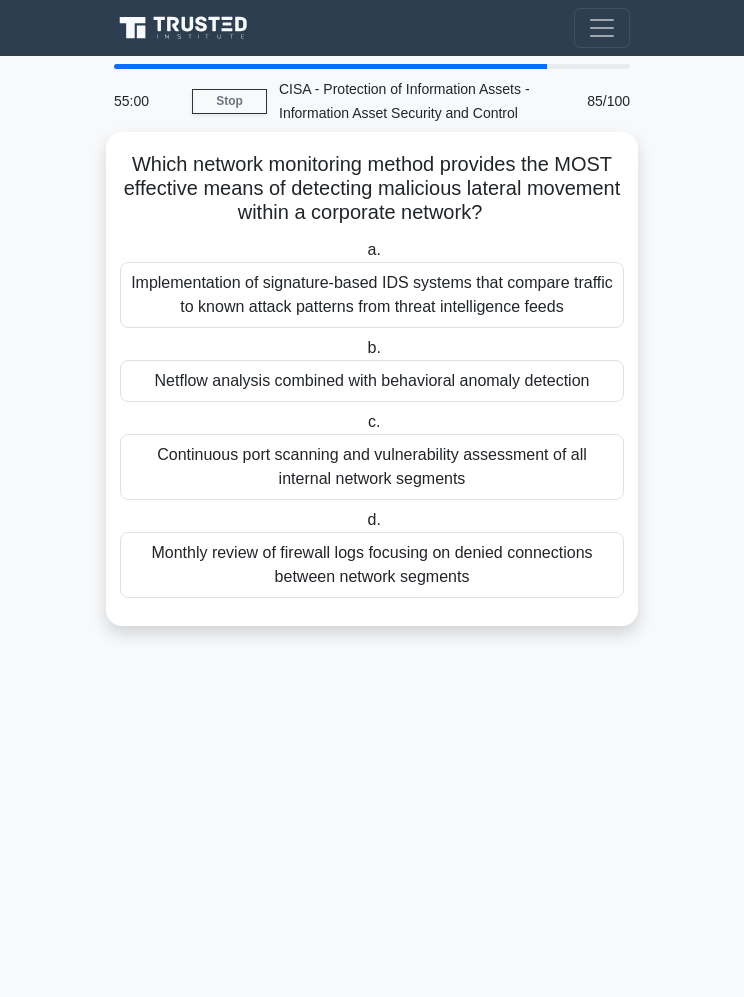 click on "Netflow analysis combined with behavioral anomaly detection" at bounding box center (372, 381) 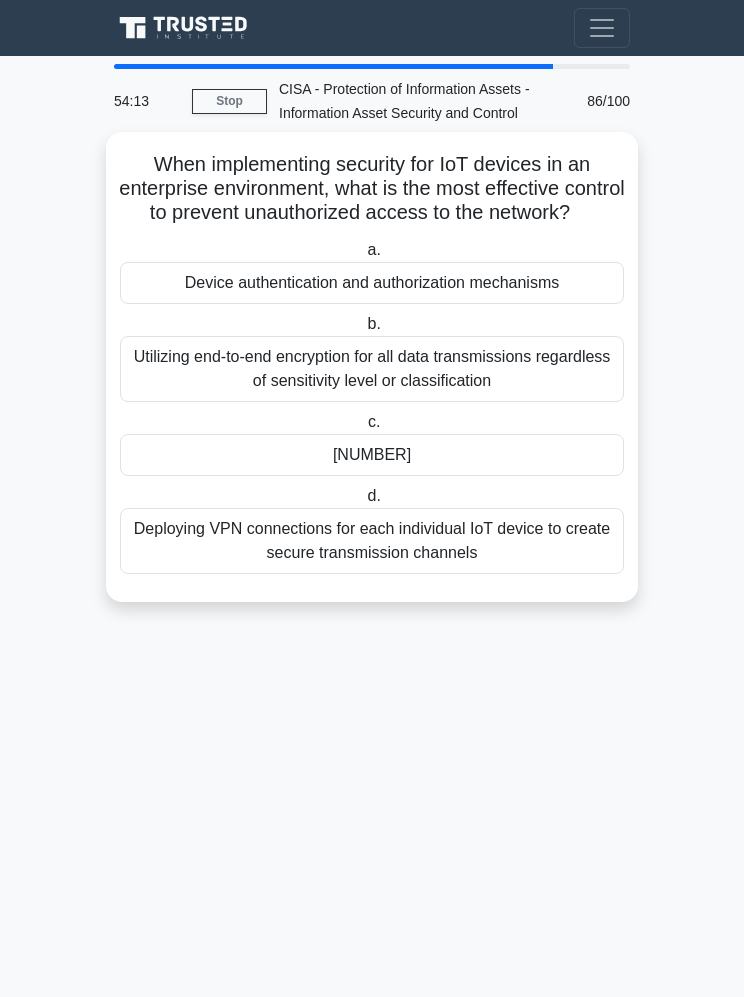 click on "Device authentication and authorization mechanisms" at bounding box center (372, 283) 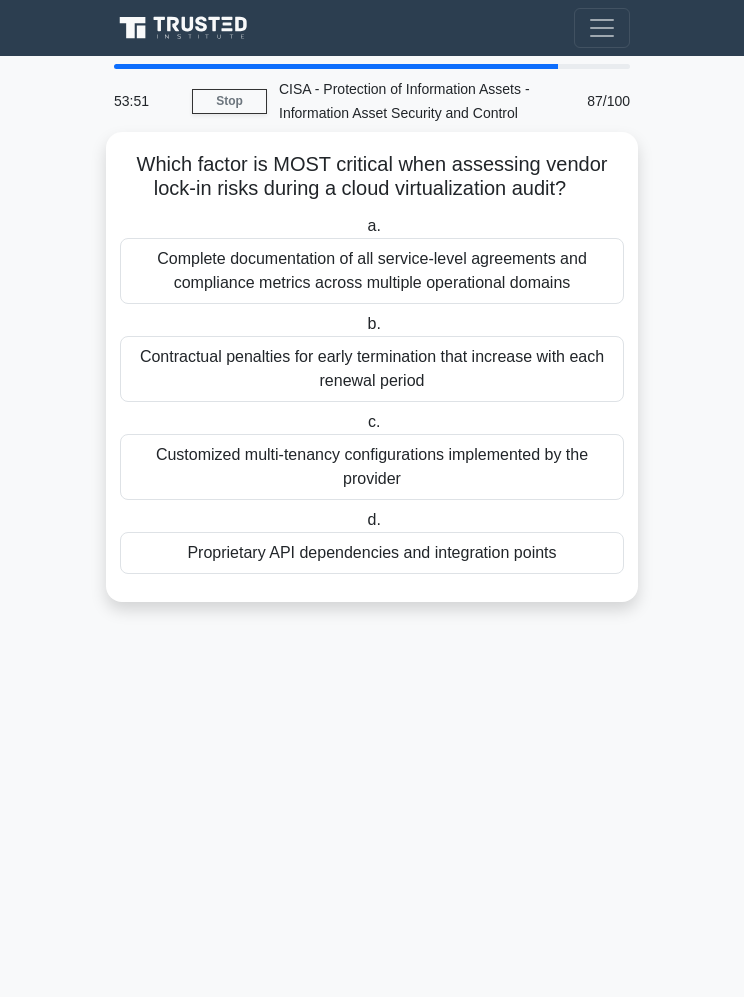 click on "Proprietary API dependencies and integration points" at bounding box center (372, 553) 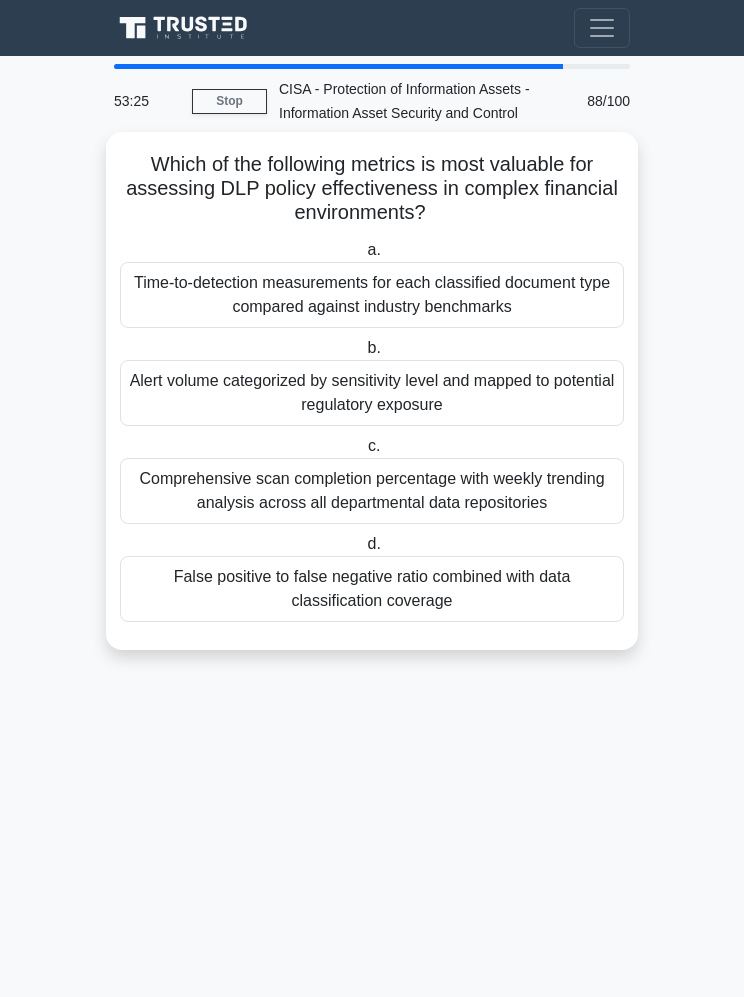click on "Comprehensive scan completion percentage with weekly trending analysis across all departmental data repositories" at bounding box center [372, 491] 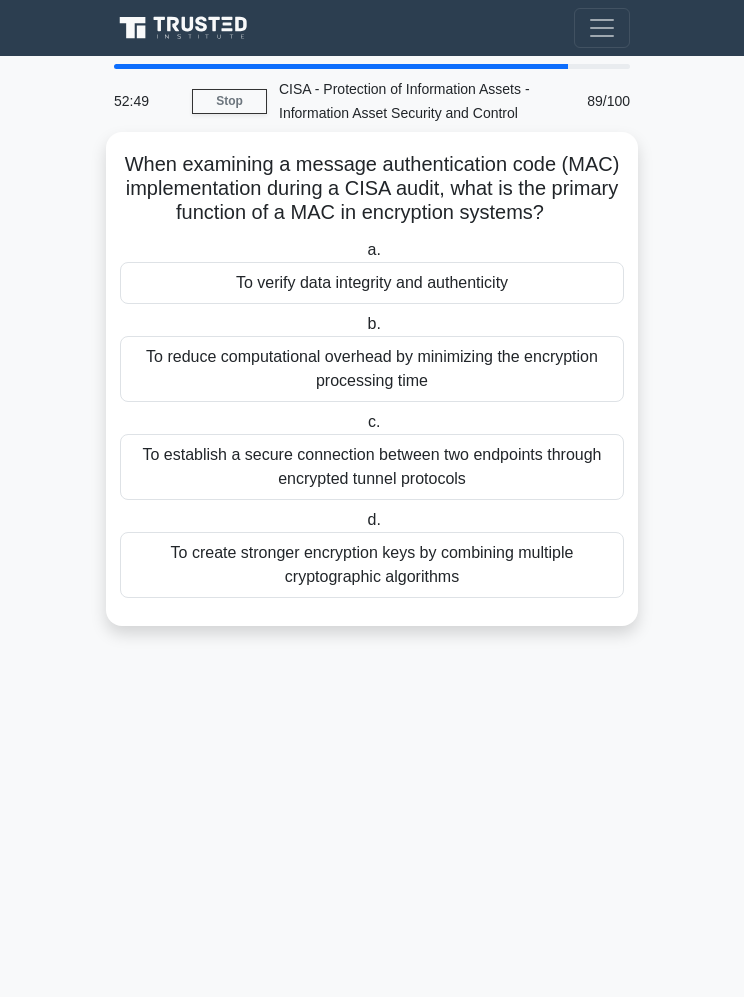click on "To verify data integrity and authenticity" at bounding box center [372, 283] 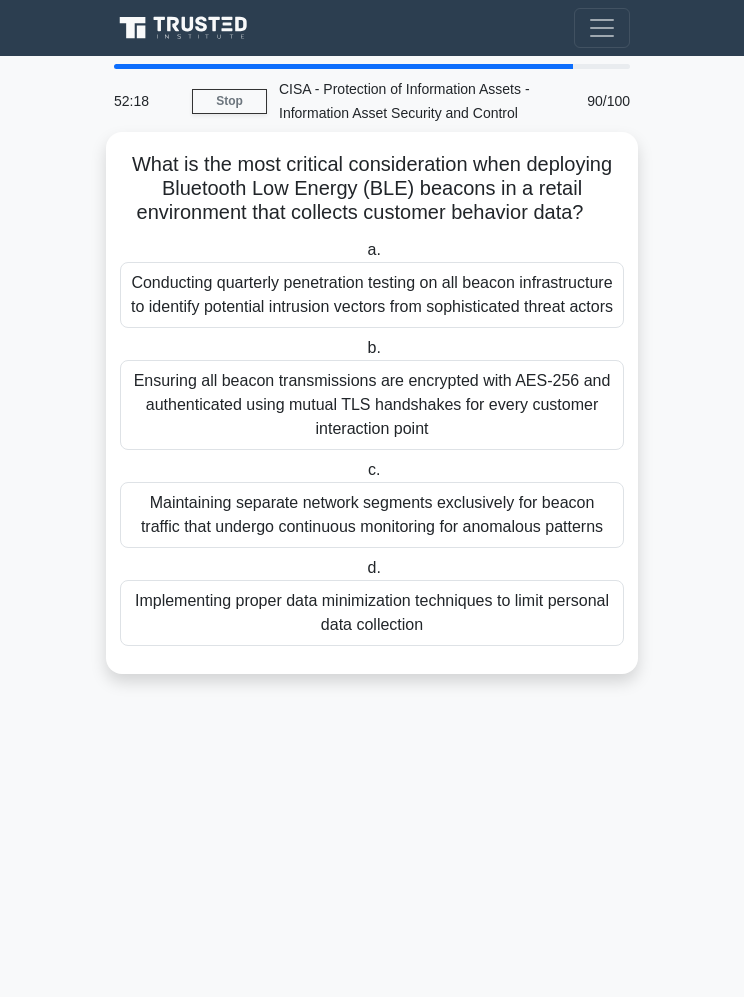 click on "Implementing proper data minimization techniques to limit personal data collection" at bounding box center (372, 613) 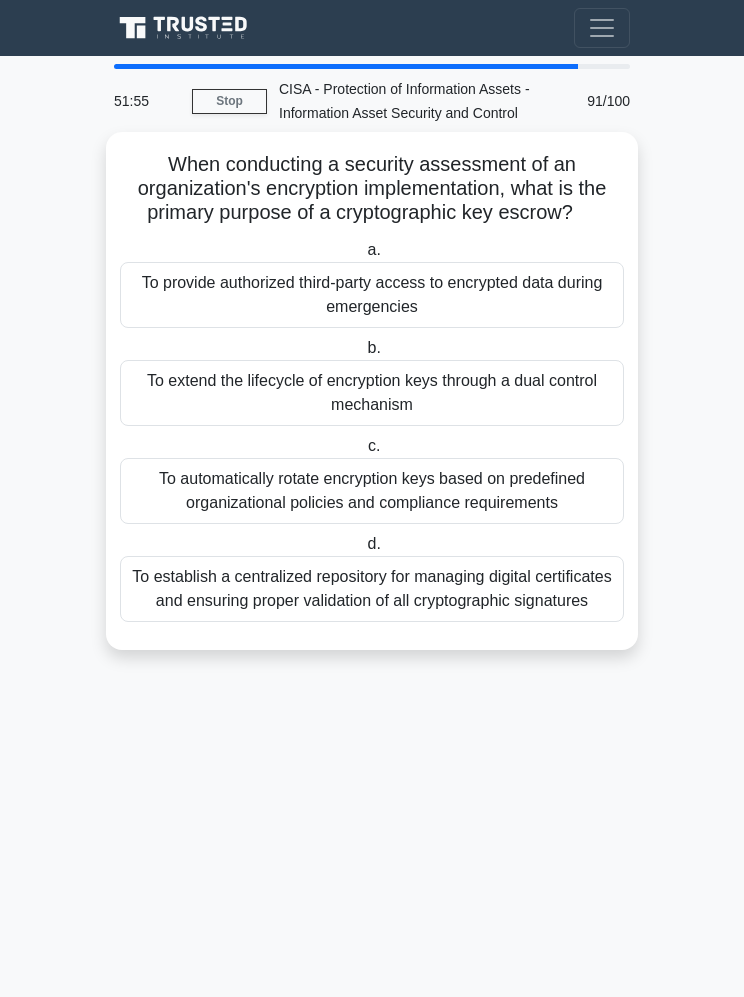 click on "To automatically rotate encryption keys based on predefined organizational policies and compliance requirements" at bounding box center (372, 491) 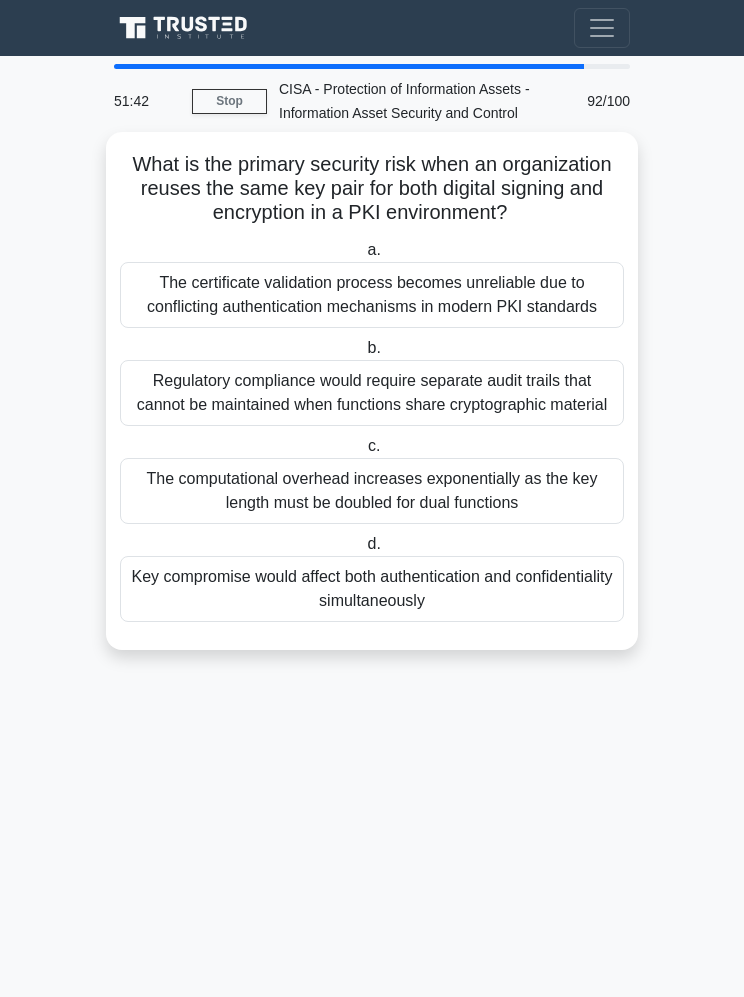 click on "Key compromise would affect both authentication and confidentiality simultaneously" at bounding box center [372, 589] 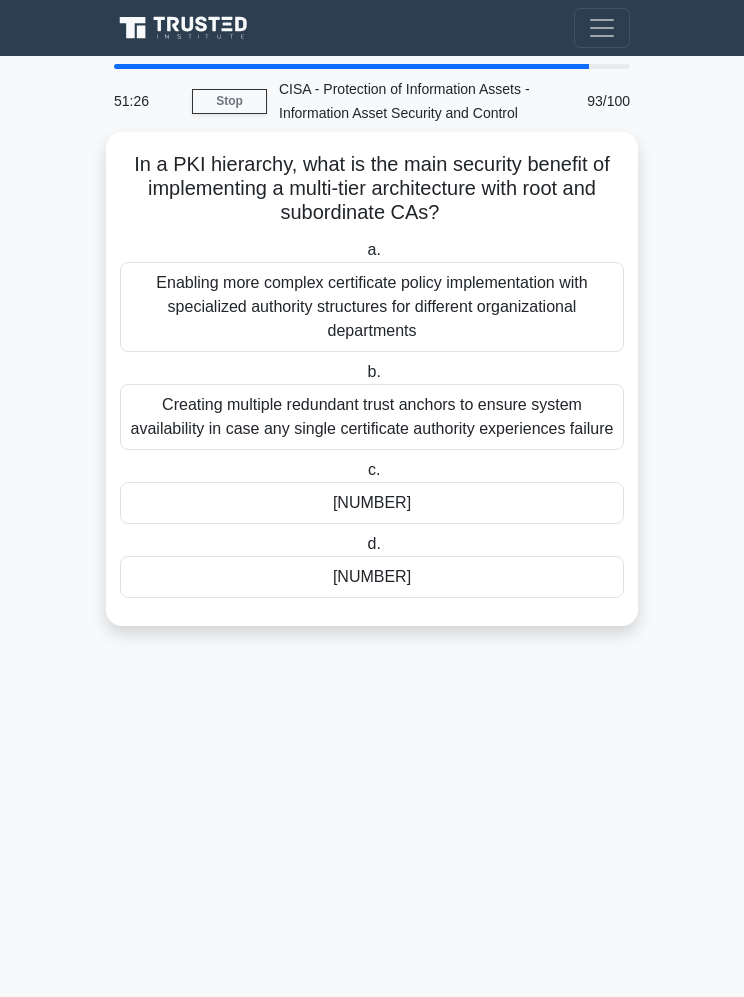 click on "[NUMBER]" at bounding box center [372, 503] 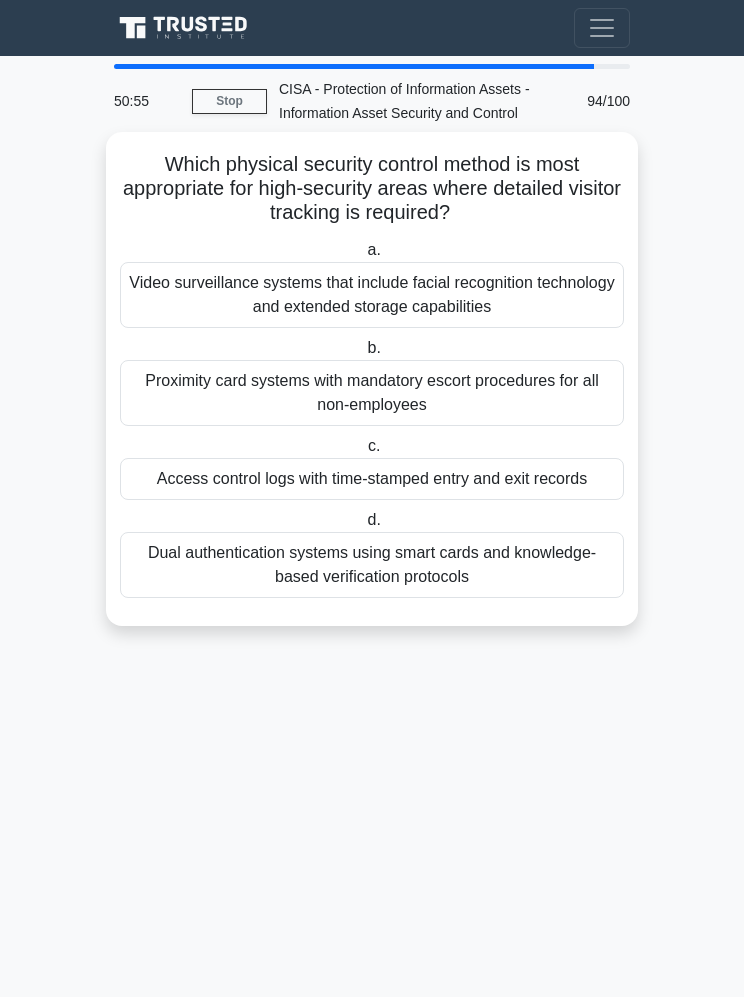 click on "Access control logs with time-stamped entry and exit records" at bounding box center [372, 479] 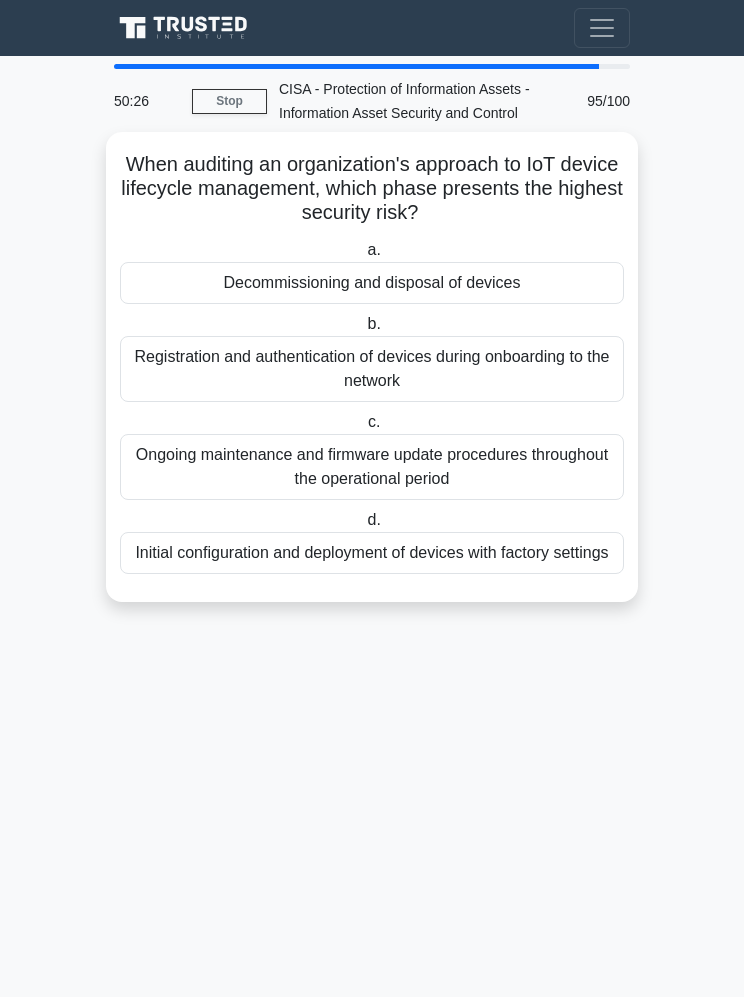 click on "Registration and authentication of devices during onboarding to the network" at bounding box center [372, 369] 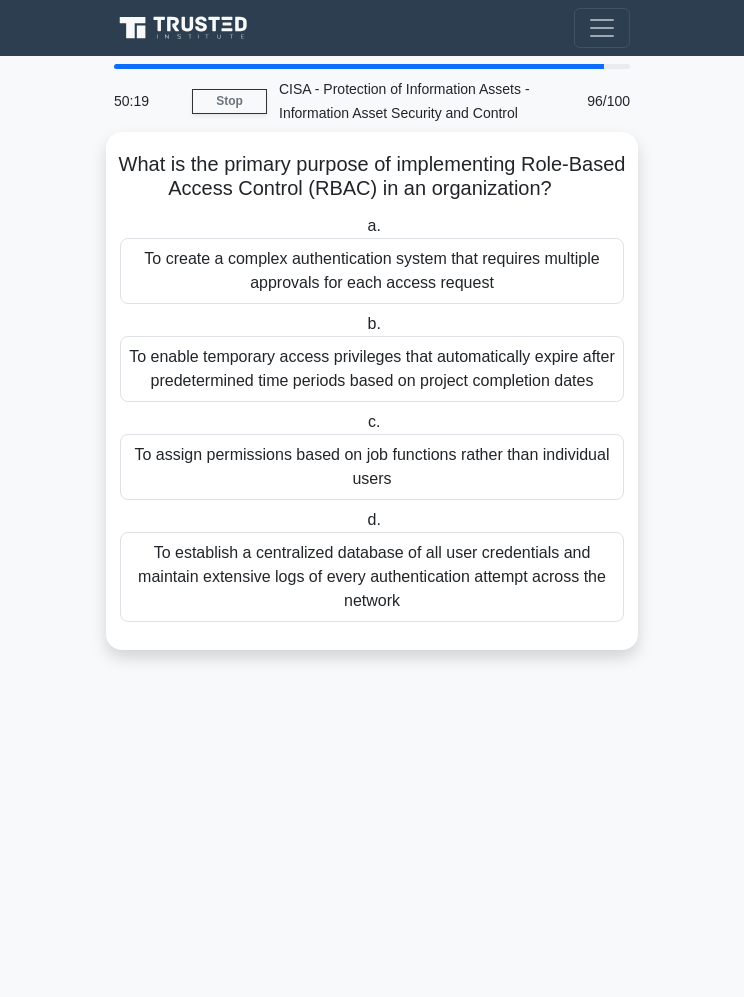 click on "To assign permissions based on job functions rather than individual users" at bounding box center [372, 467] 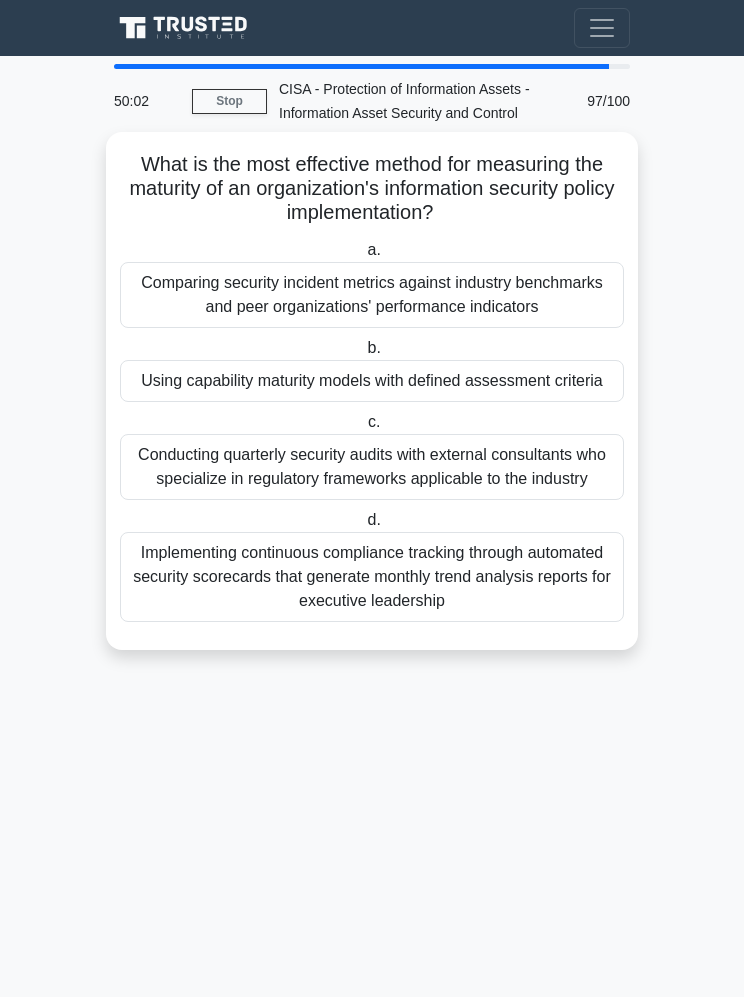 click on "Using capability maturity models with defined assessment criteria" at bounding box center [372, 381] 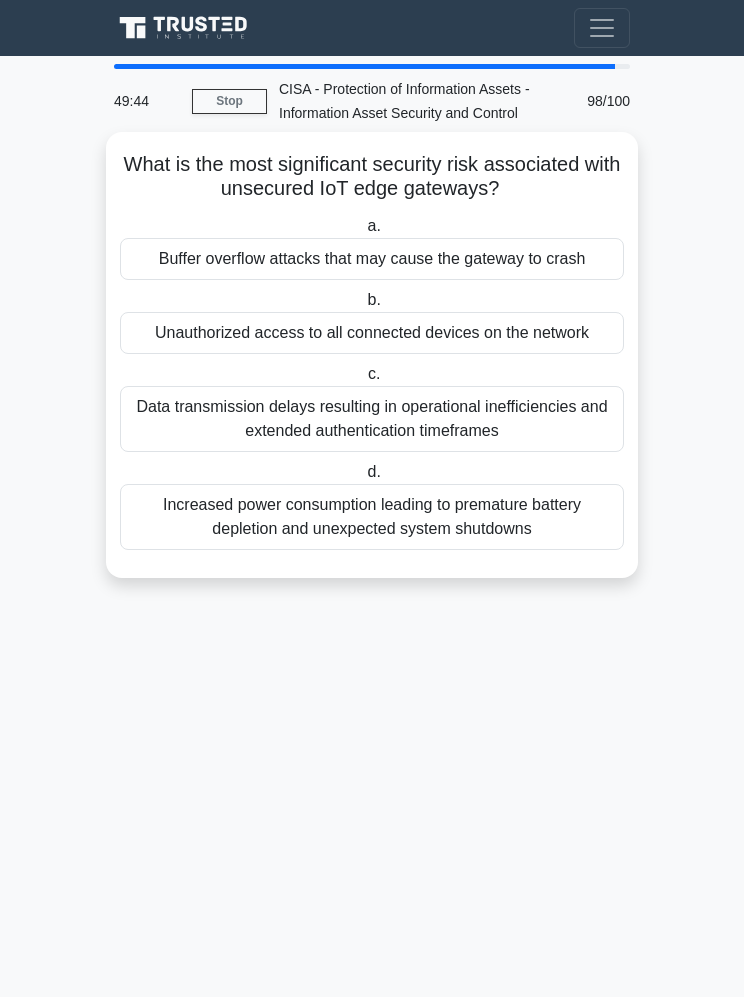 click on "Unauthorized access to all connected devices on the network" at bounding box center (372, 333) 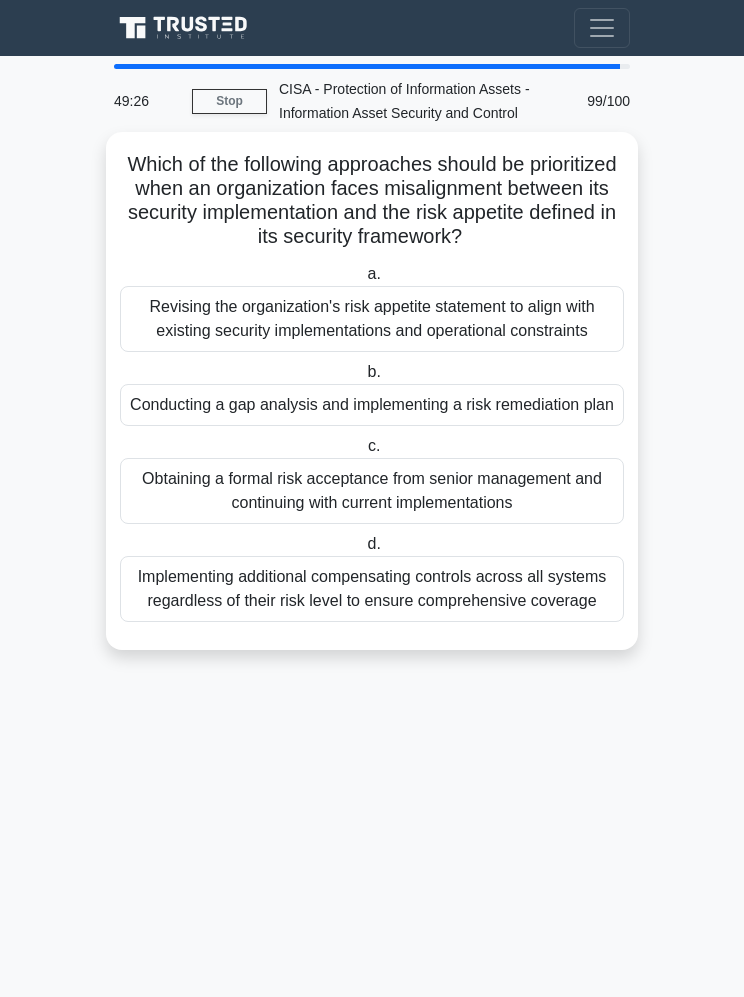 click on "Conducting a gap analysis and implementing a risk remediation plan" at bounding box center (372, 405) 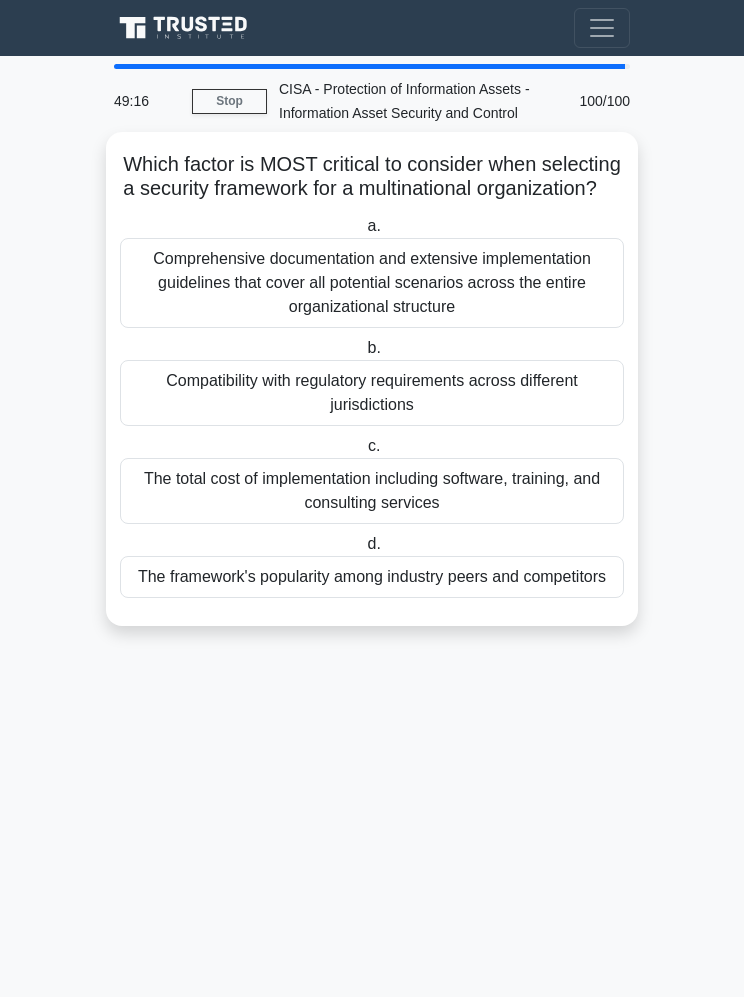 click on "Compatibility with regulatory requirements across different jurisdictions" at bounding box center [372, 393] 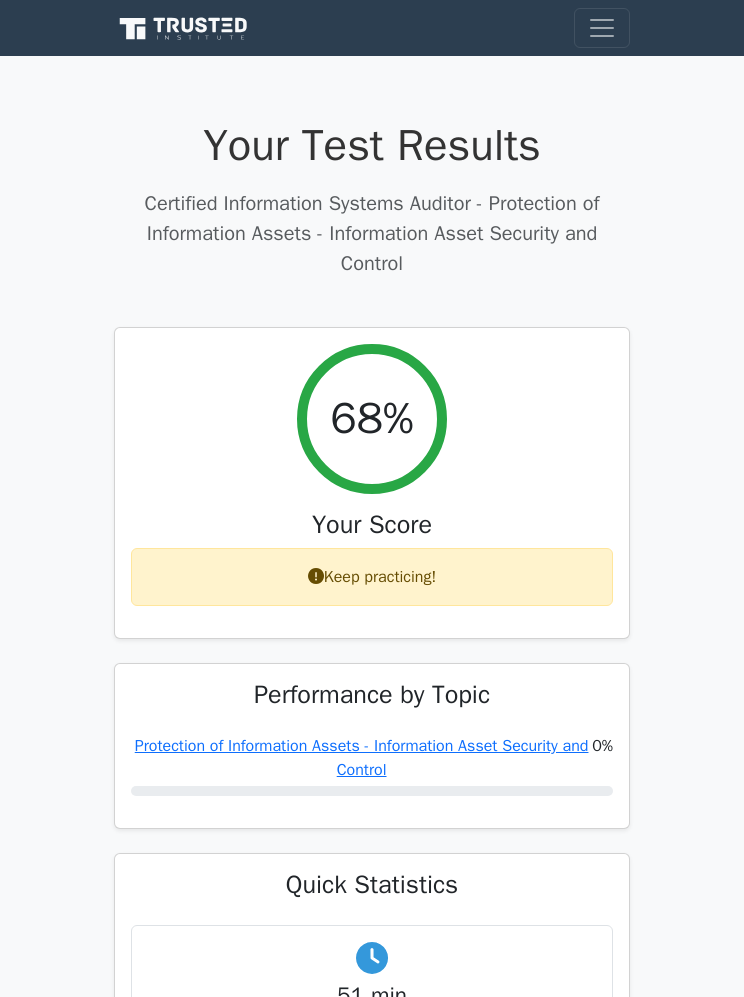 scroll, scrollTop: 0, scrollLeft: 0, axis: both 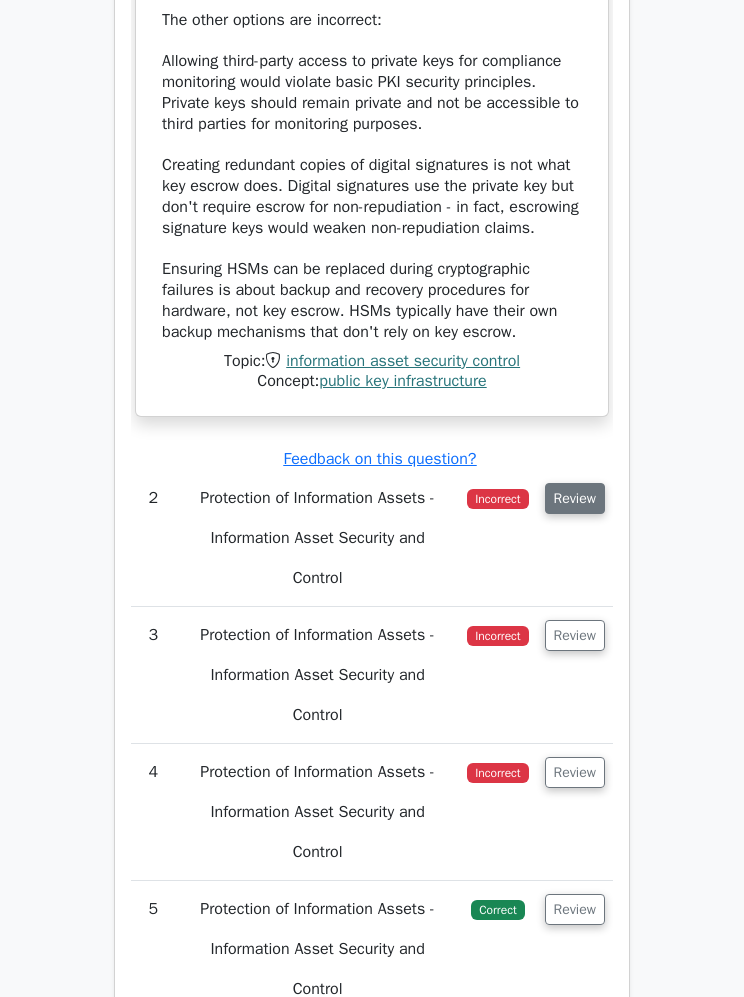 click on "Review" at bounding box center [575, 498] 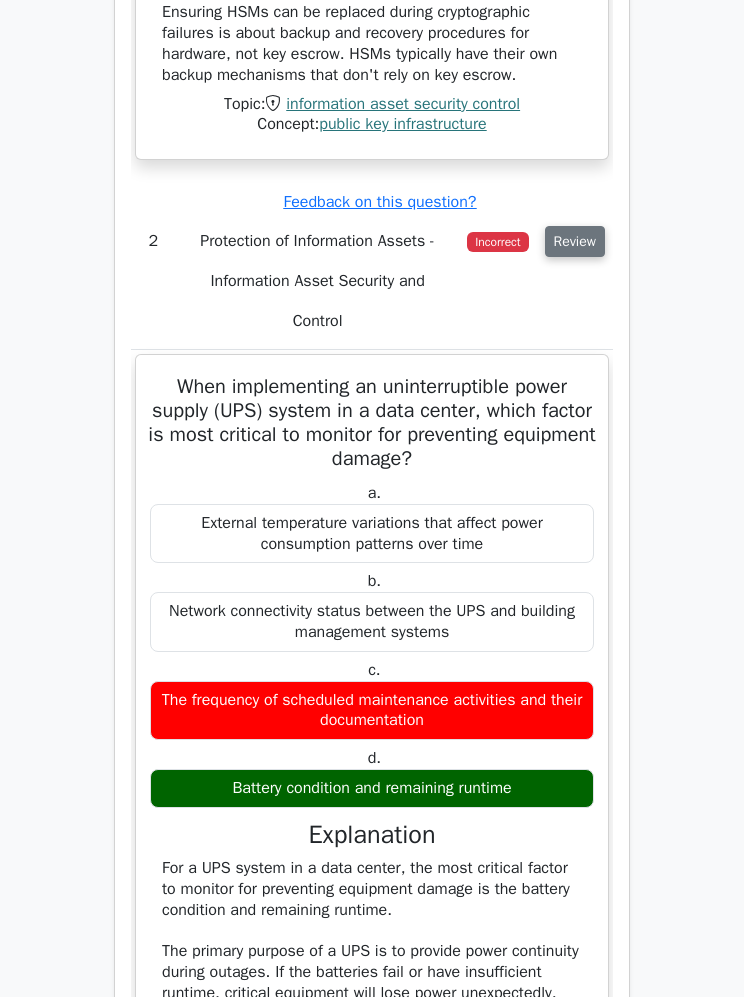 scroll, scrollTop: 2821, scrollLeft: 0, axis: vertical 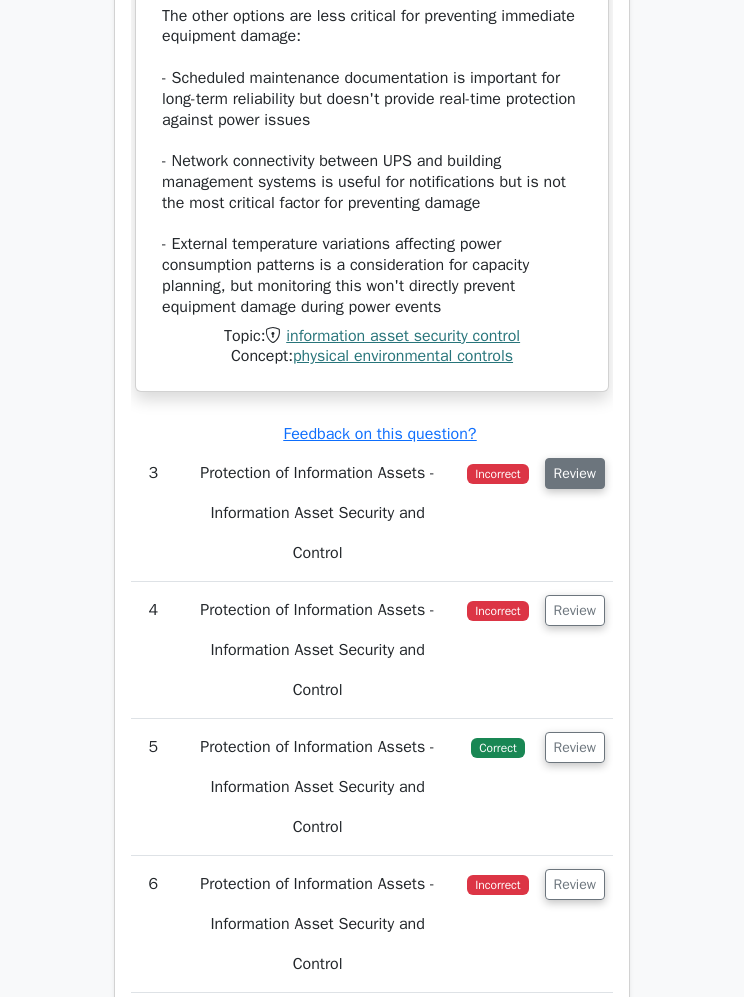 click on "Review" at bounding box center (575, 473) 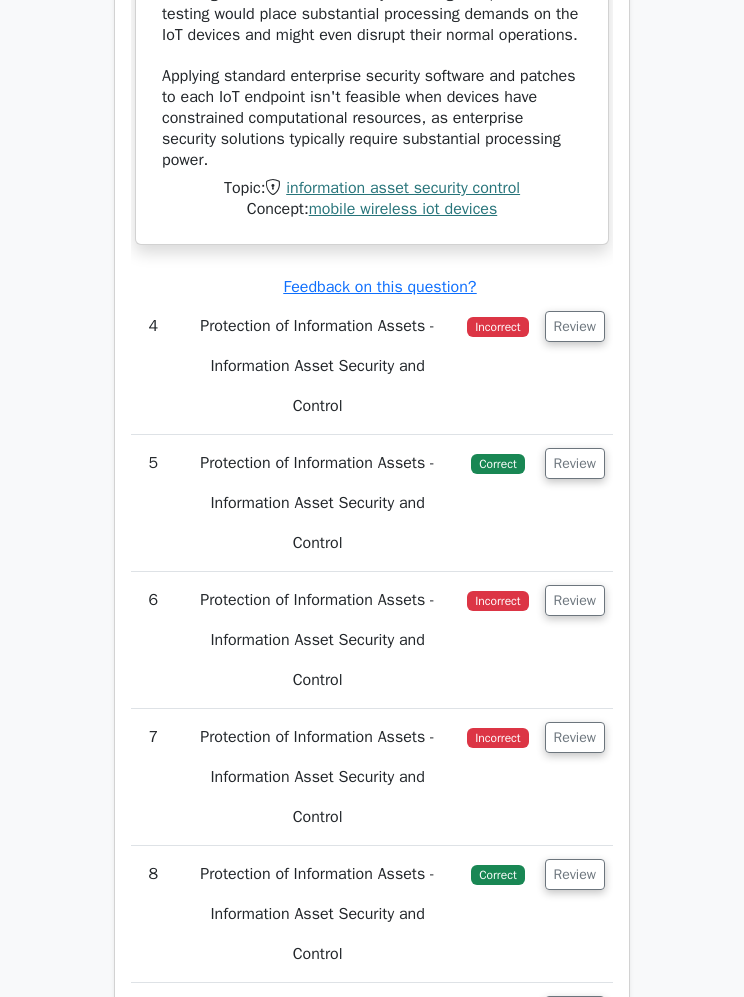 scroll, scrollTop: 5405, scrollLeft: 0, axis: vertical 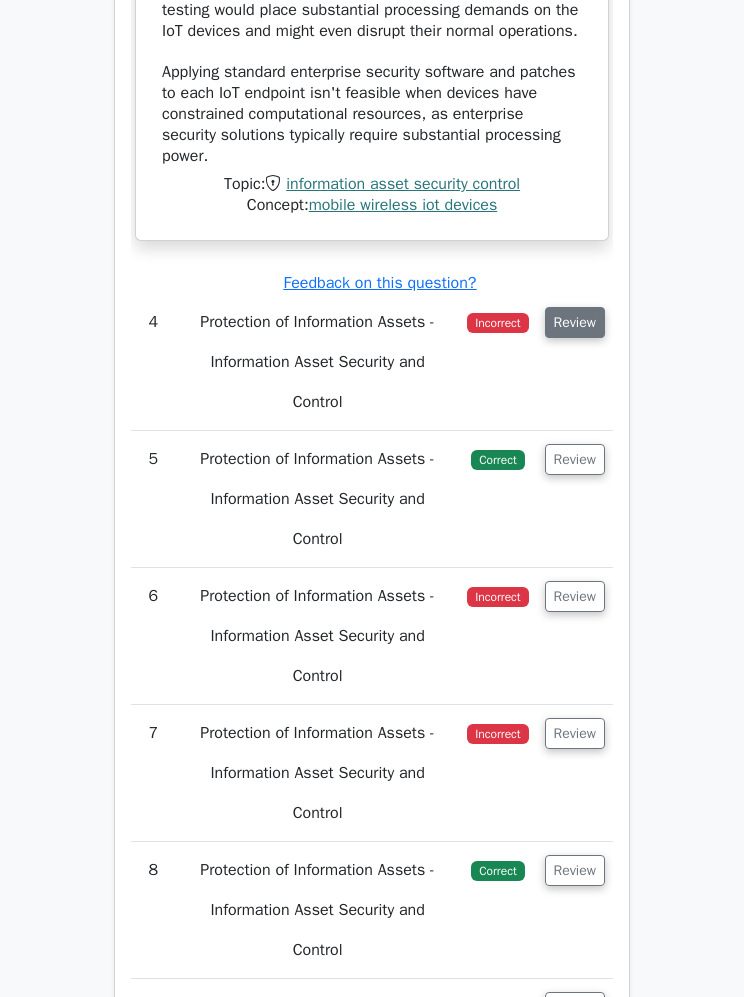 click on "Review" at bounding box center [575, 322] 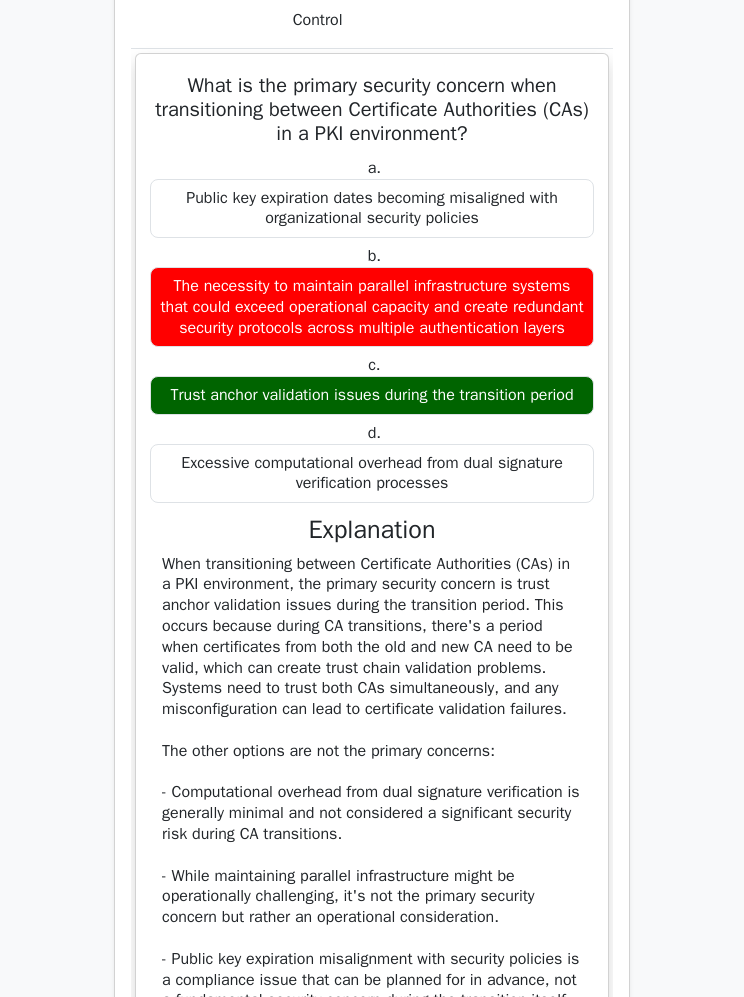 scroll, scrollTop: 5786, scrollLeft: 0, axis: vertical 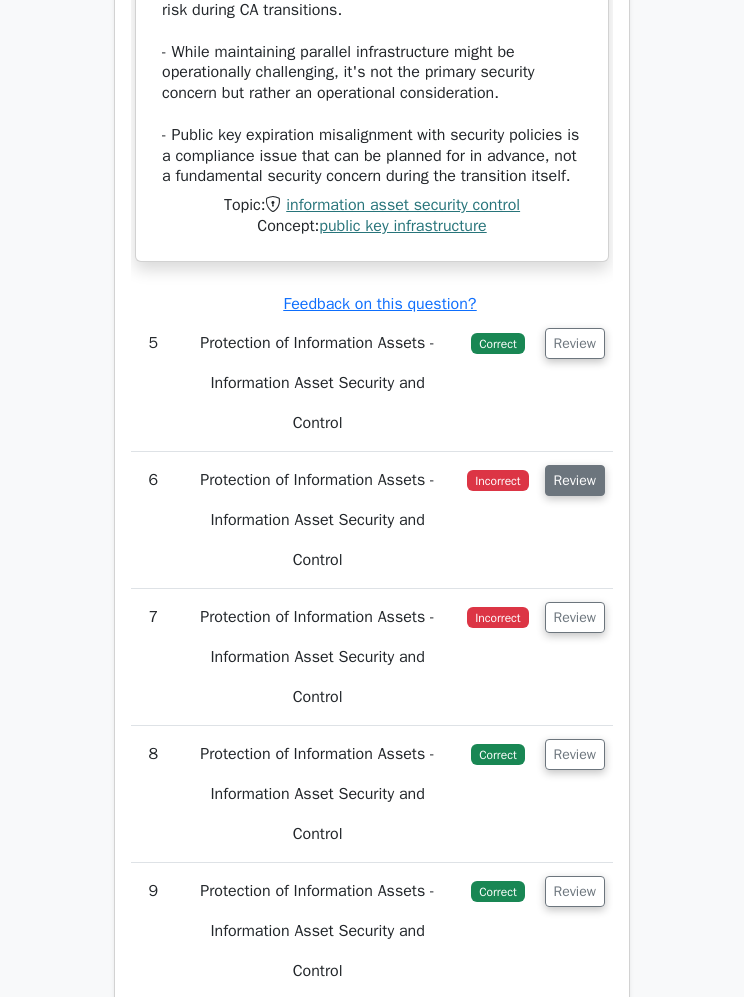 click on "Review" at bounding box center [575, 480] 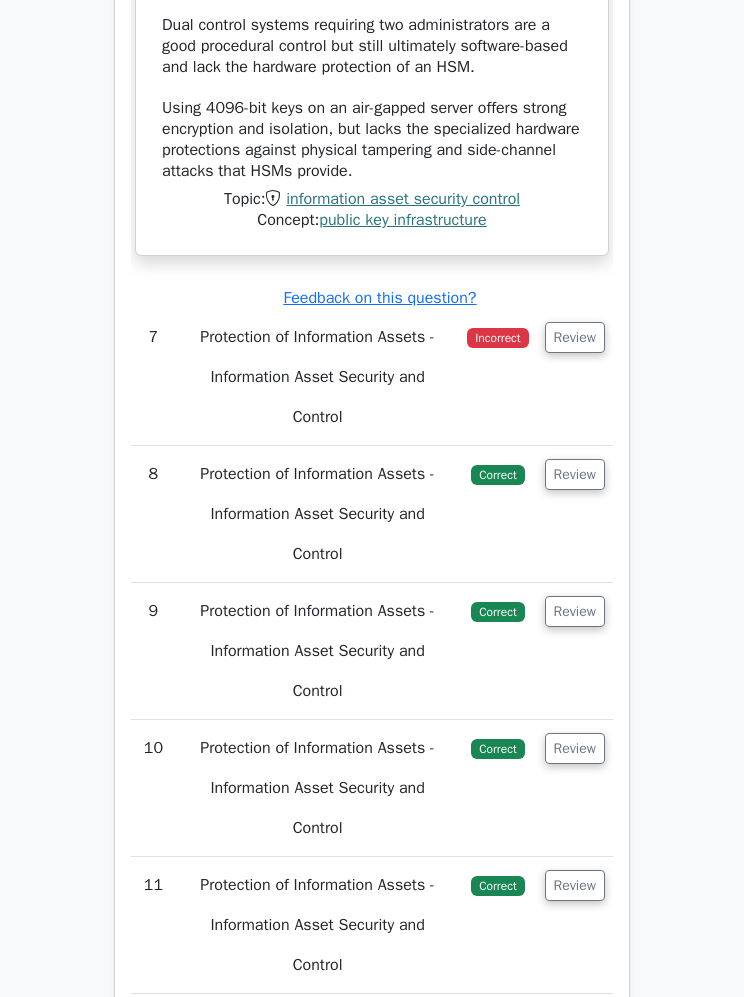 scroll, scrollTop: 8147, scrollLeft: 0, axis: vertical 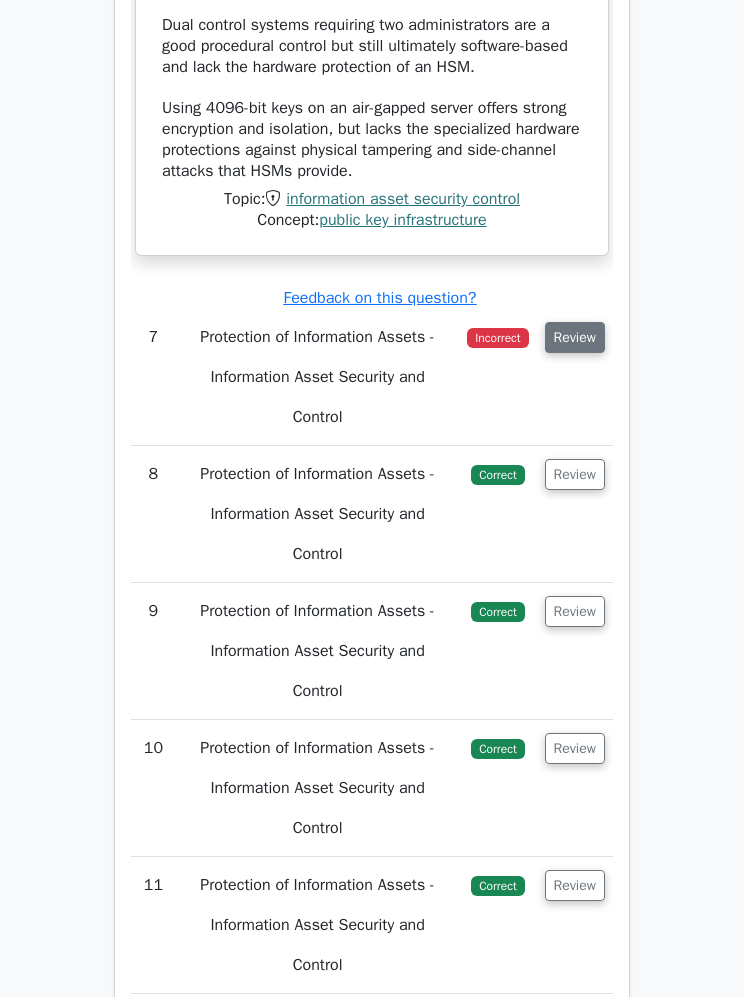 click on "Review" at bounding box center [575, 337] 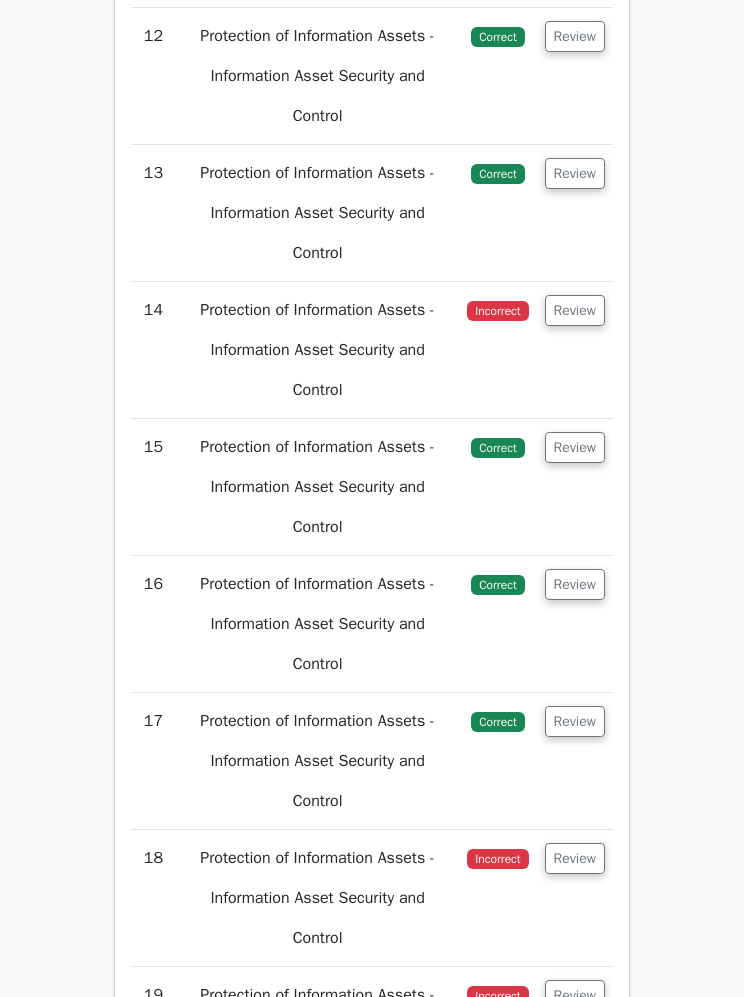 scroll, scrollTop: 10469, scrollLeft: 0, axis: vertical 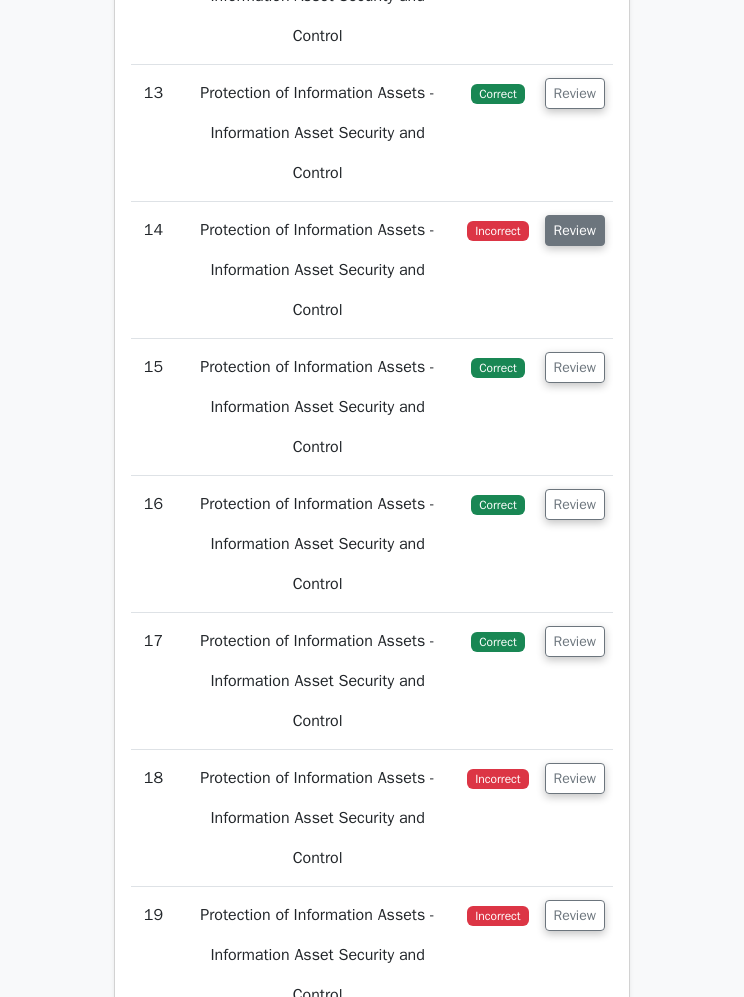 click on "Review" at bounding box center [575, 230] 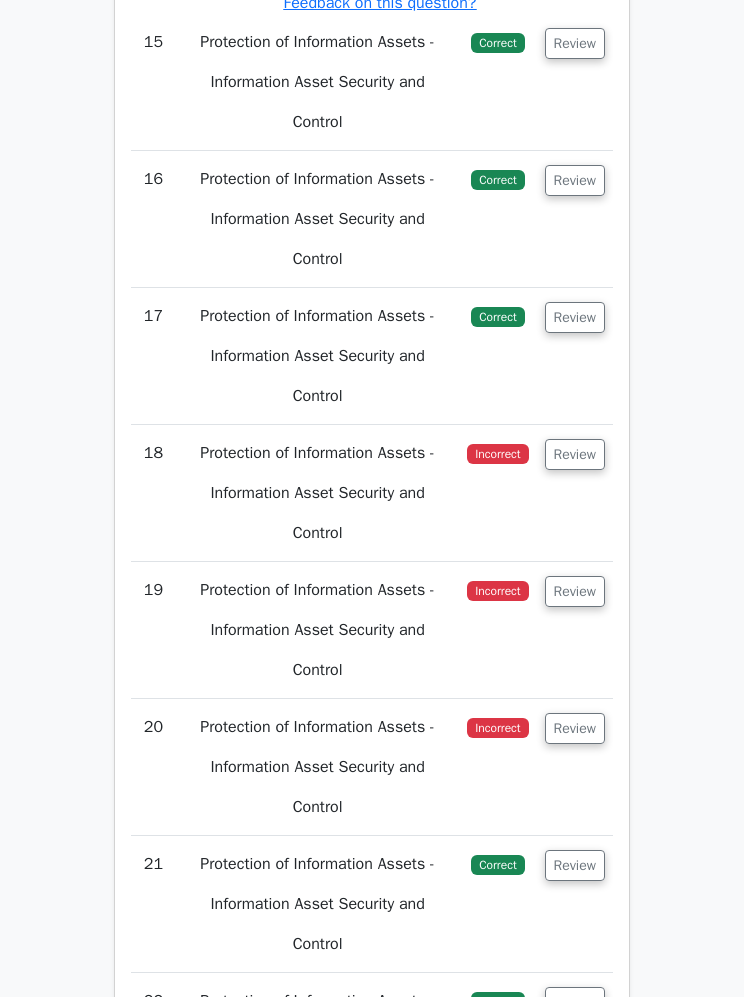 scroll, scrollTop: 11841, scrollLeft: 0, axis: vertical 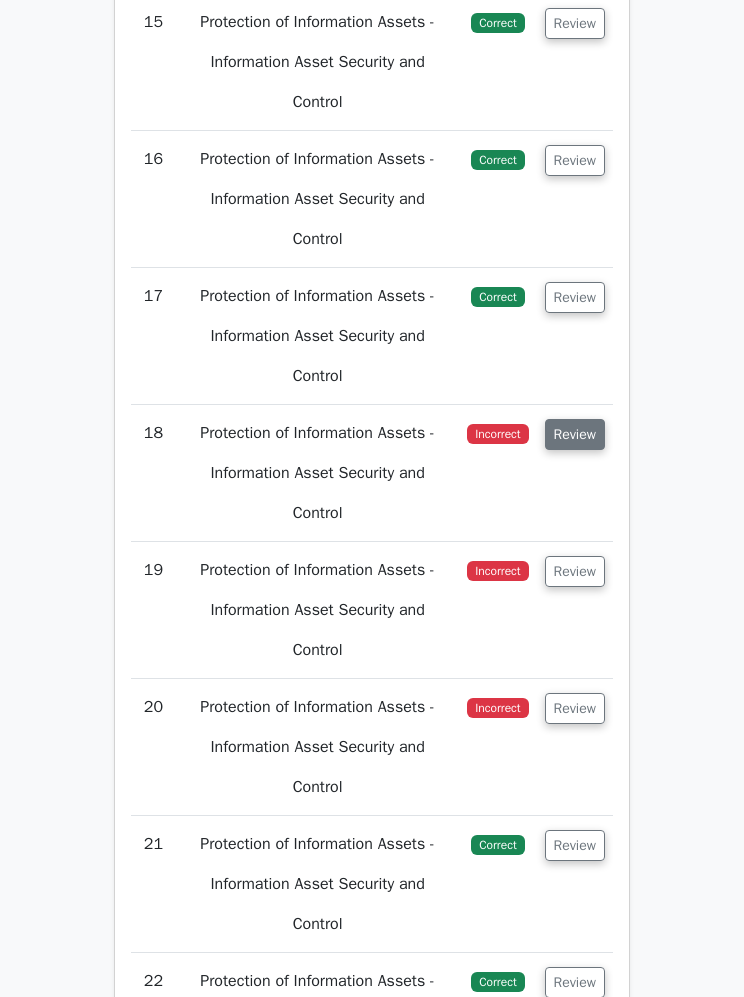 click on "Review" at bounding box center [575, 434] 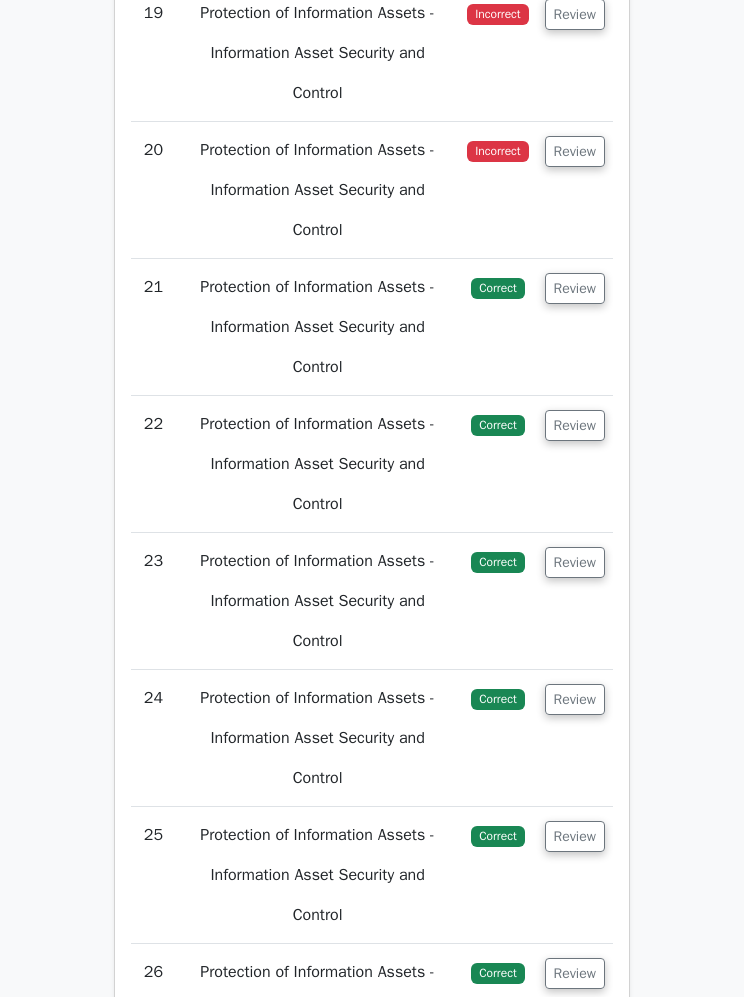 scroll, scrollTop: 13446, scrollLeft: 0, axis: vertical 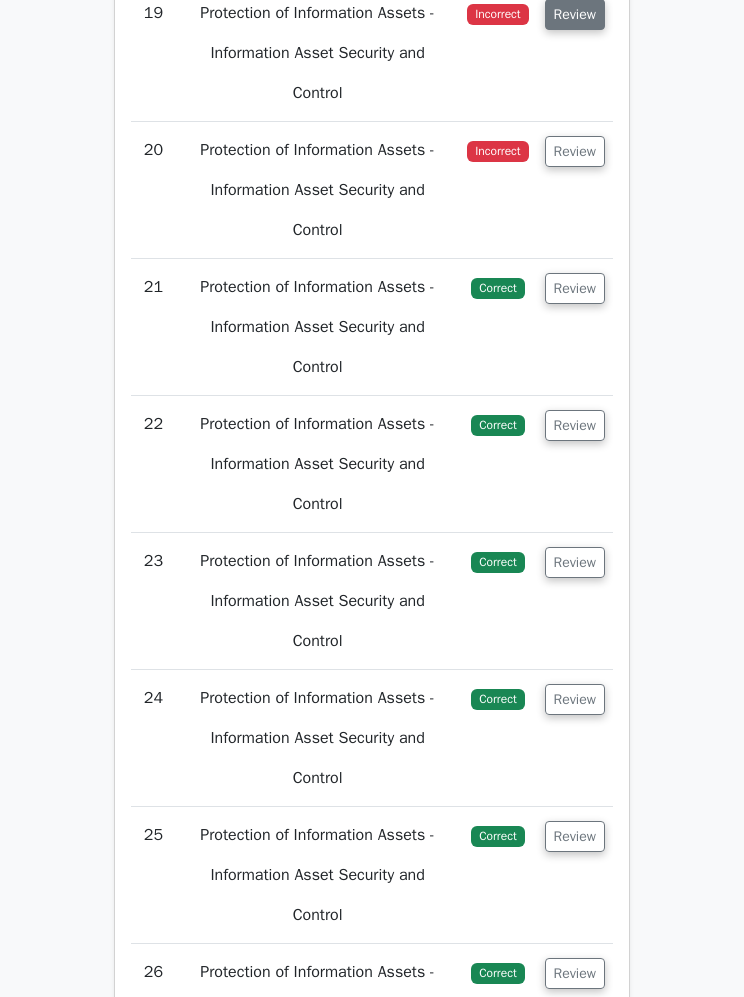 click on "Review" at bounding box center [575, 14] 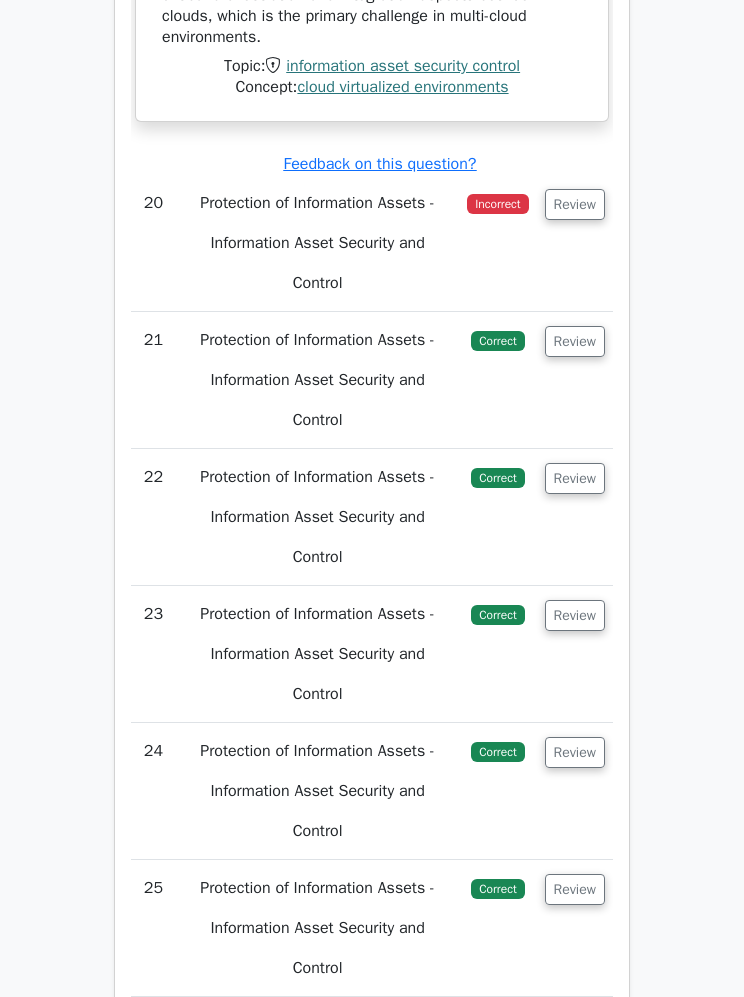 scroll, scrollTop: 14602, scrollLeft: 0, axis: vertical 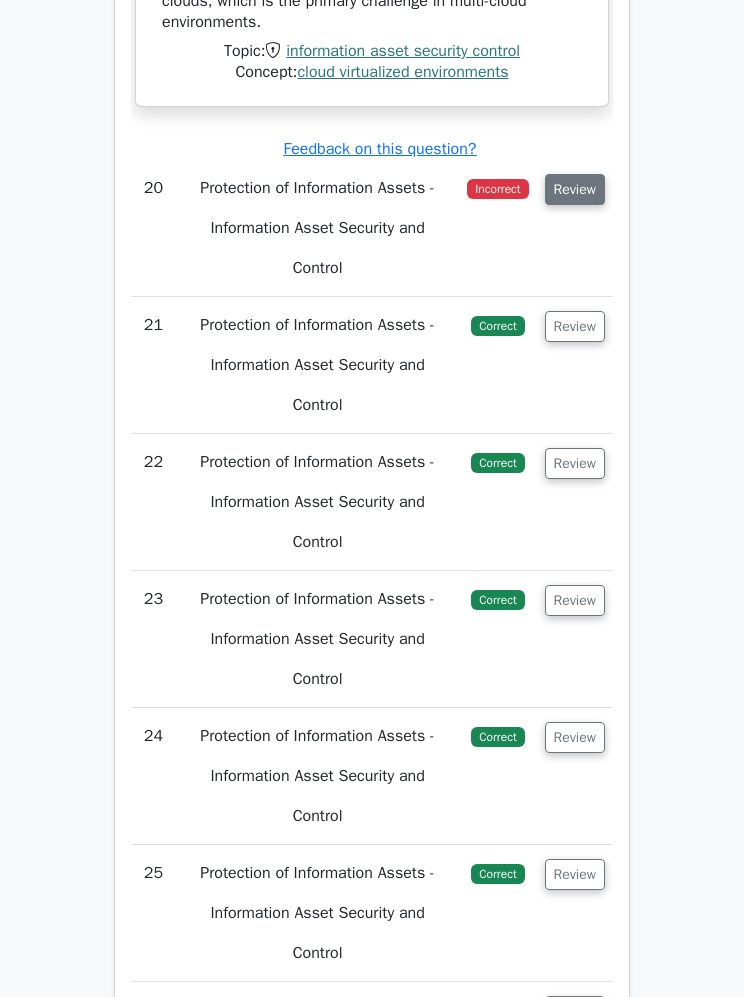 click on "Review" at bounding box center [575, 189] 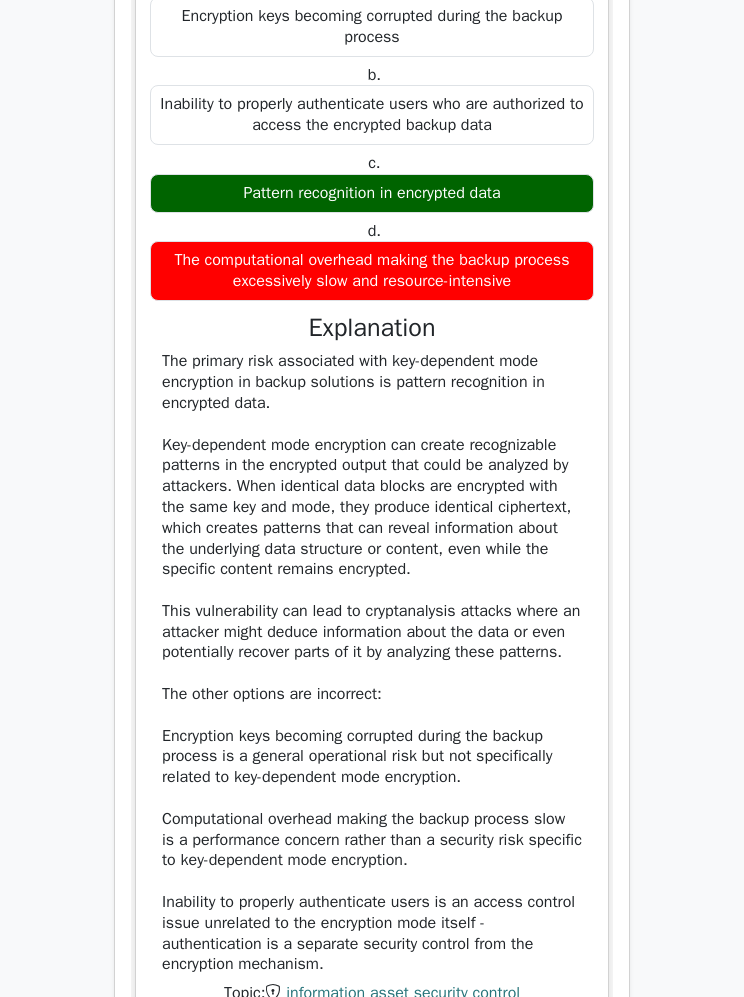 scroll, scrollTop: 15033, scrollLeft: 0, axis: vertical 